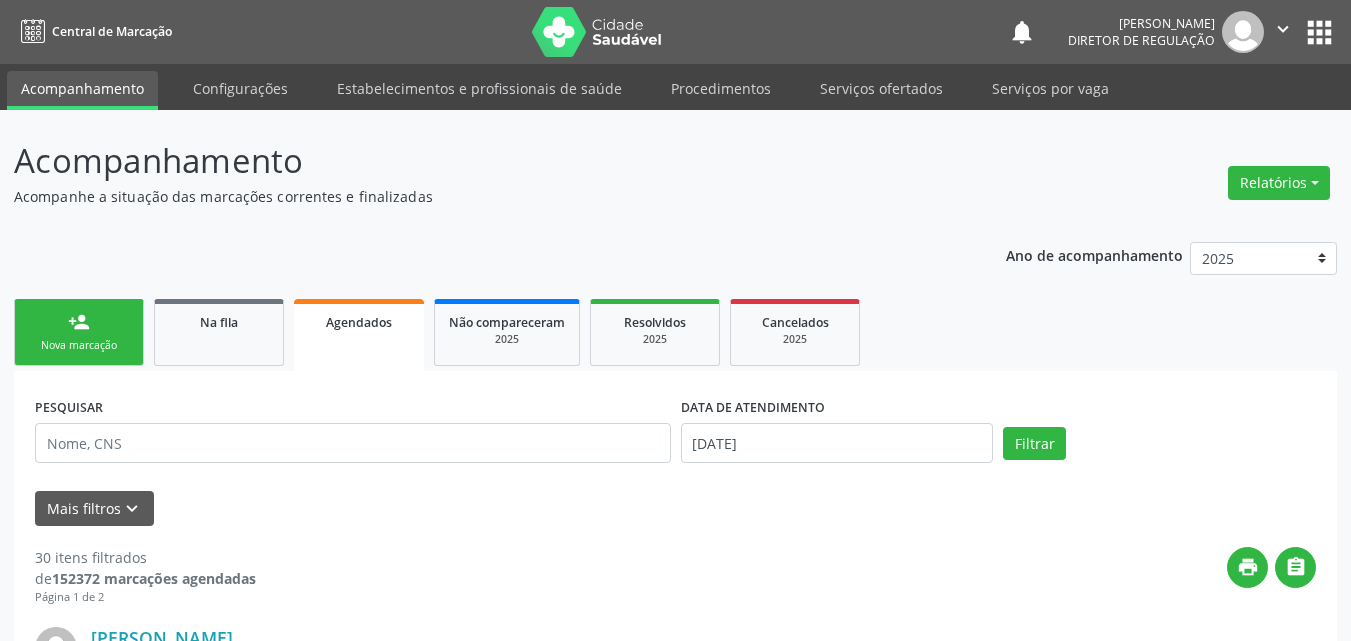 scroll, scrollTop: 26, scrollLeft: 0, axis: vertical 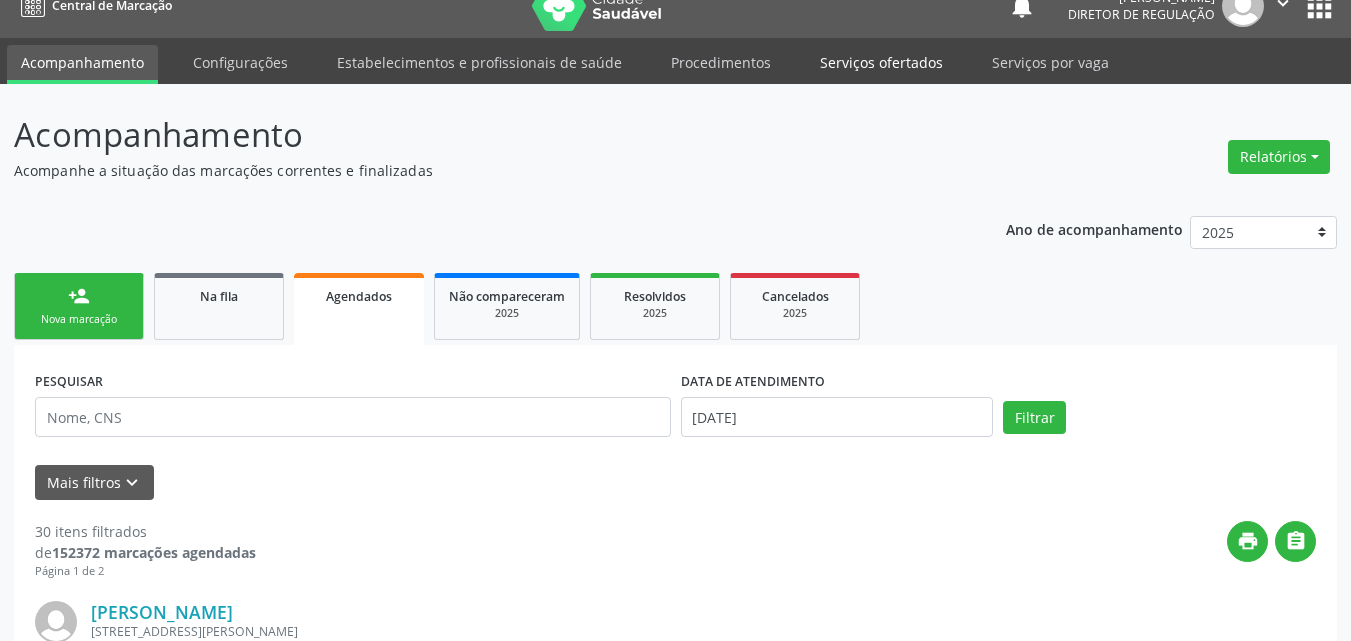 click on "Serviços ofertados" at bounding box center [881, 62] 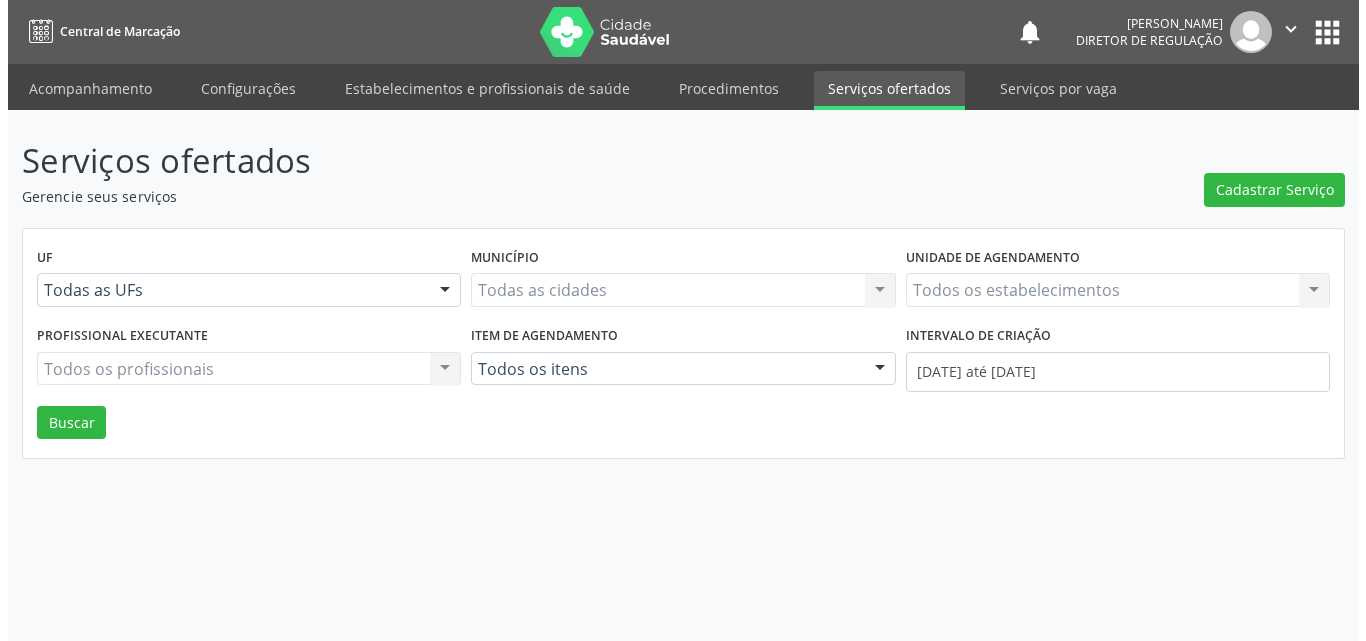 scroll, scrollTop: 0, scrollLeft: 0, axis: both 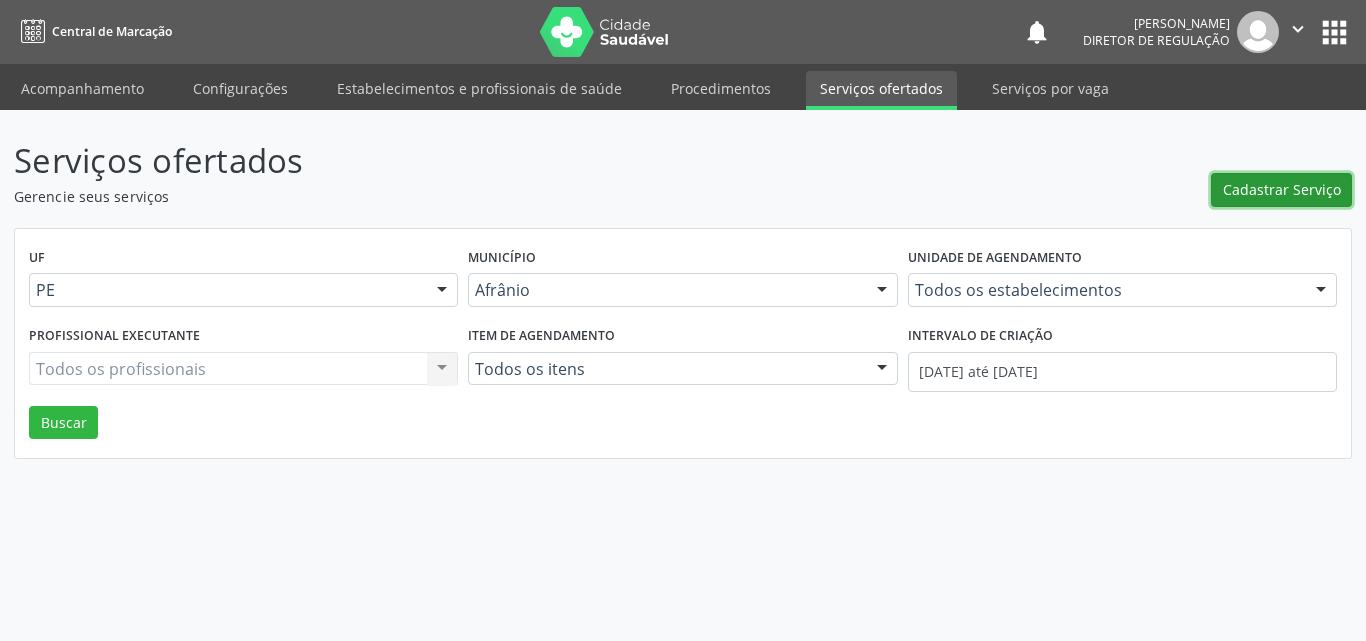 click on "Cadastrar Serviço" at bounding box center (1282, 189) 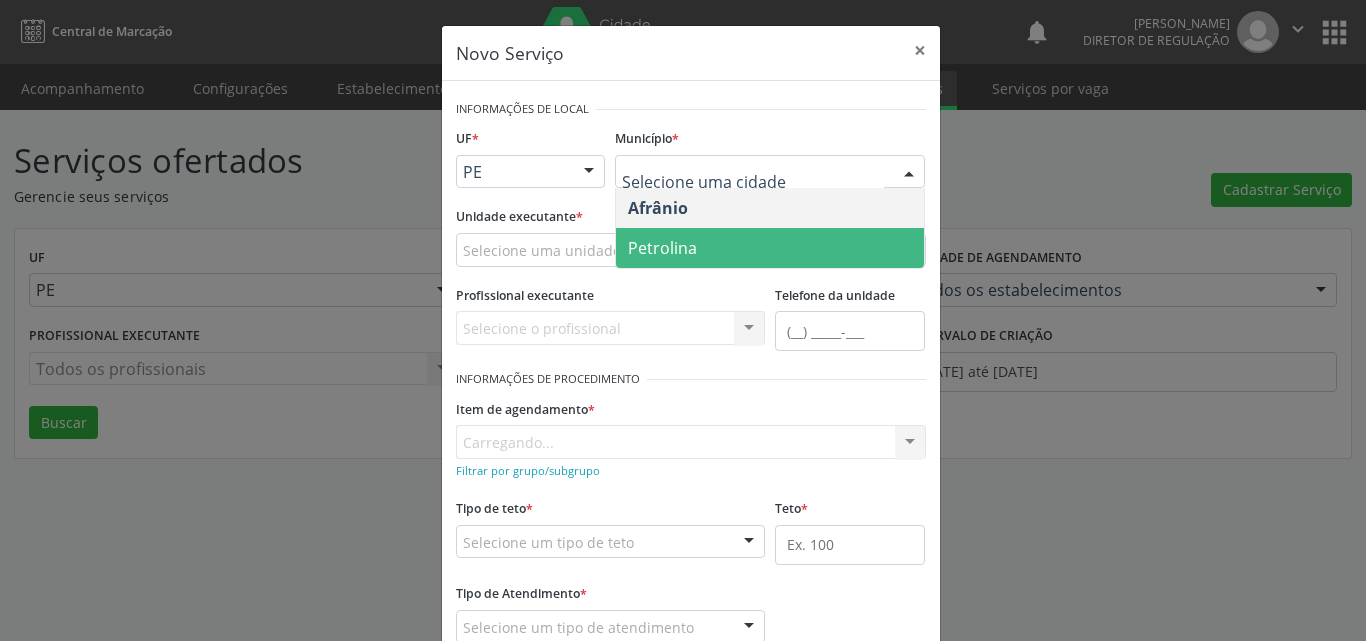 click on "Petrolina" at bounding box center [770, 248] 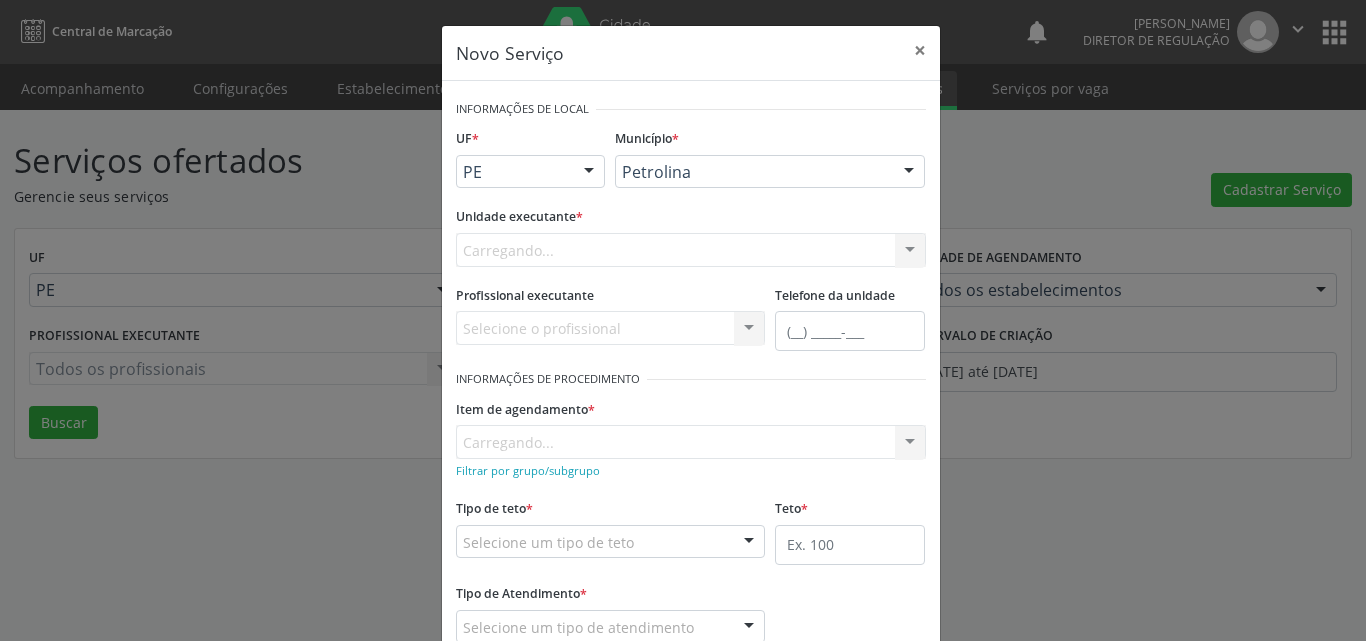 click on "Carregando...
Academia da Saude de Afranio   Academia da Saude do Bairro [PERSON_NAME]   Academia da Saude do Distrito de [GEOGRAPHIC_DATA] do Distrito de Extrema   [GEOGRAPHIC_DATA] do [PERSON_NAME]   Ambulatorio Municipal de Saude   Caf Central de Abastecimento Farmaceutico   Centro de Atencao Psicossocial de Afranio Pe   Centro de Especialidades   Cime   Cuidar   Equipe de Atencao Basica Prisional Tipo I com Saude Mental   Esf [PERSON_NAME] Nonato   Esf Custodia Maria da Conceicao   Esf [PERSON_NAME] e [PERSON_NAME]   Esf [PERSON_NAME]   Esf de Barra das Melancias   Esf de Extrema   Farmacia Basica do Municipio de [GEOGRAPHIC_DATA][PERSON_NAME] [MEDICAL_DATA] Ambulatorio Municipal   Laboratorio de Protese Dentario   Lid Laboratorio de Investigacoes e Diagnosticos               Selac" at bounding box center [691, 250] 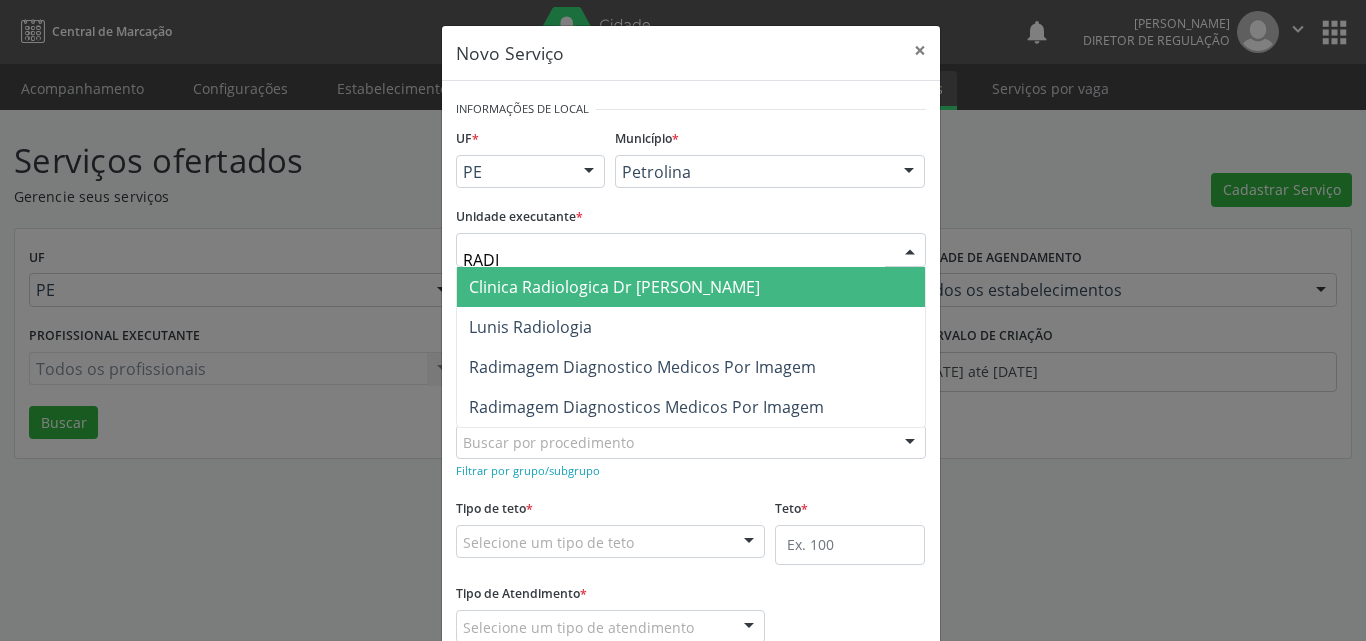 type on "RADIM" 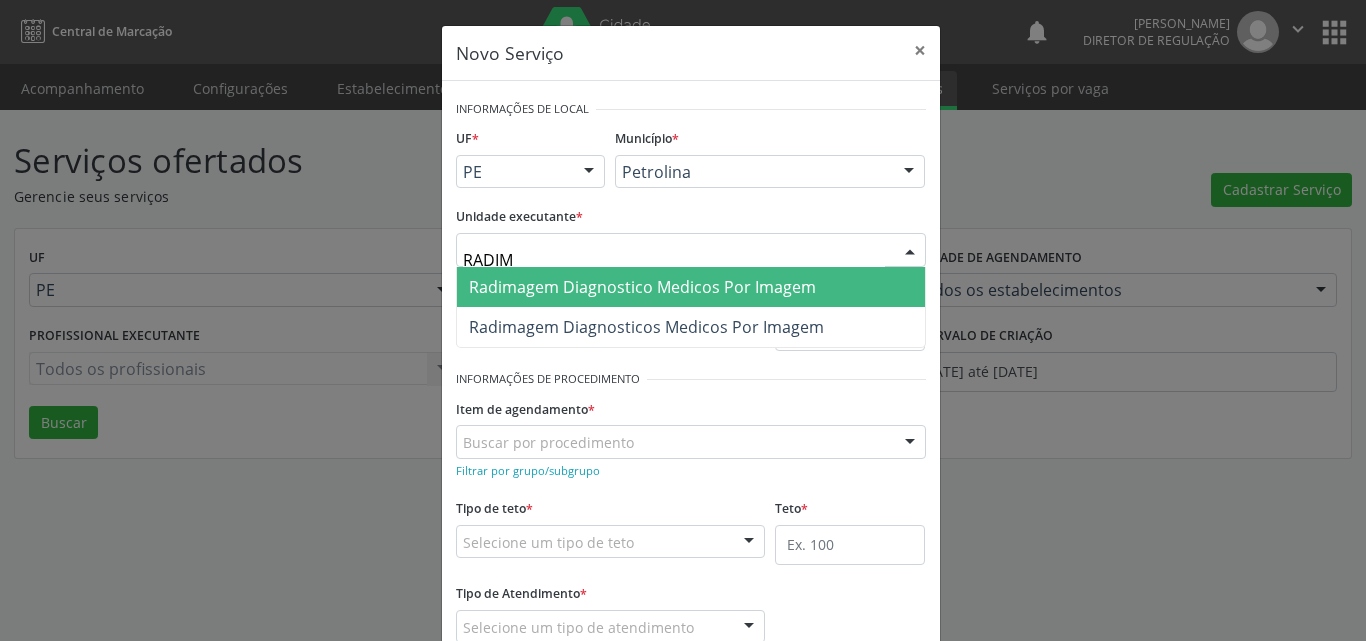 click on "Radimagem Diagnostico Medicos Por Imagem" at bounding box center [642, 287] 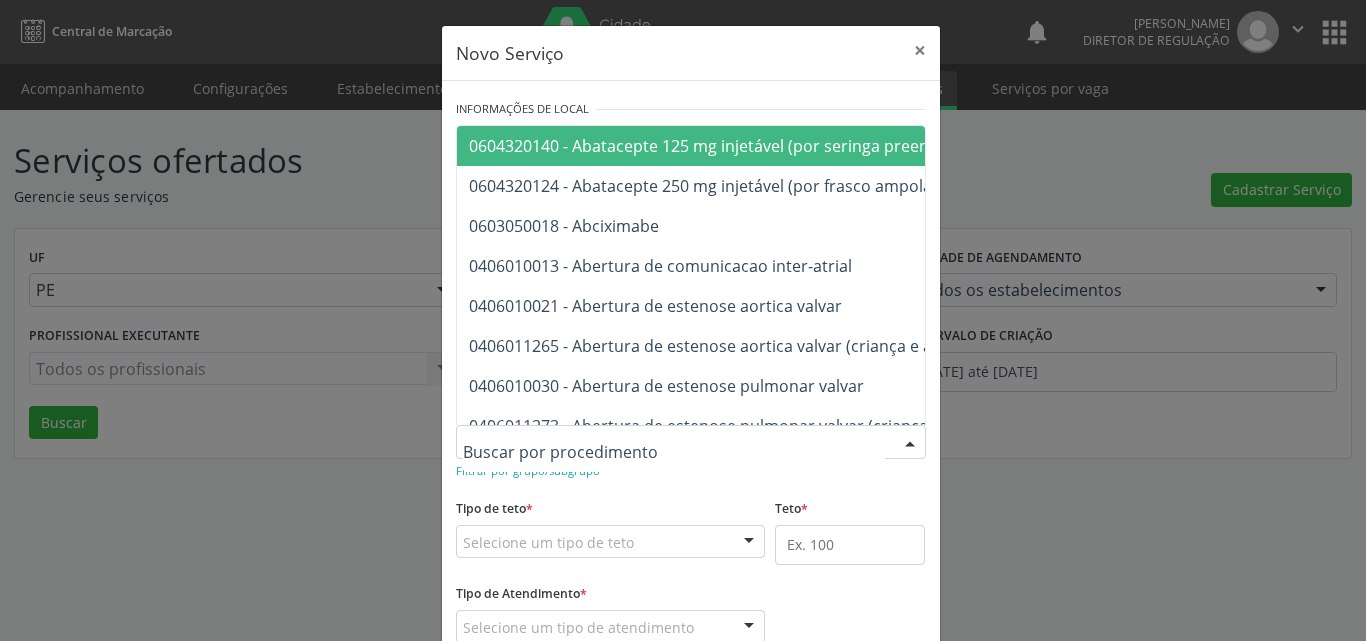 click at bounding box center [691, 442] 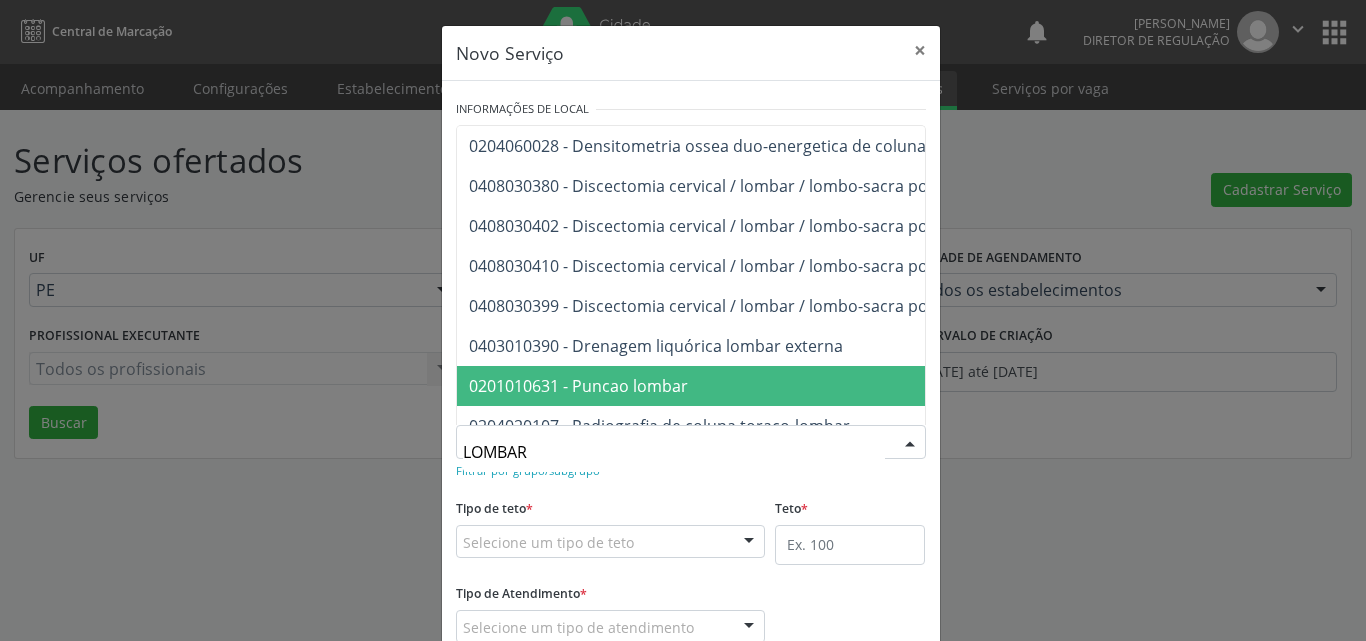 scroll, scrollTop: 196, scrollLeft: 0, axis: vertical 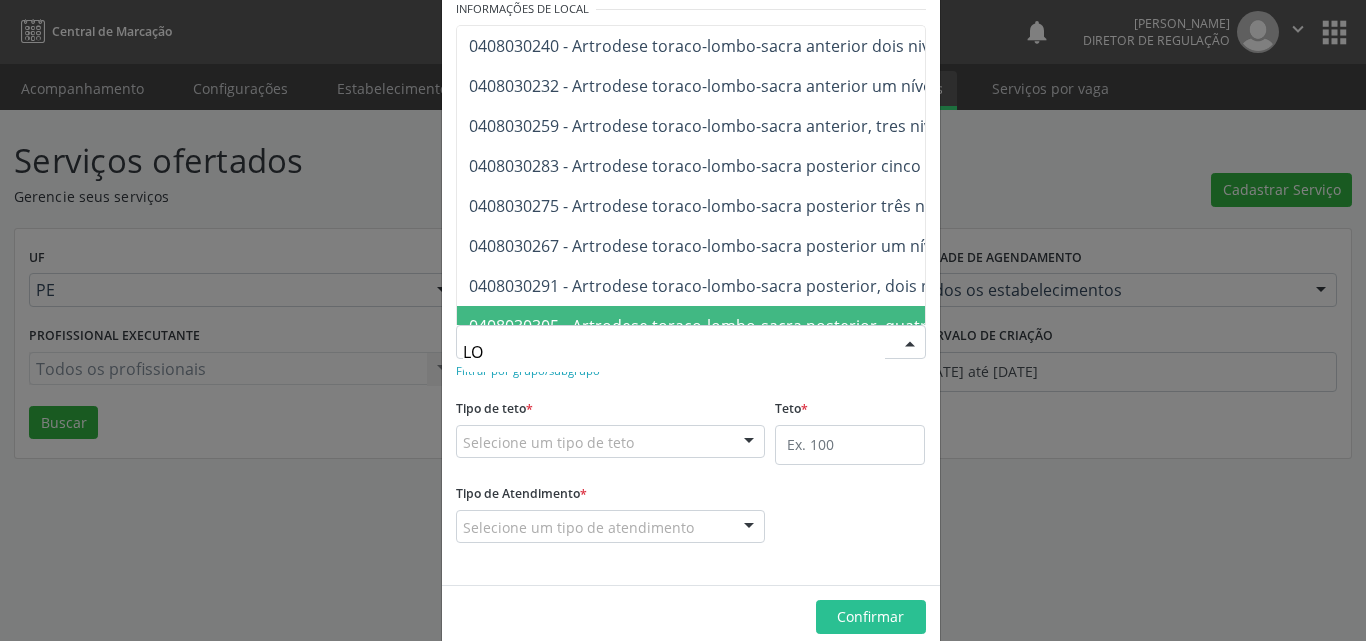type on "L" 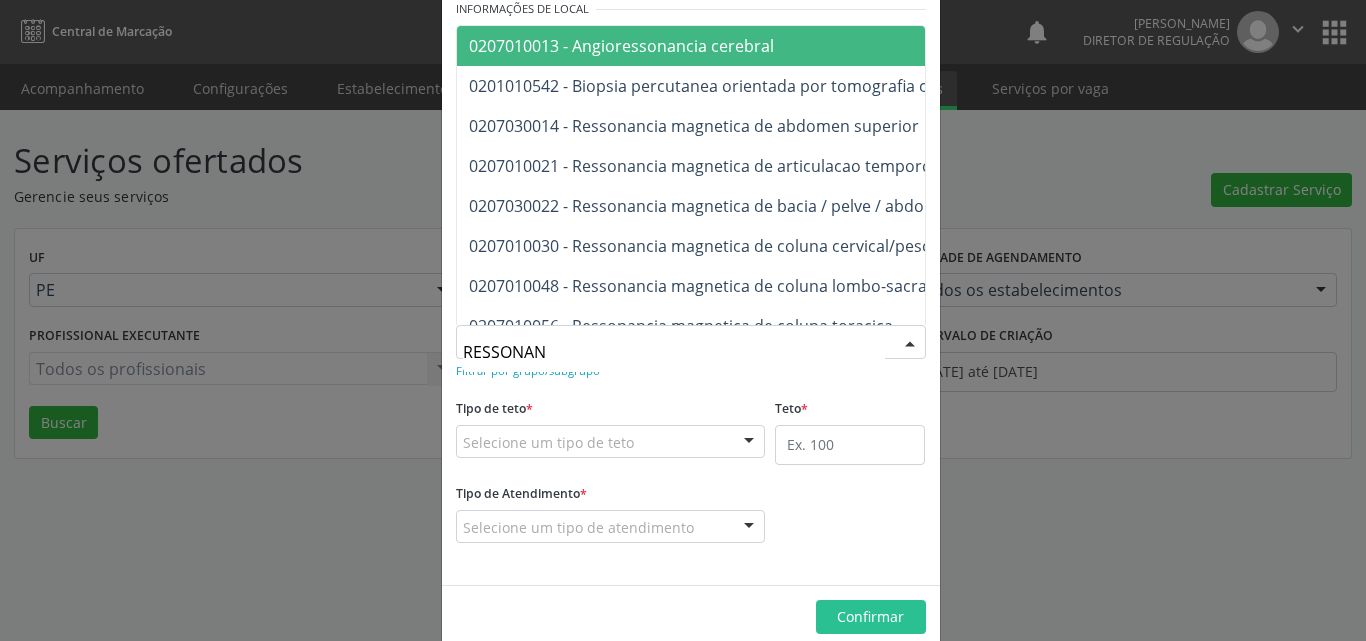 type on "RESSONANC" 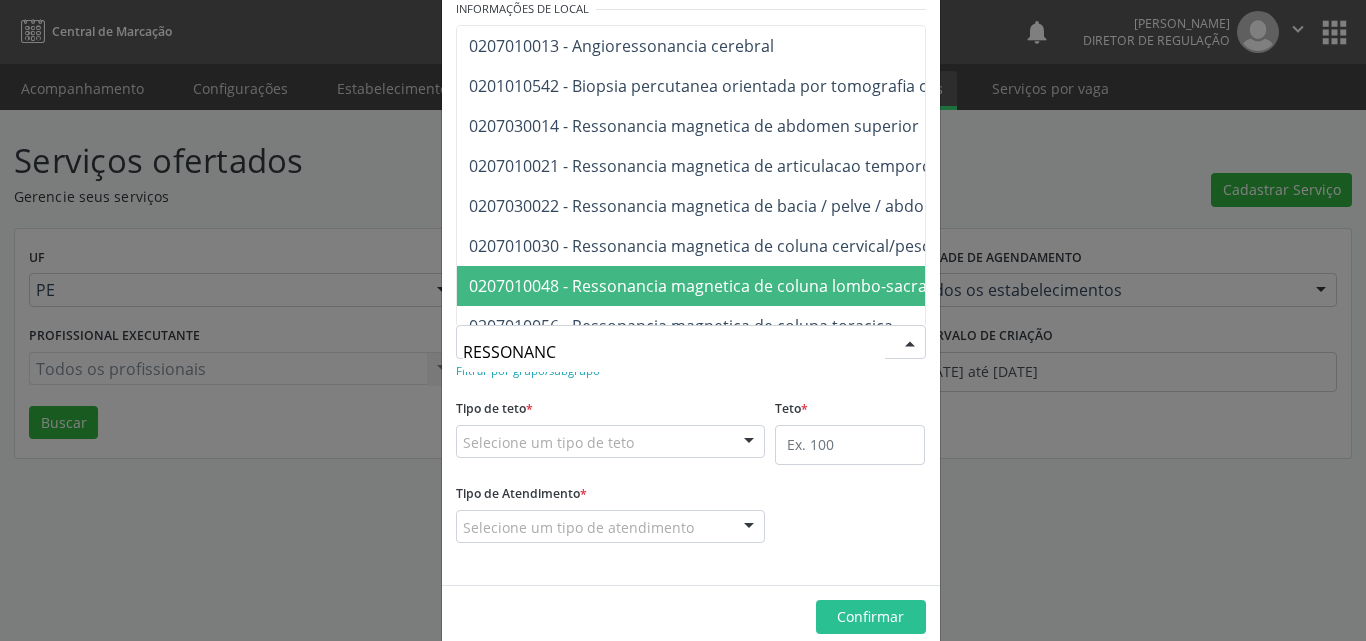 click on "0207010048 - Ressonancia magnetica de coluna lombo-sacra" at bounding box center (698, 286) 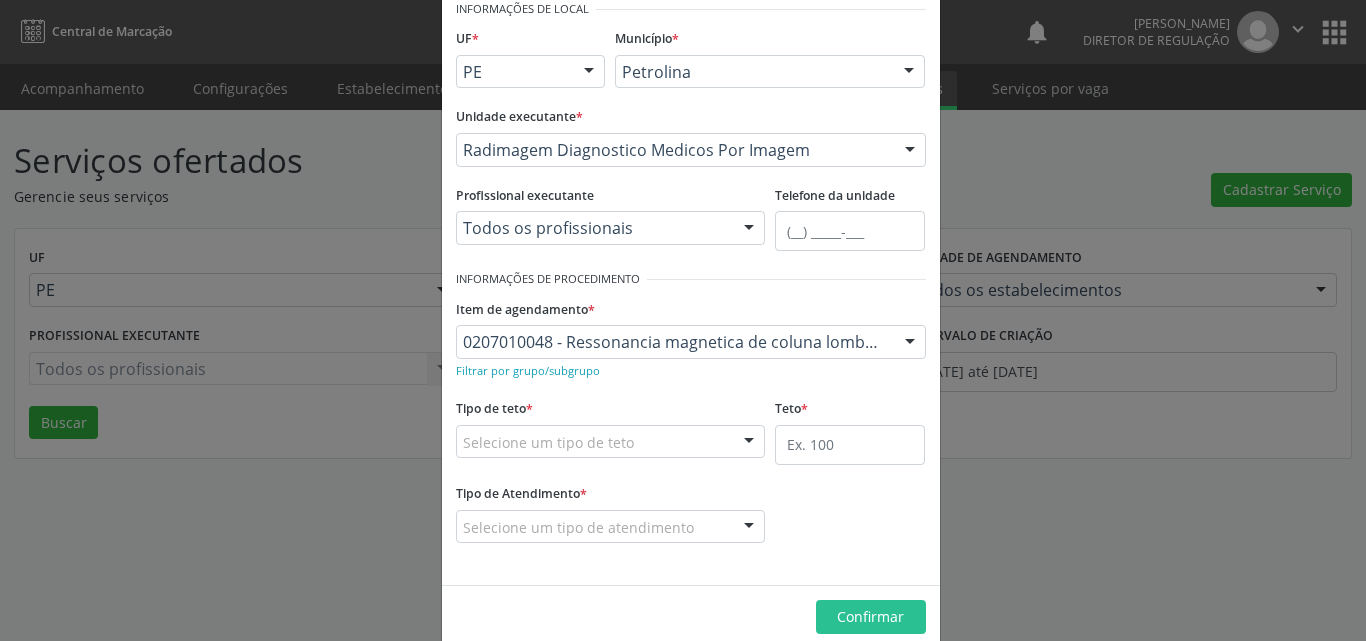 click on "Selecione um tipo de teto" at bounding box center [611, 442] 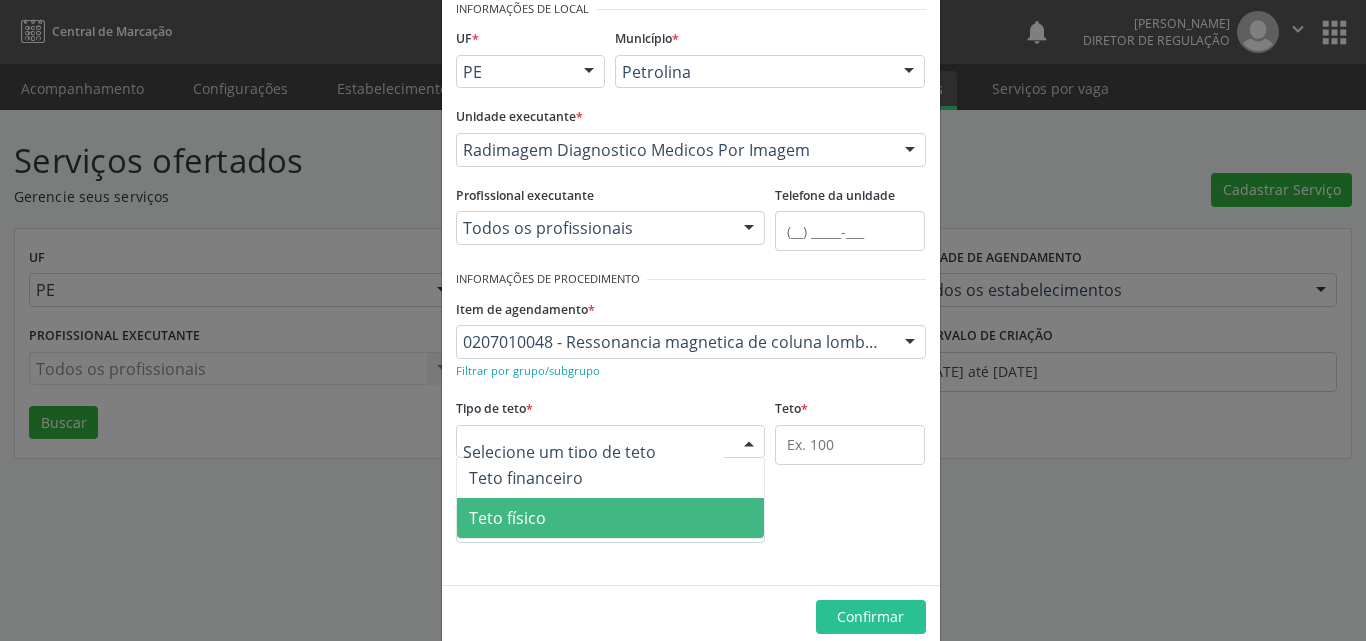 click on "Teto físico" at bounding box center [611, 518] 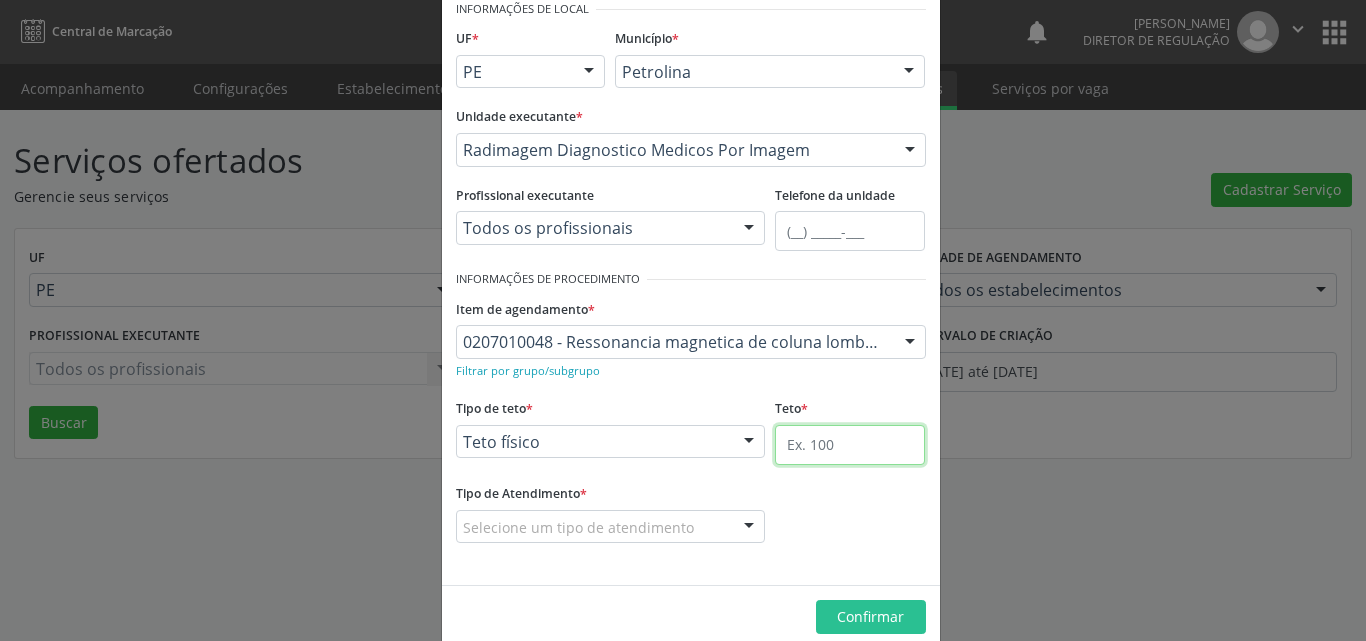 click at bounding box center [850, 445] 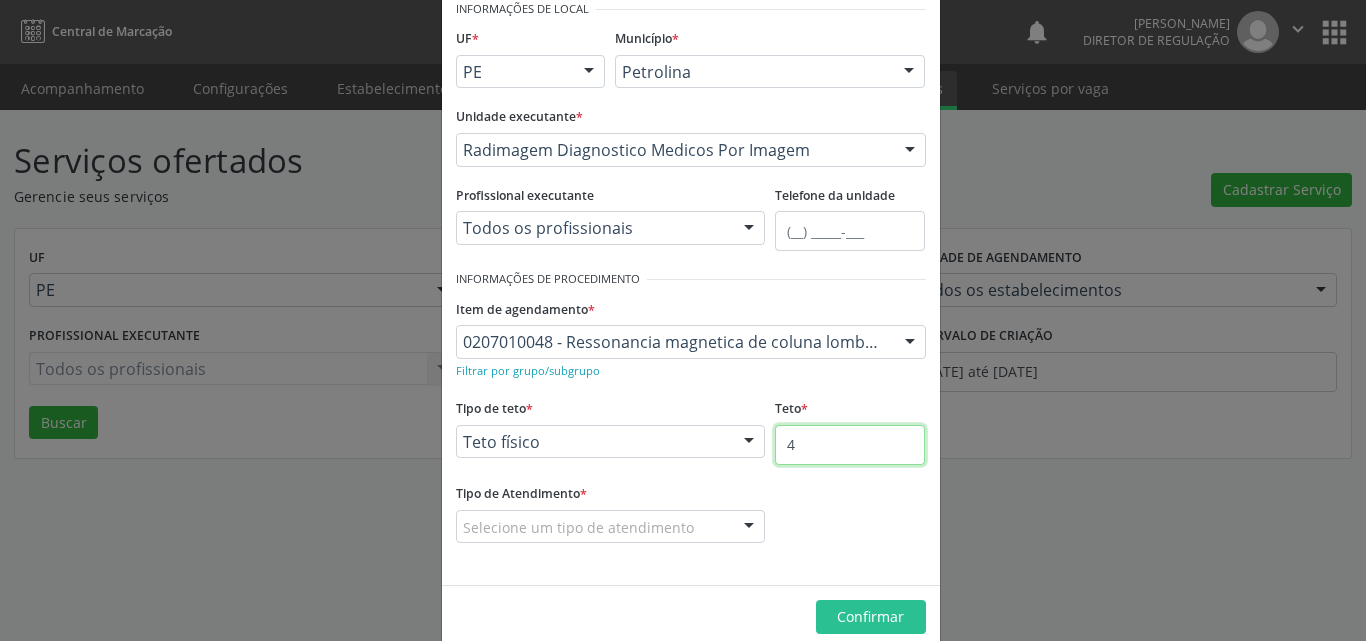 type on "4" 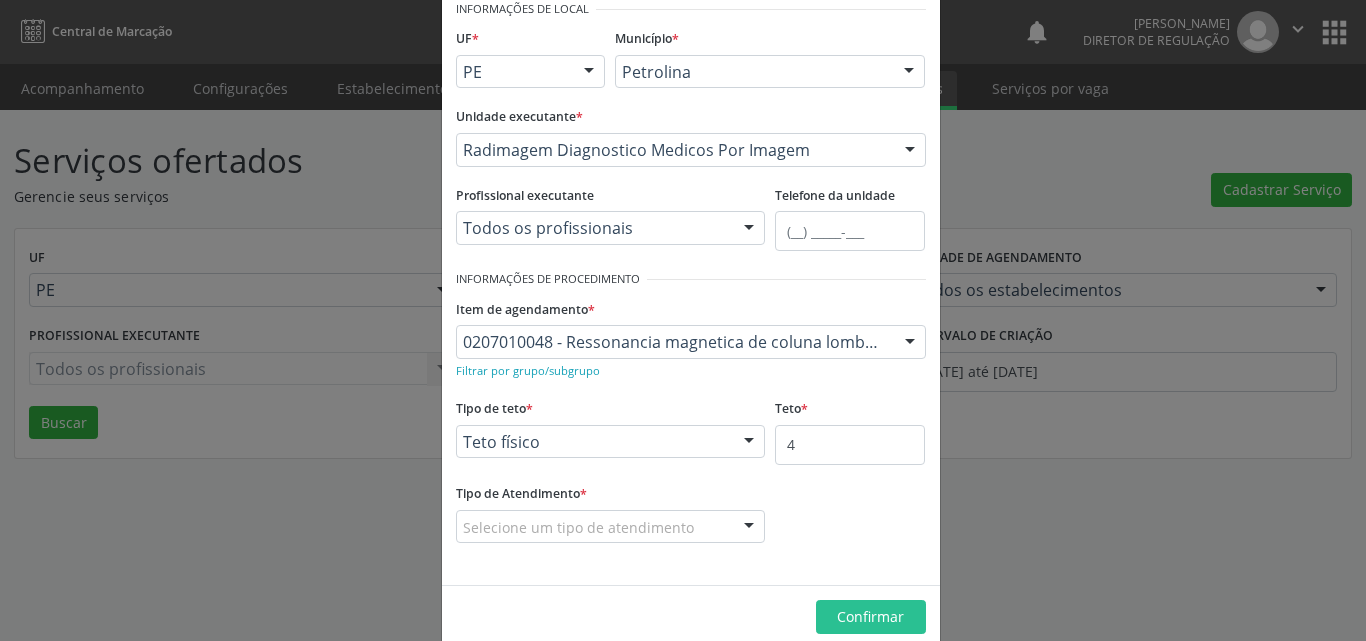 click on "Selecione um tipo de atendimento" at bounding box center (611, 527) 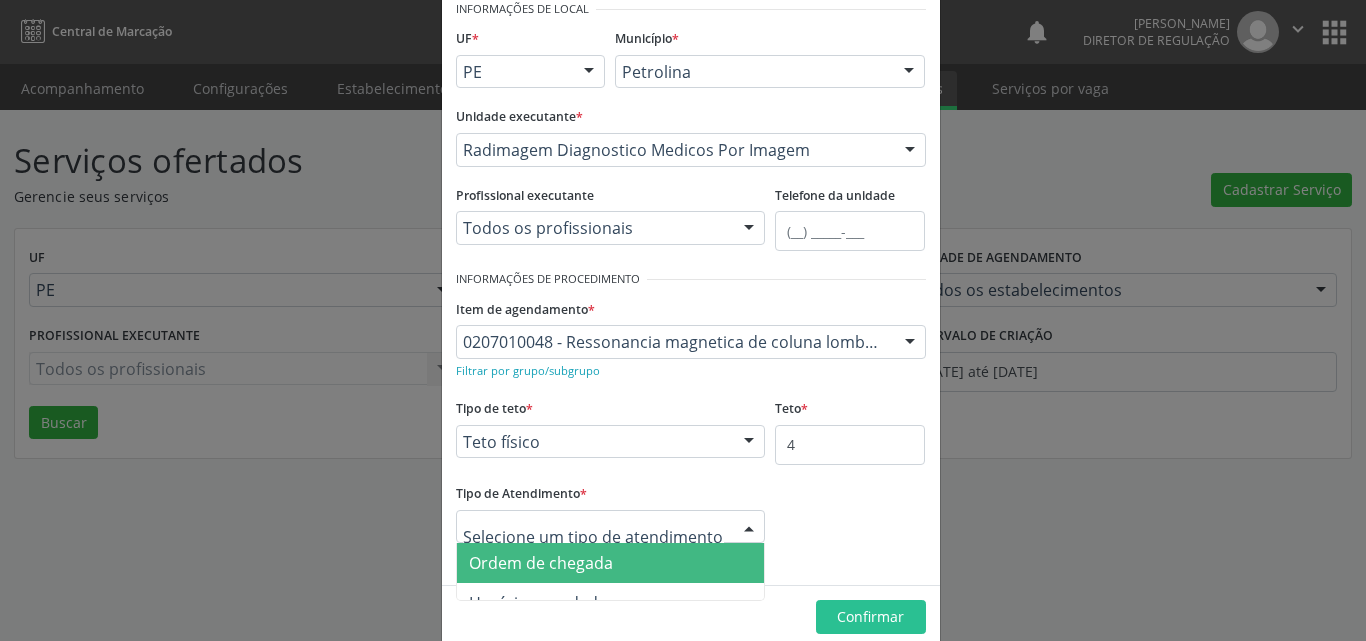 click on "Ordem de chegada" at bounding box center (611, 563) 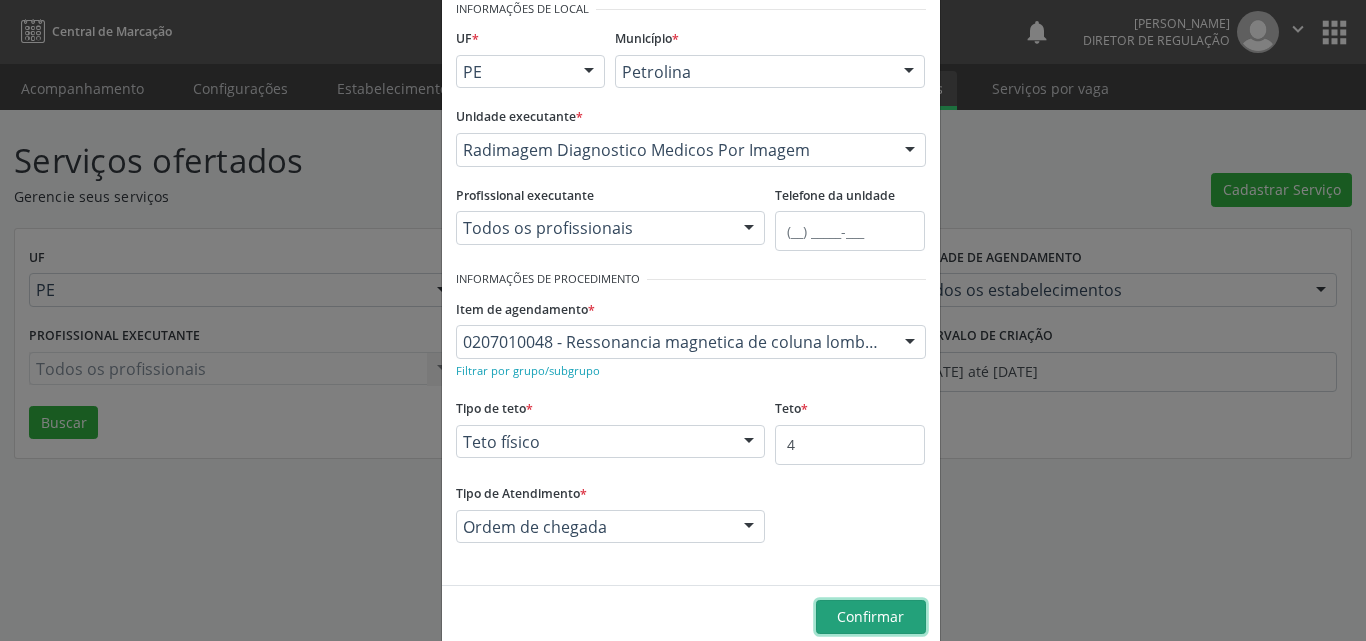click on "Confirmar" at bounding box center [870, 616] 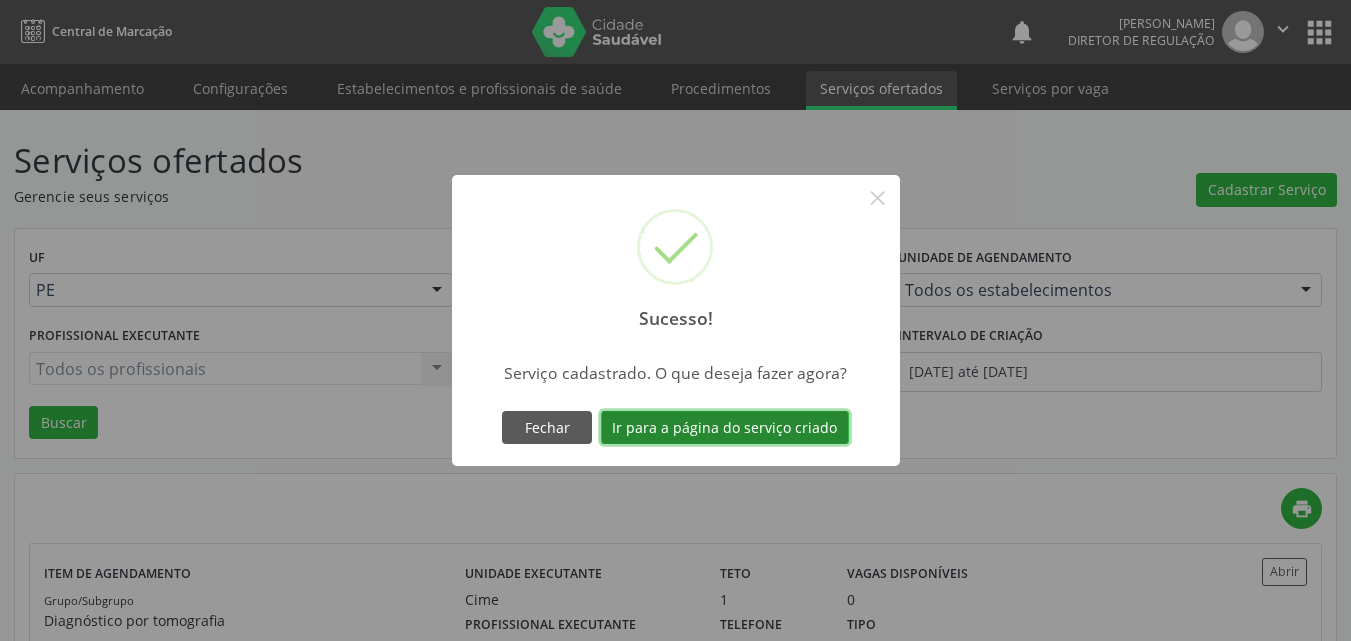click on "Ir para a página do serviço criado" at bounding box center [725, 428] 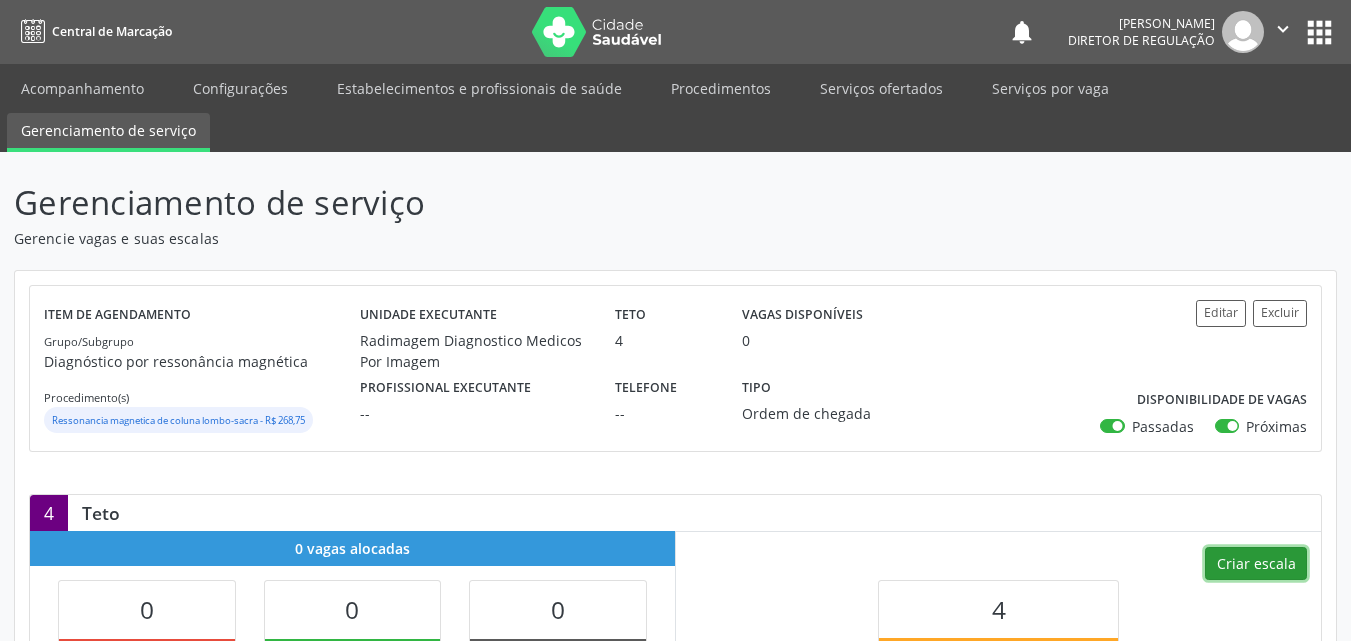 click on "Criar escala" at bounding box center [1256, 564] 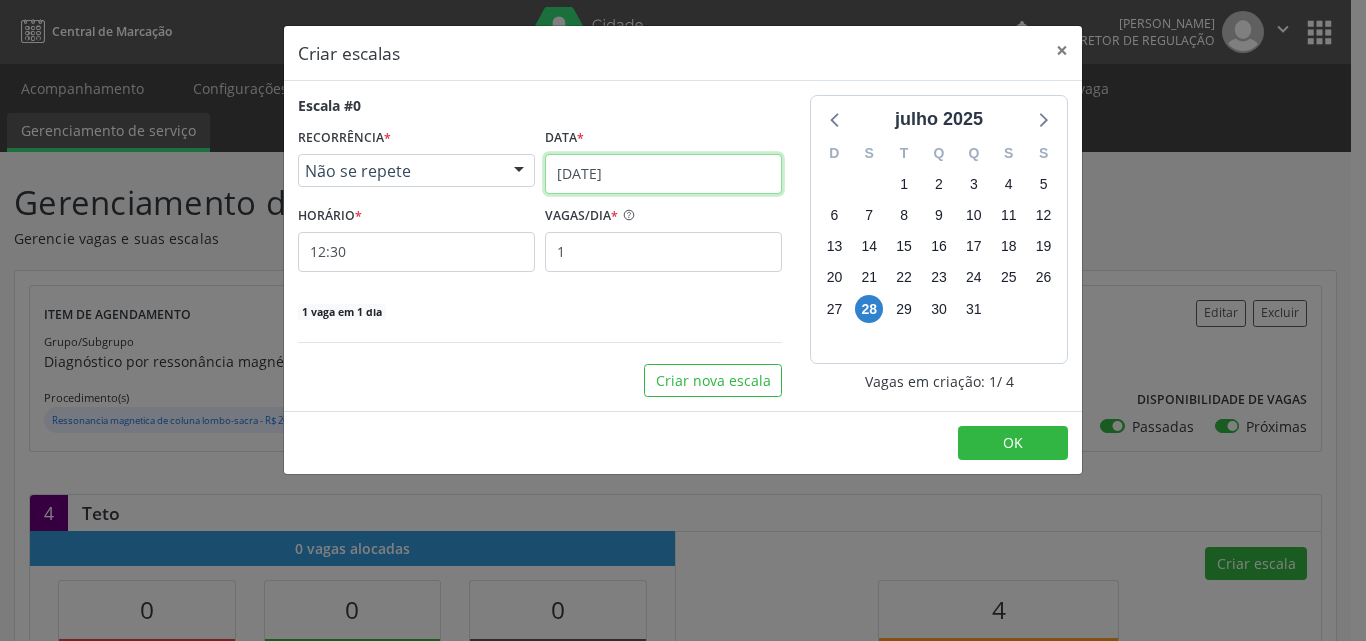 click on "[DATE]" at bounding box center [663, 174] 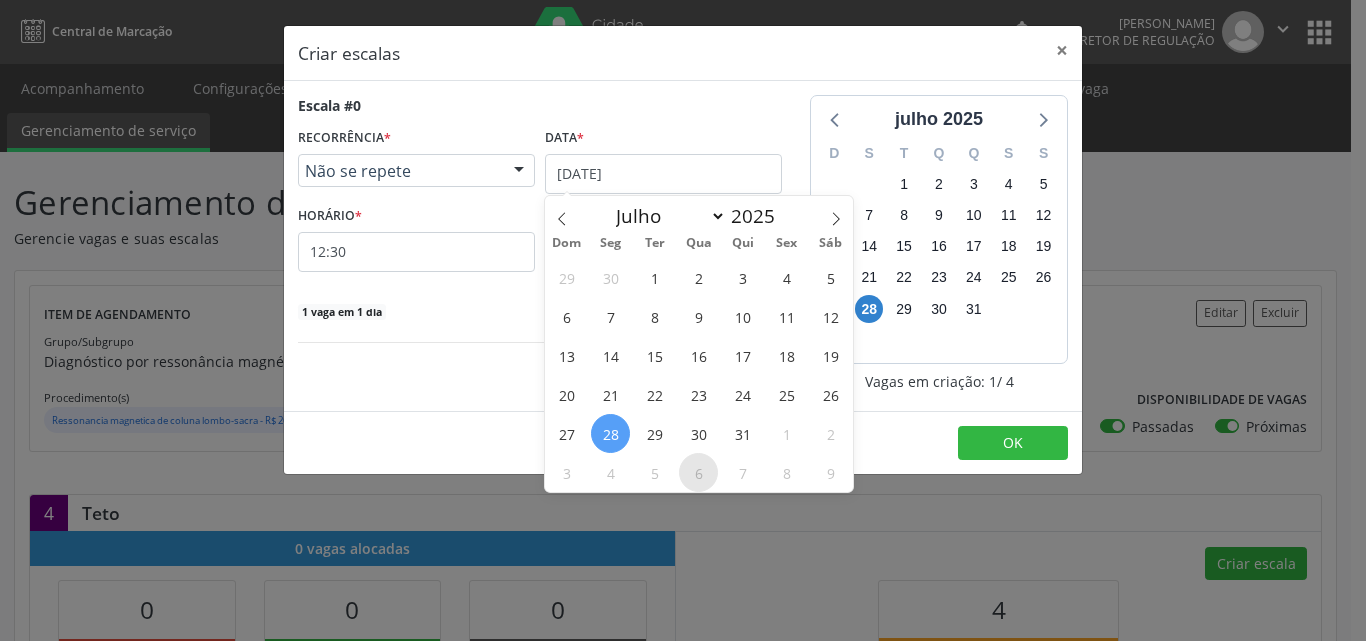 click on "6" at bounding box center (698, 472) 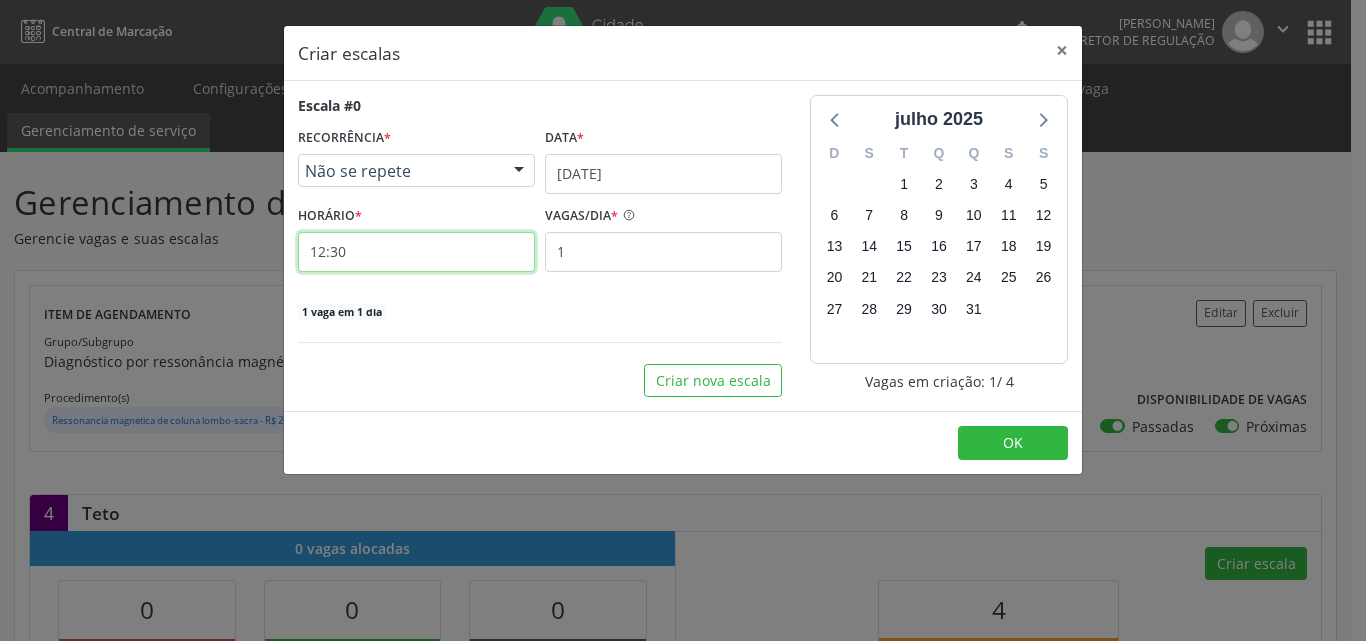 click on "12:30" at bounding box center [416, 252] 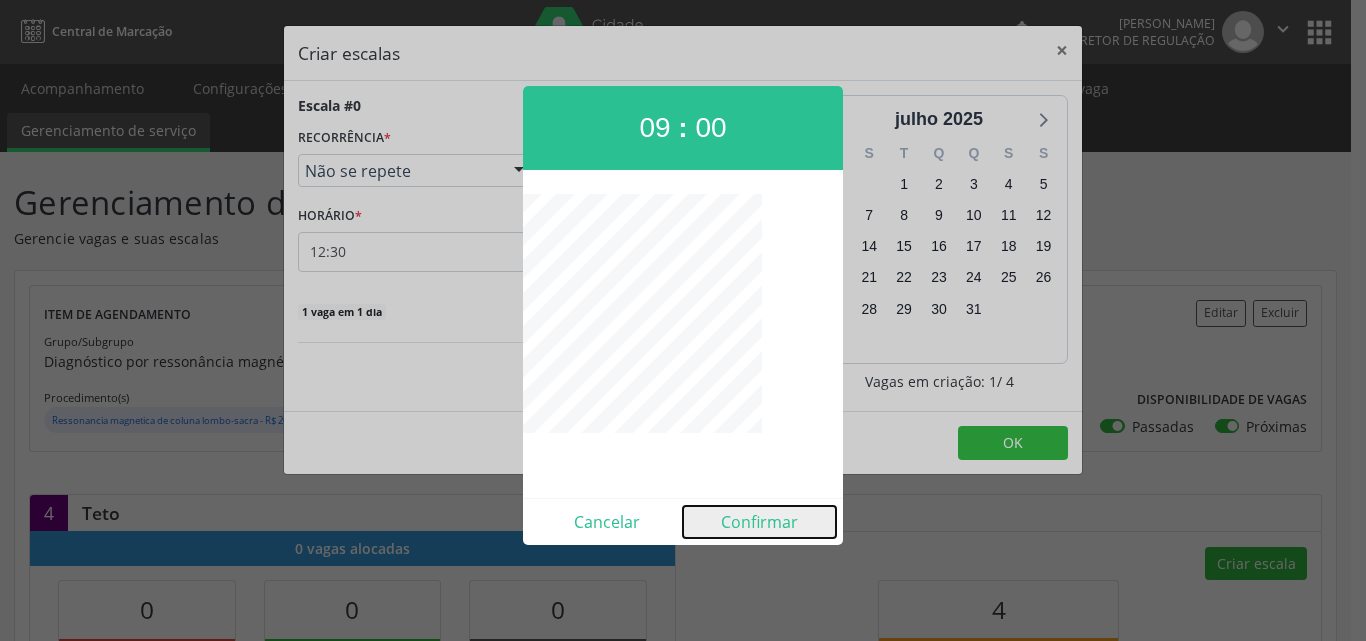 click on "Confirmar" at bounding box center [759, 522] 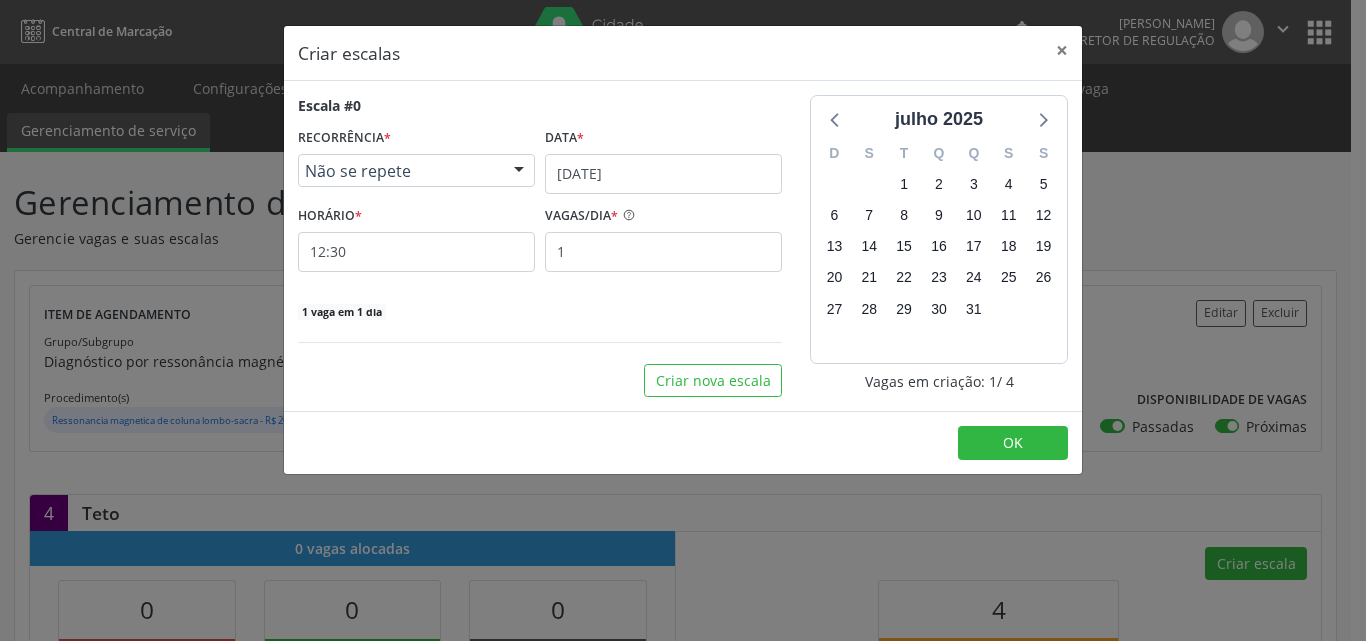 type on "09:00" 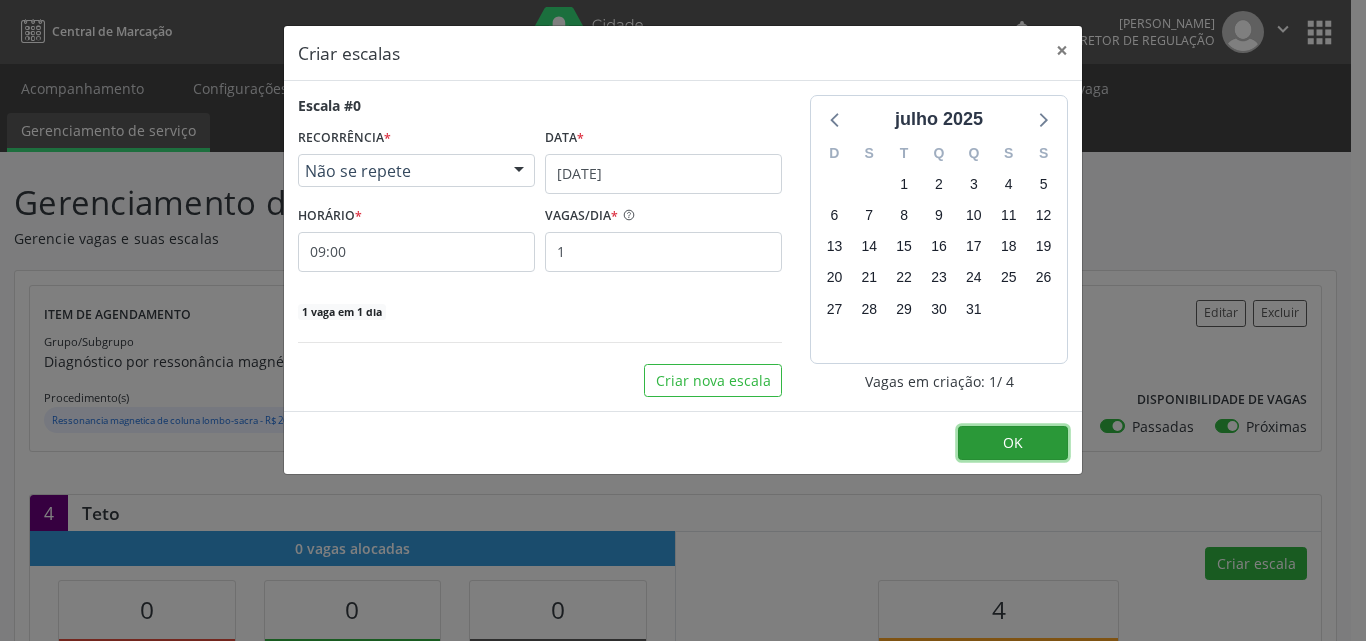 click on "OK" at bounding box center (1013, 442) 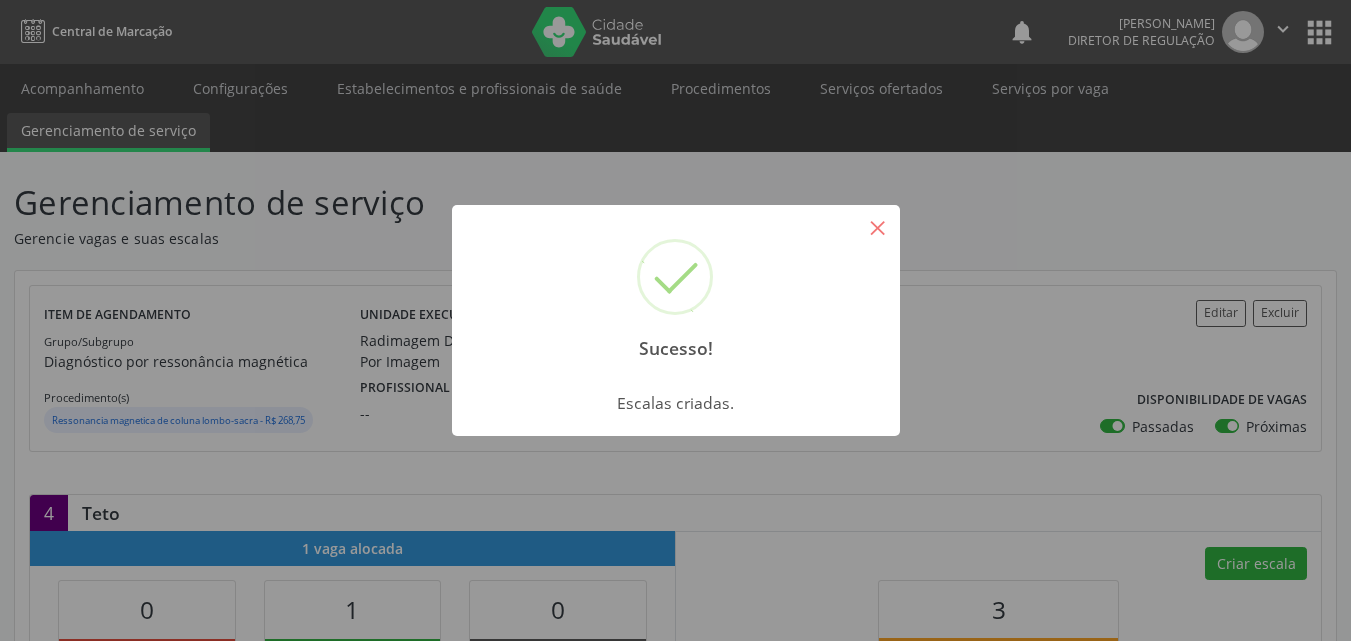 click on "×" at bounding box center [878, 227] 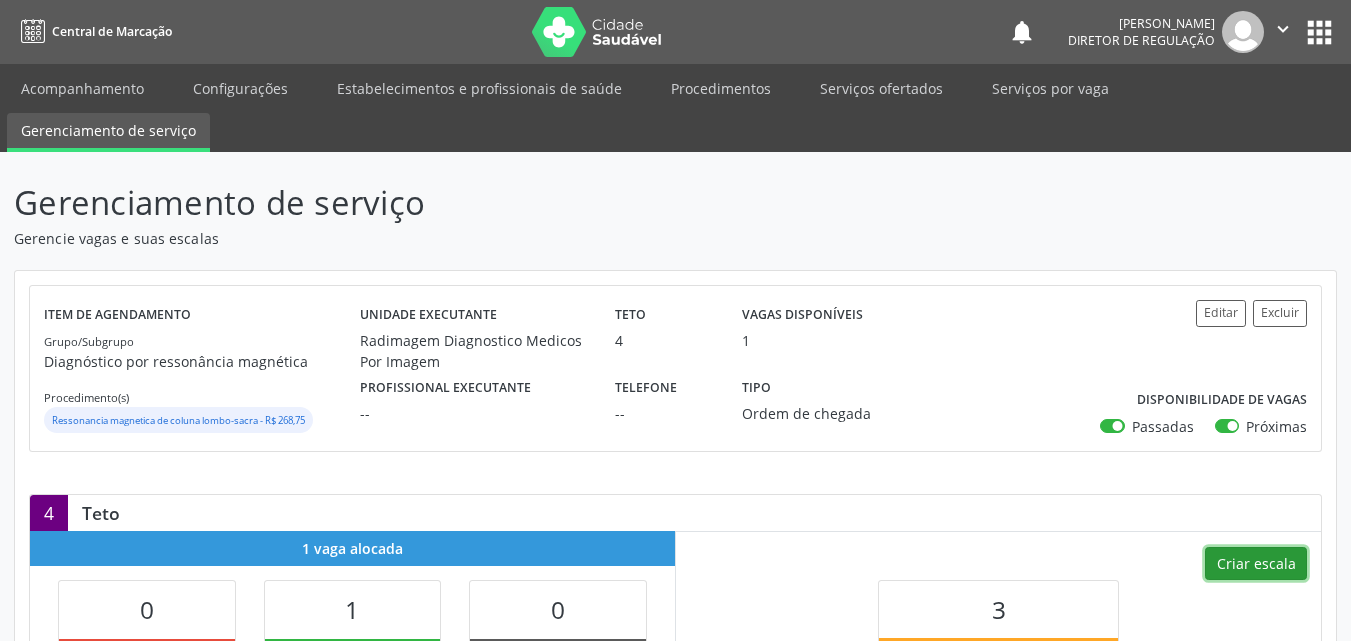 click on "Criar escala" at bounding box center [1256, 564] 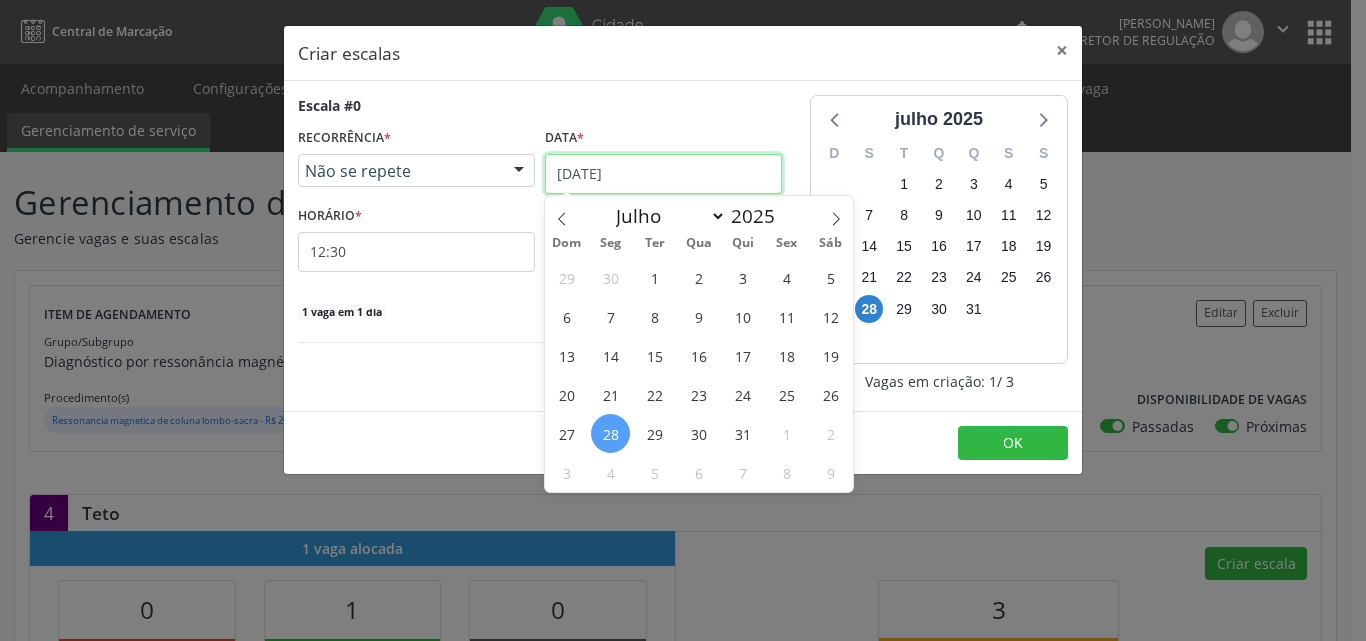 click on "[DATE]" at bounding box center (663, 174) 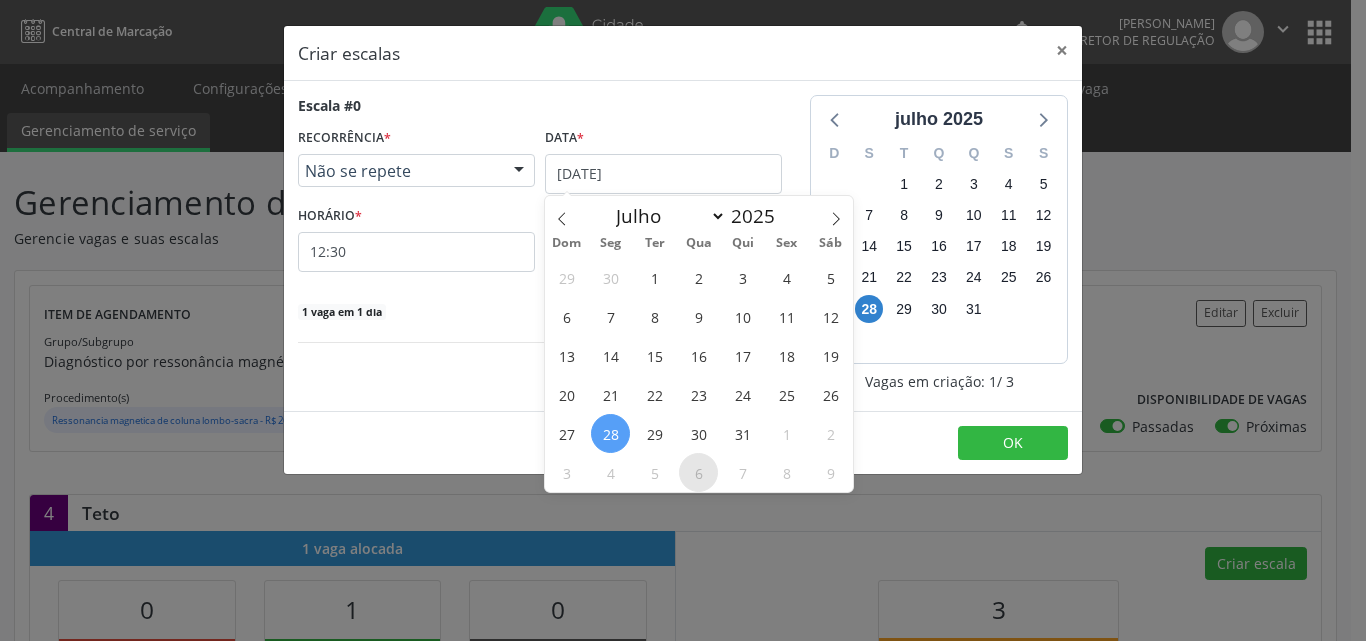click on "6" at bounding box center (698, 472) 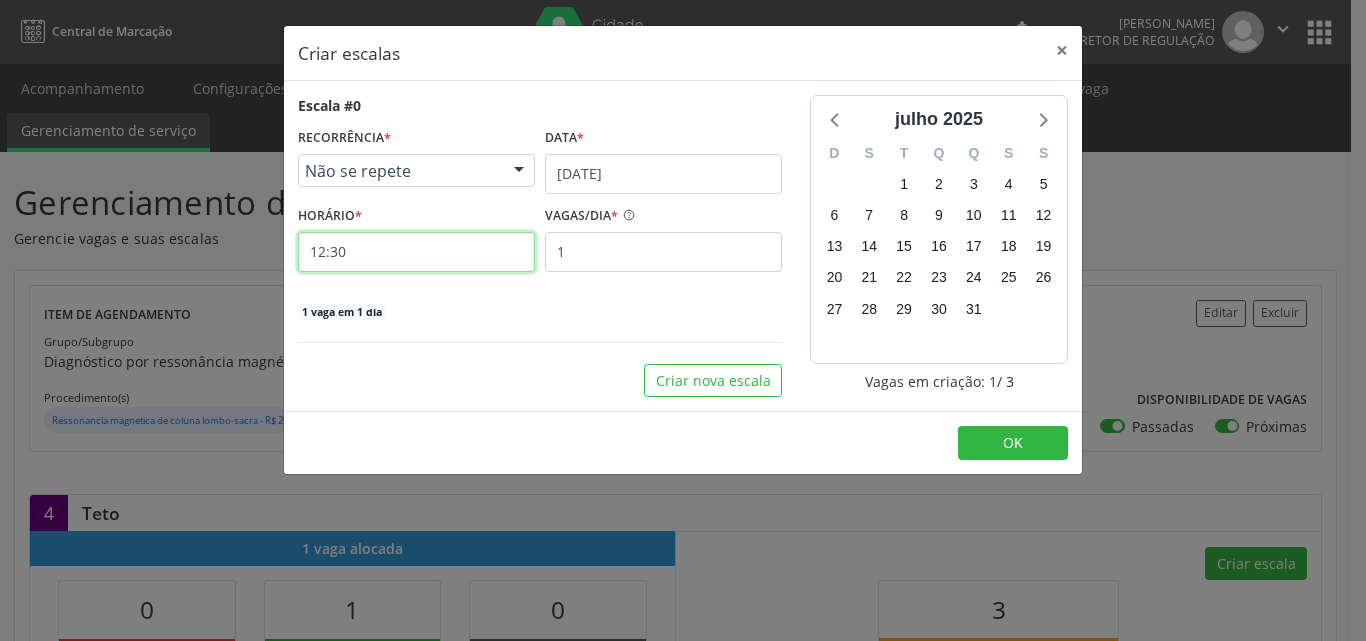 click on "12:30" at bounding box center (416, 252) 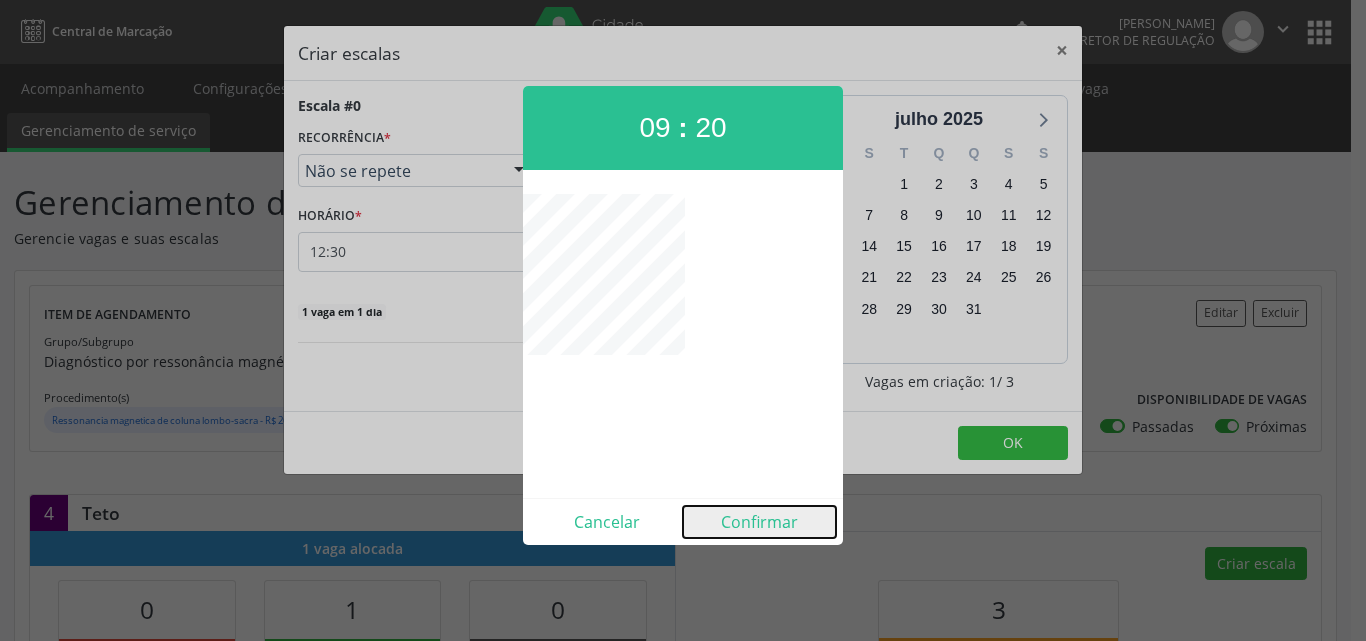 click on "Confirmar" at bounding box center [759, 522] 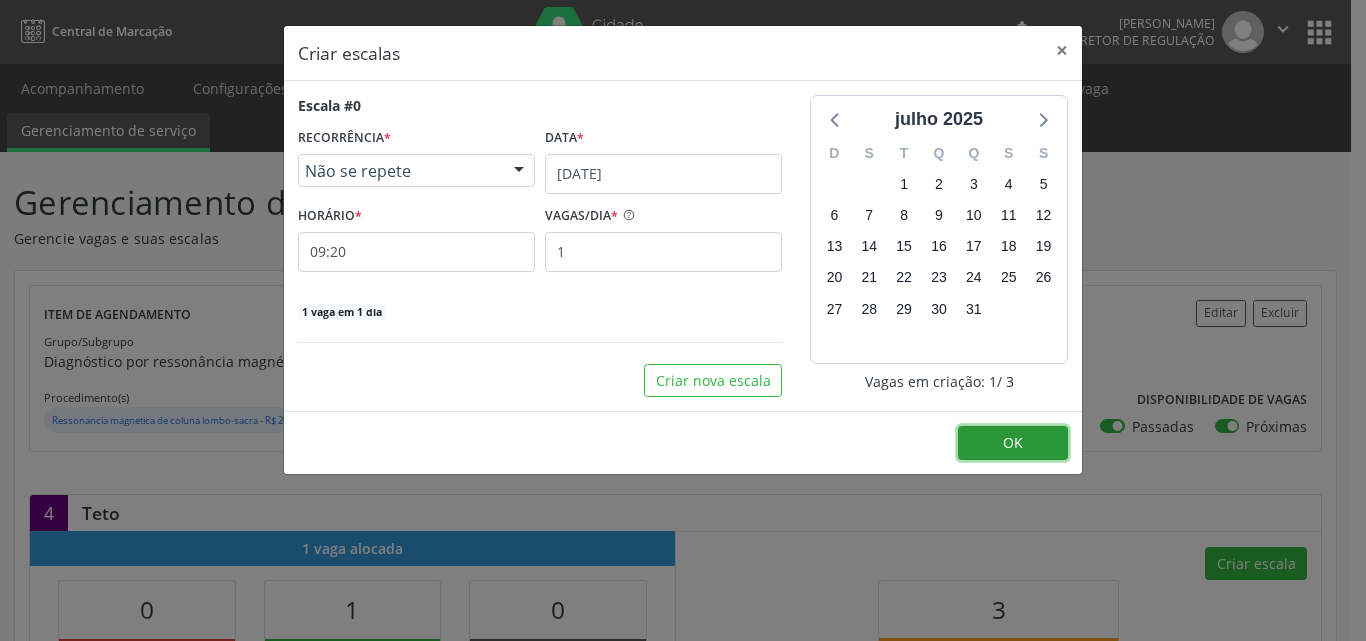 click on "OK" at bounding box center [1013, 443] 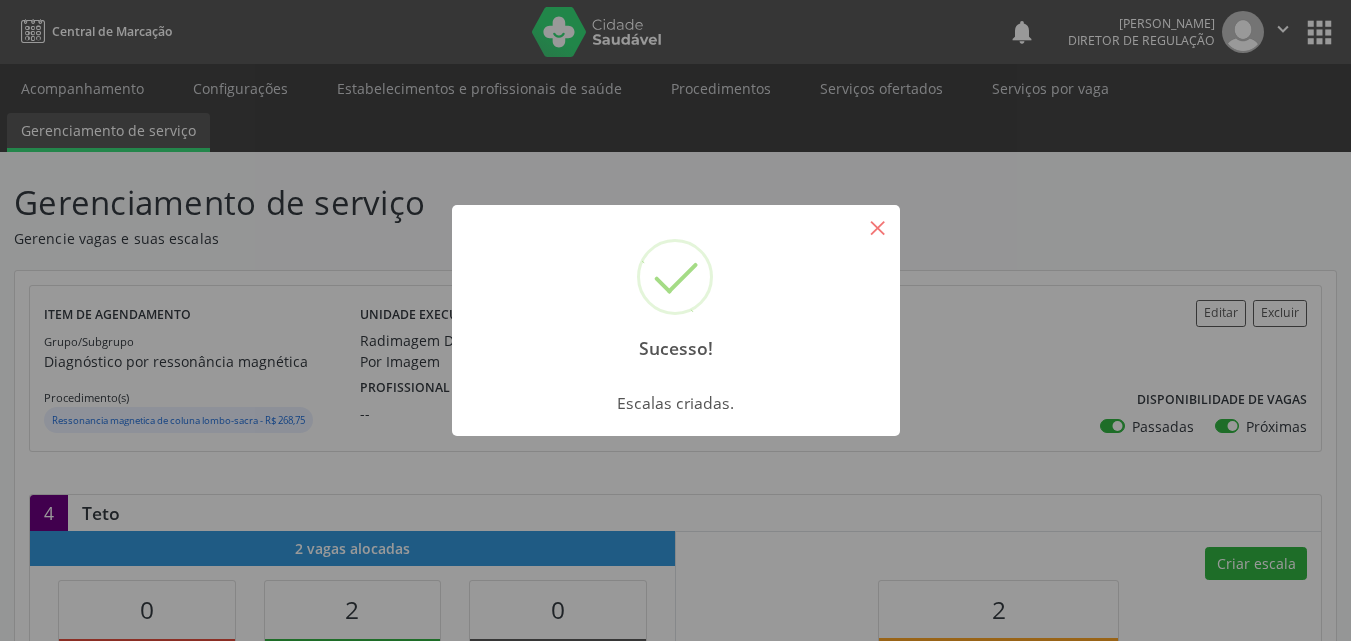 click on "×" at bounding box center (878, 227) 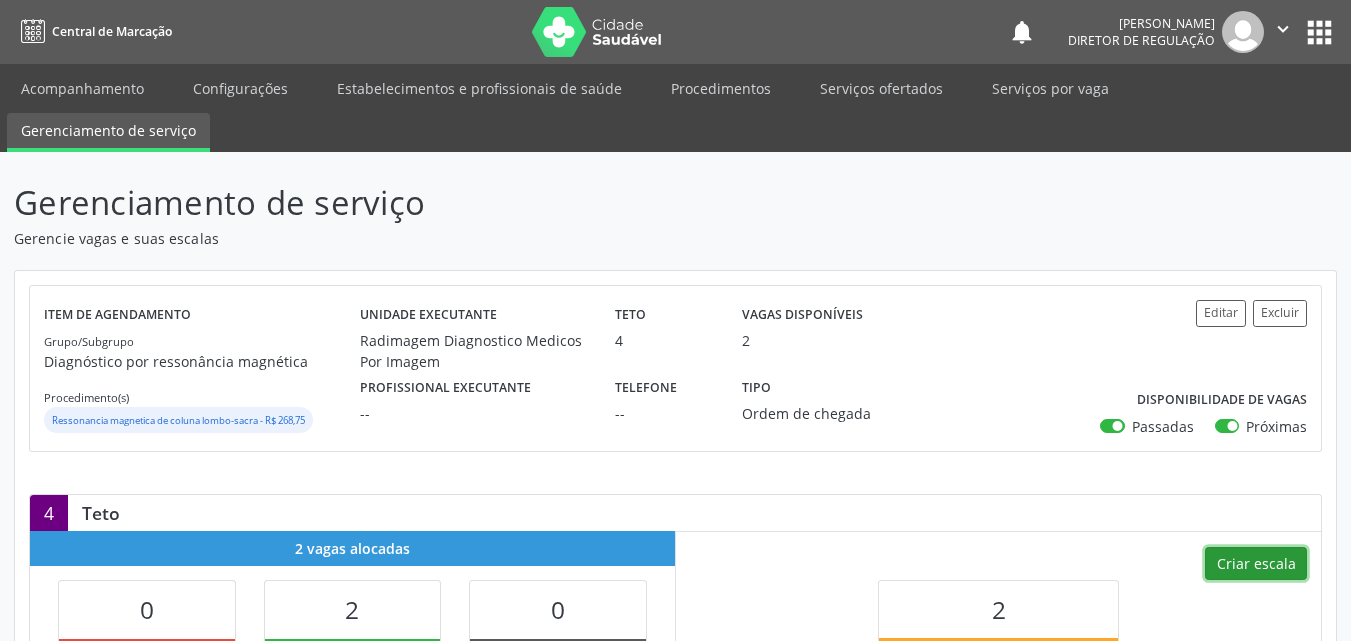 click on "Criar escala" at bounding box center (1256, 564) 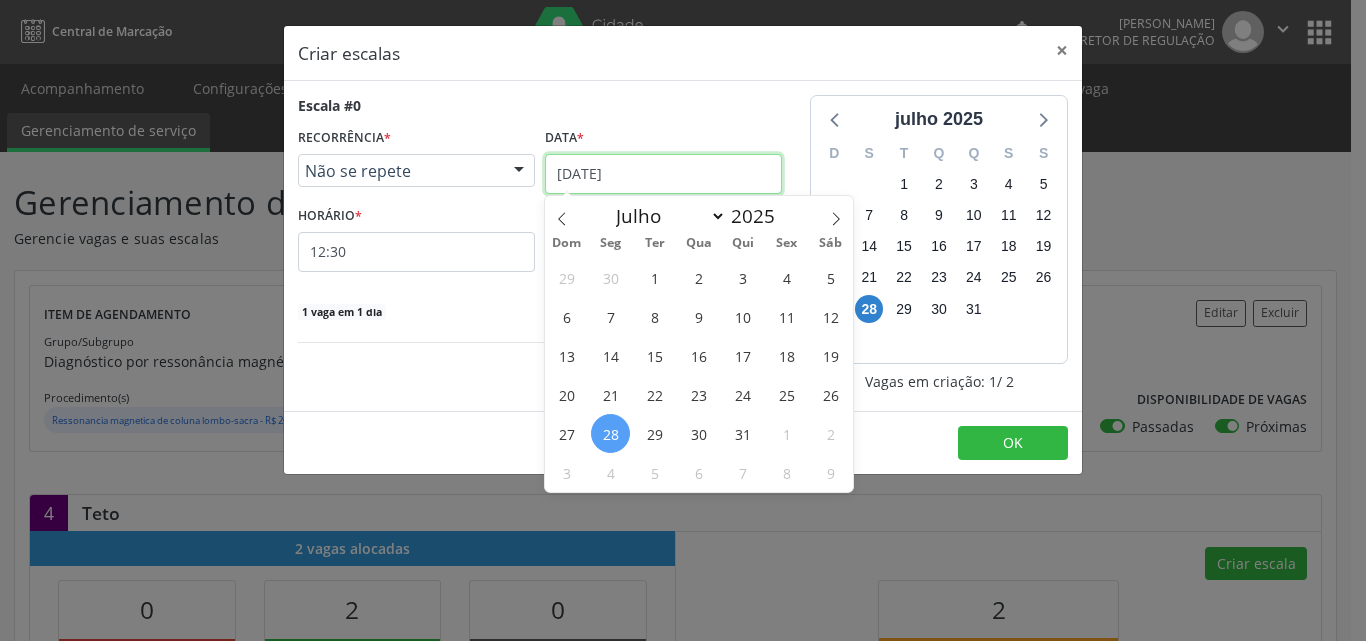 click on "[DATE]" at bounding box center [663, 174] 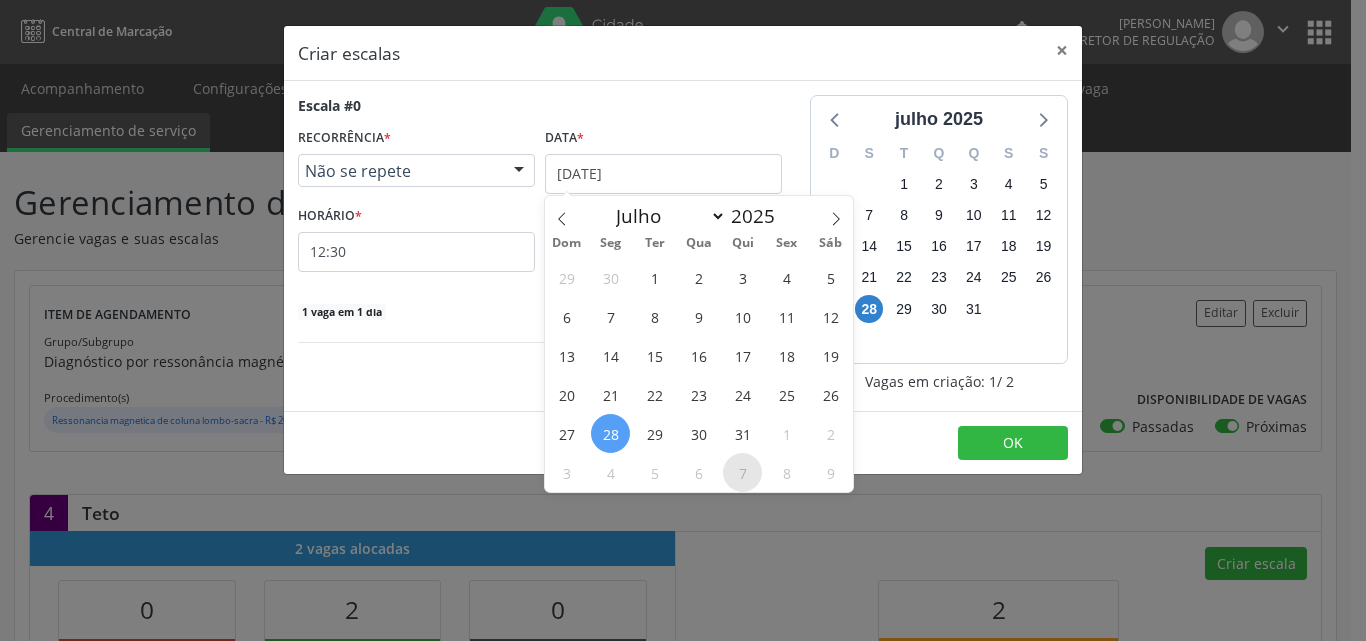 click on "7" at bounding box center [742, 472] 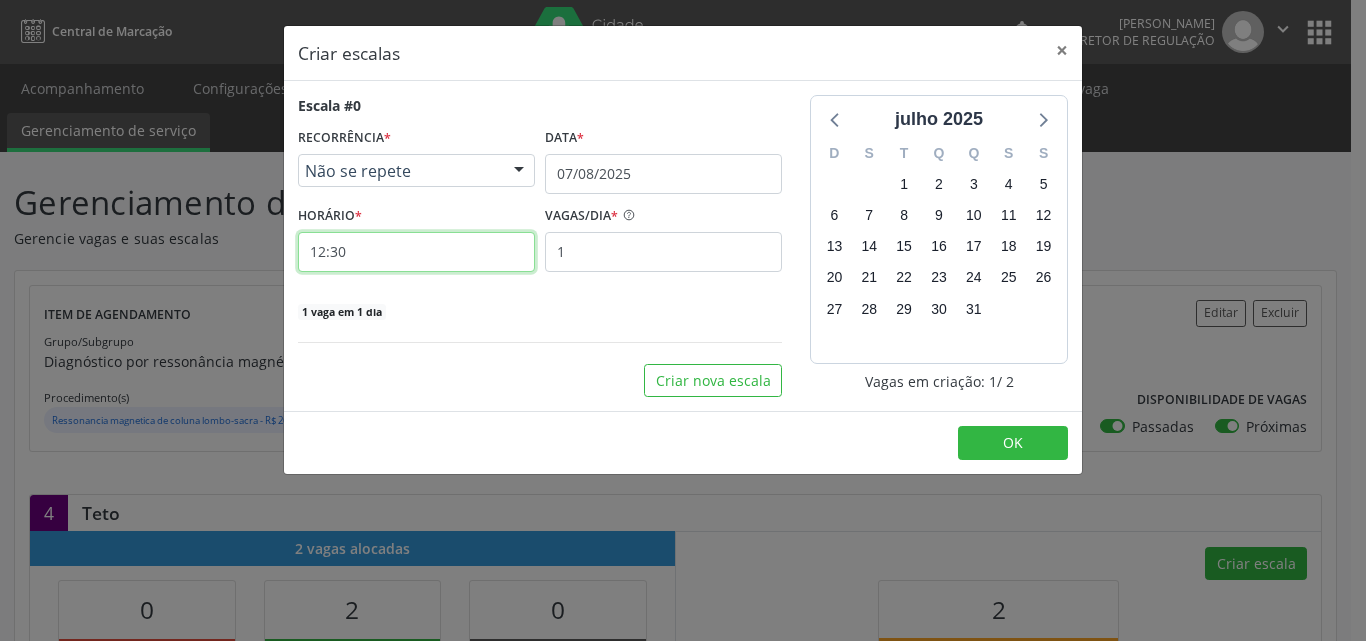click on "12:30" at bounding box center [416, 252] 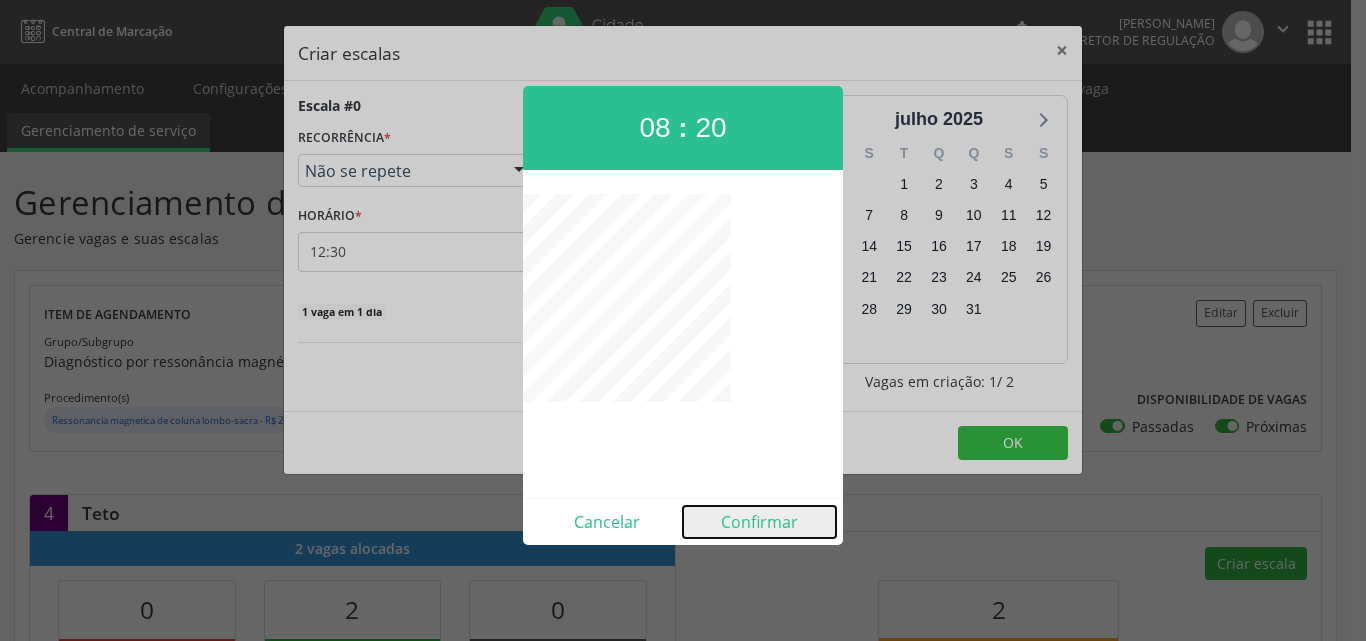 click on "Confirmar" at bounding box center [759, 522] 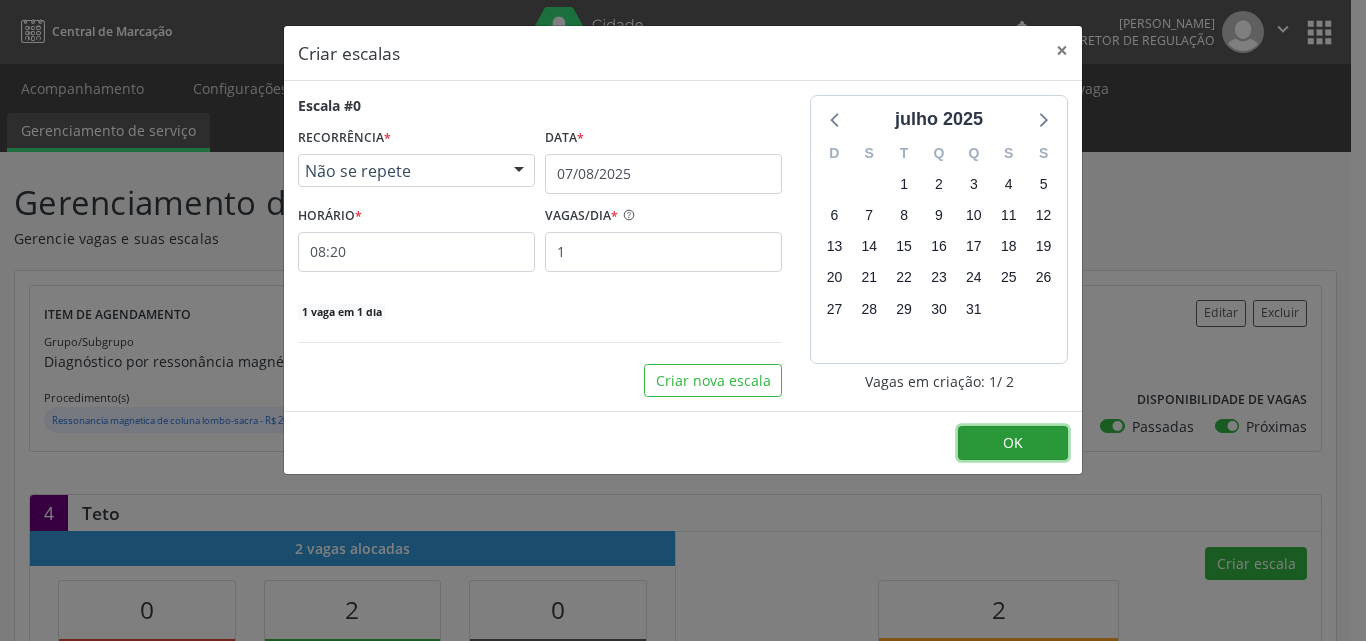 click on "OK" at bounding box center [1013, 443] 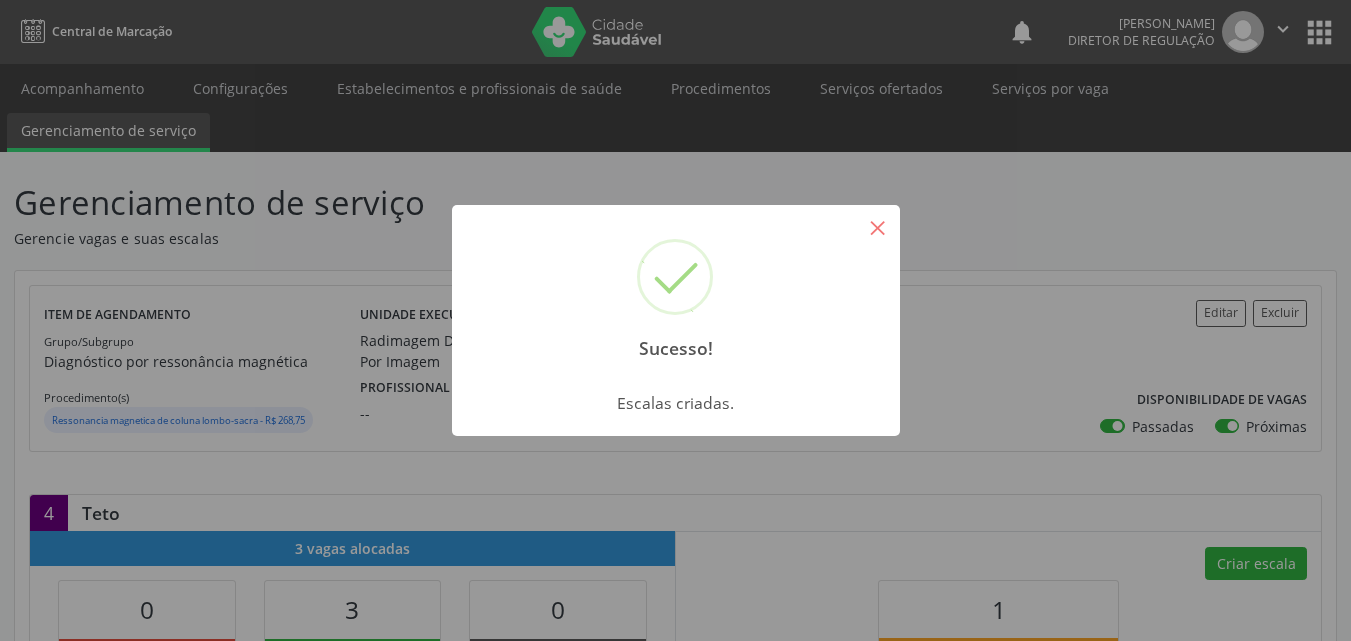 click on "×" at bounding box center [878, 227] 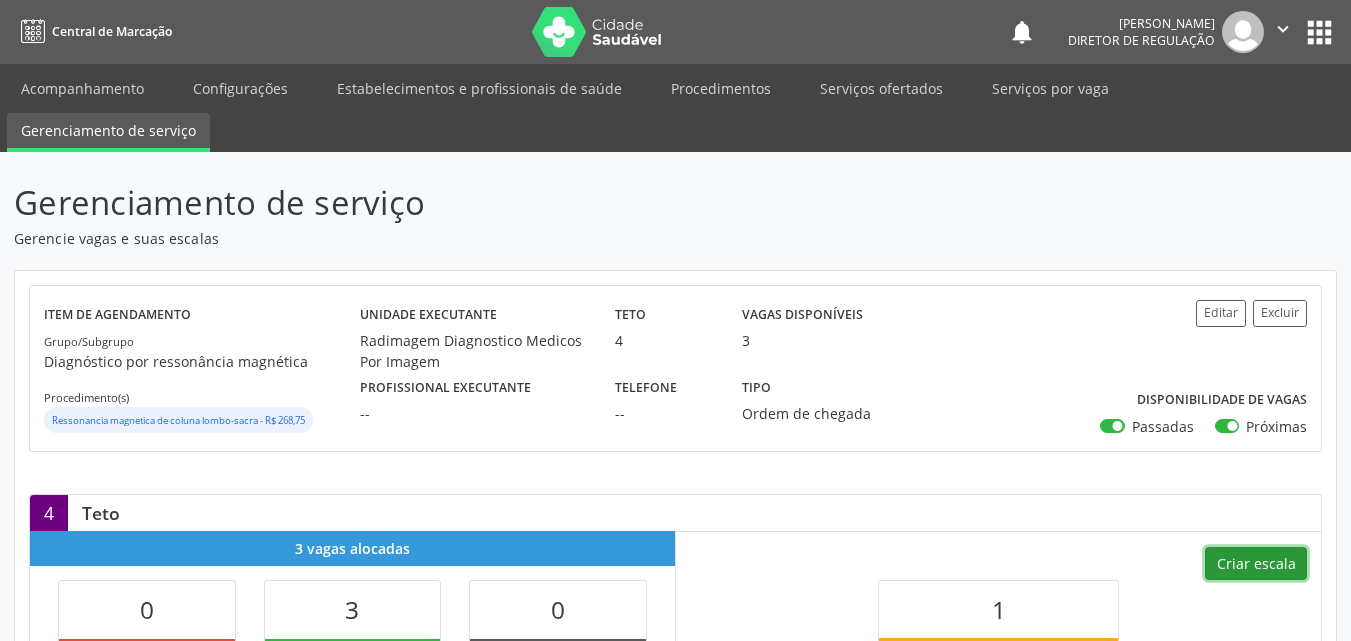 click on "Criar escala" at bounding box center (1256, 564) 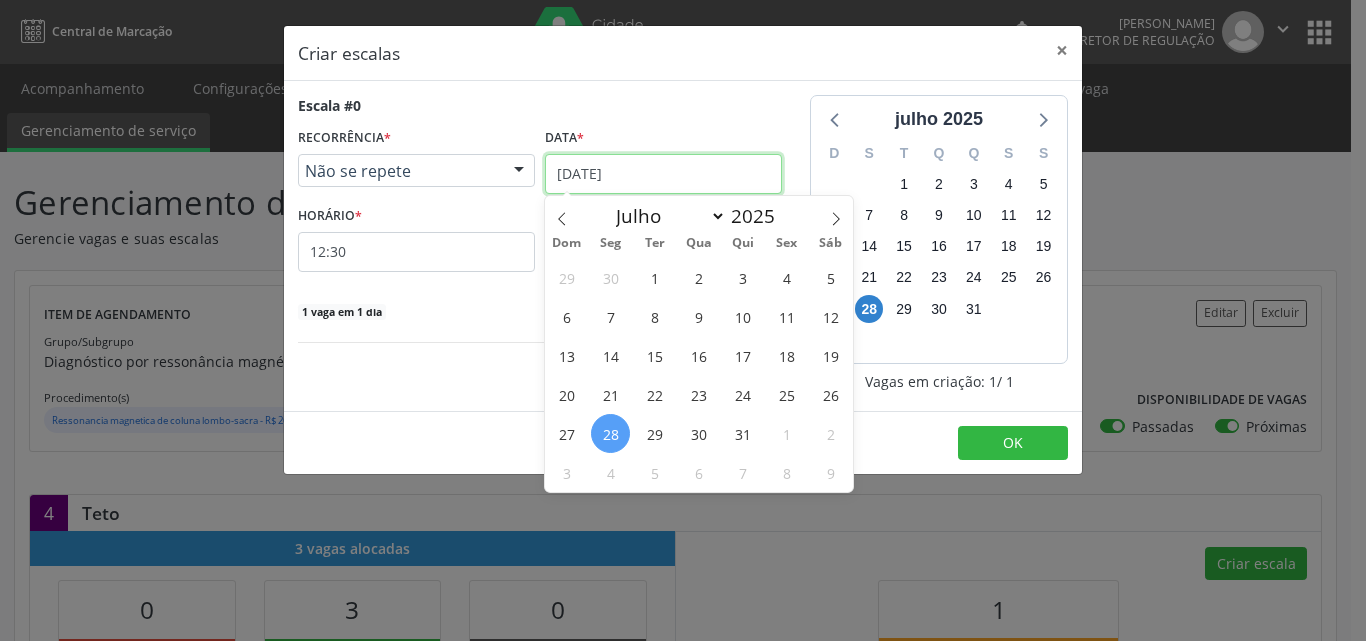 click on "[DATE]" at bounding box center (663, 174) 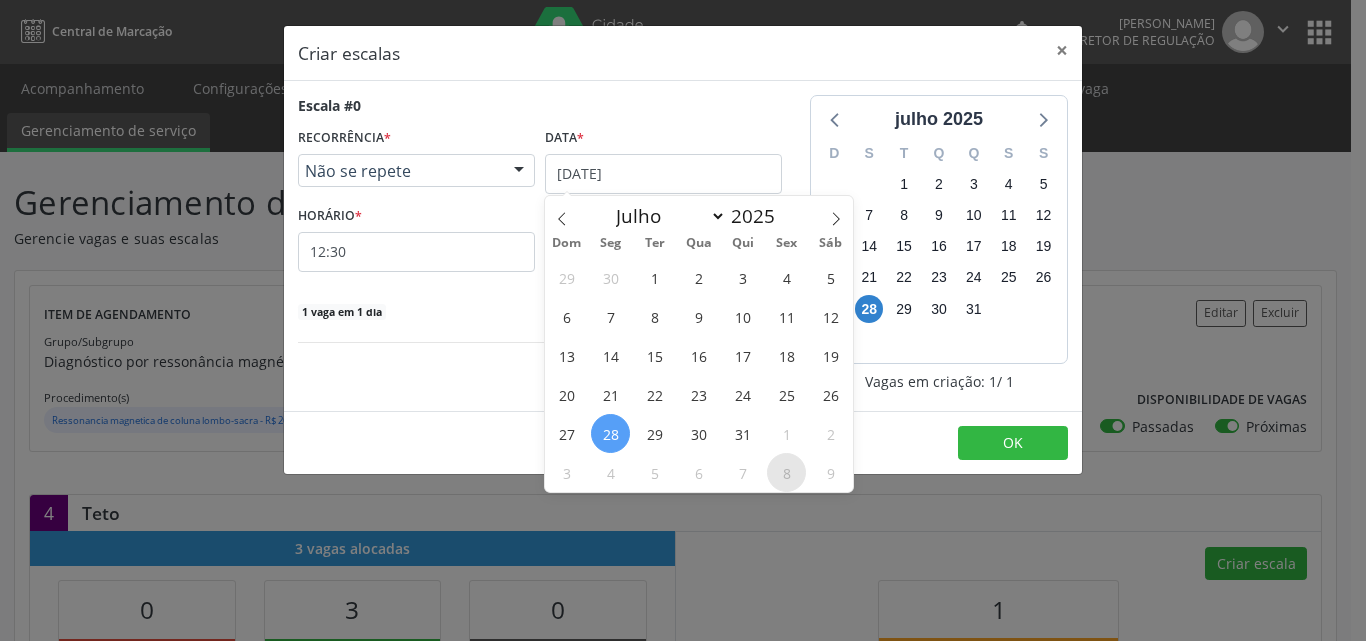 click on "8" at bounding box center [786, 472] 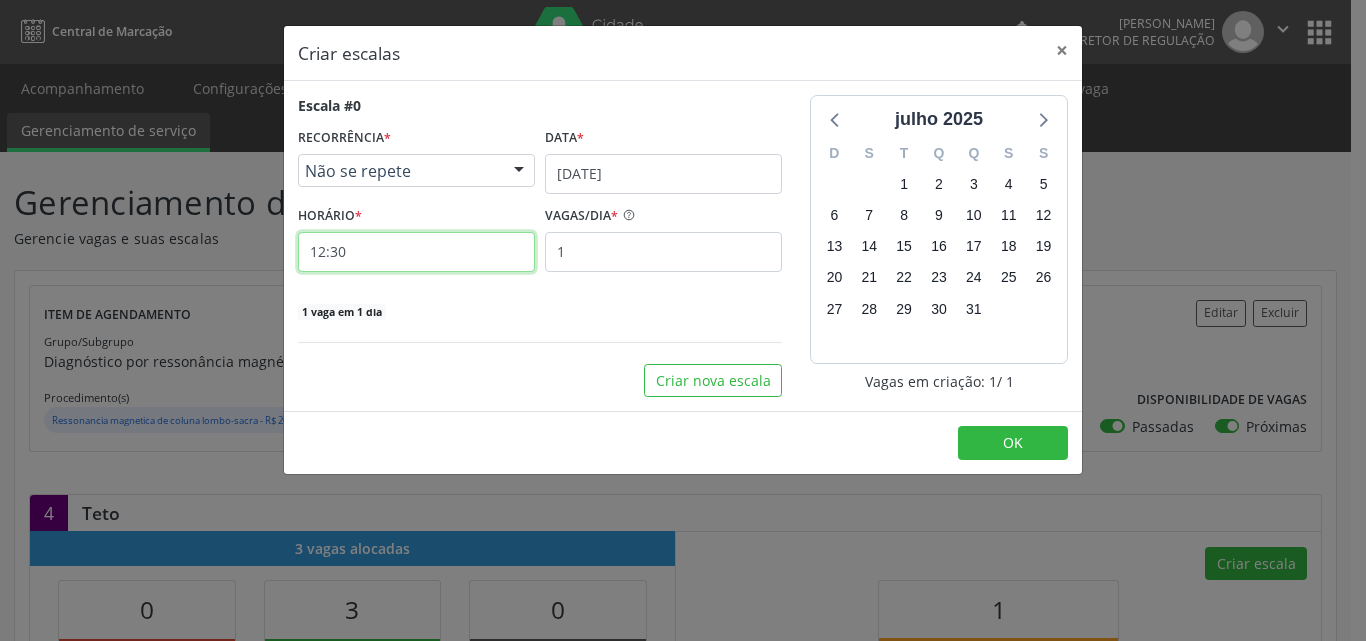 click on "12:30" at bounding box center (416, 252) 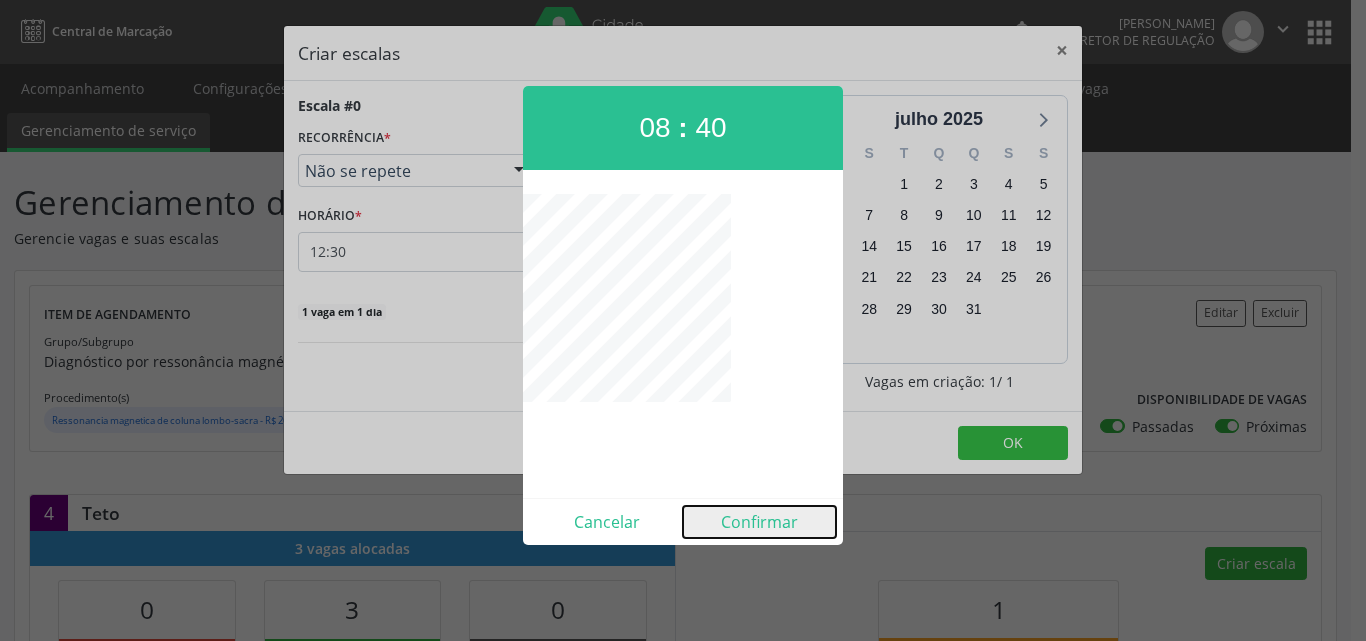 click on "Confirmar" at bounding box center [759, 522] 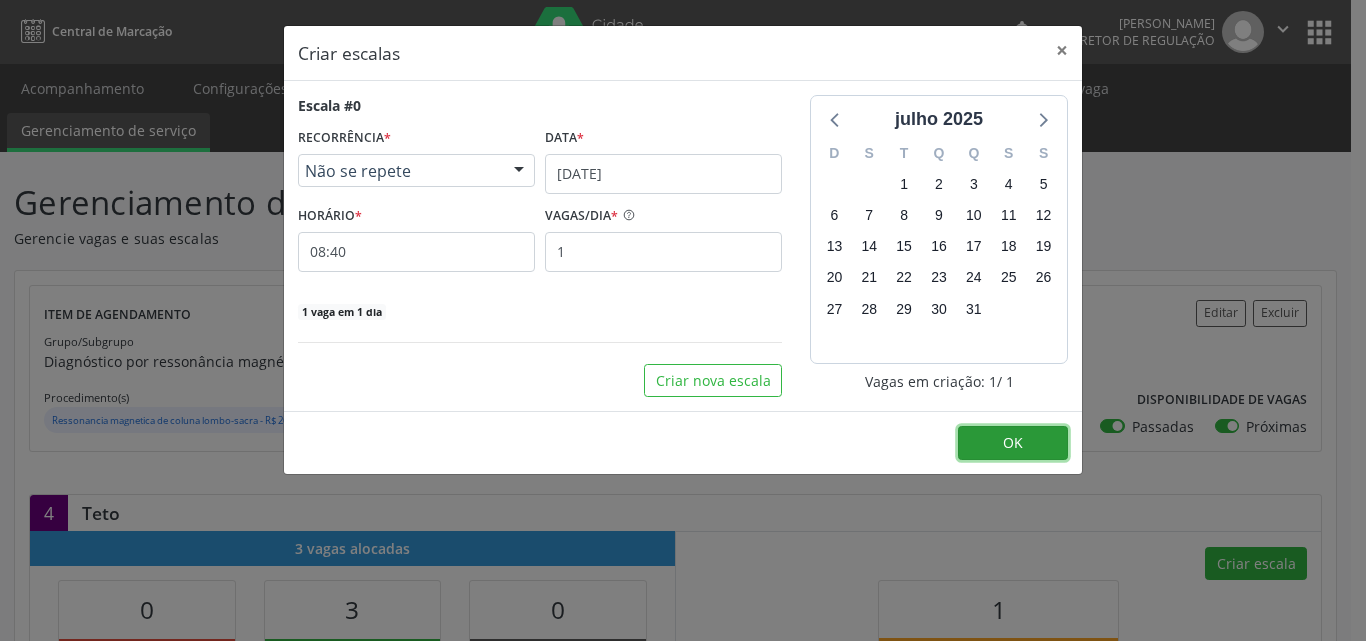 click on "OK" at bounding box center [1013, 442] 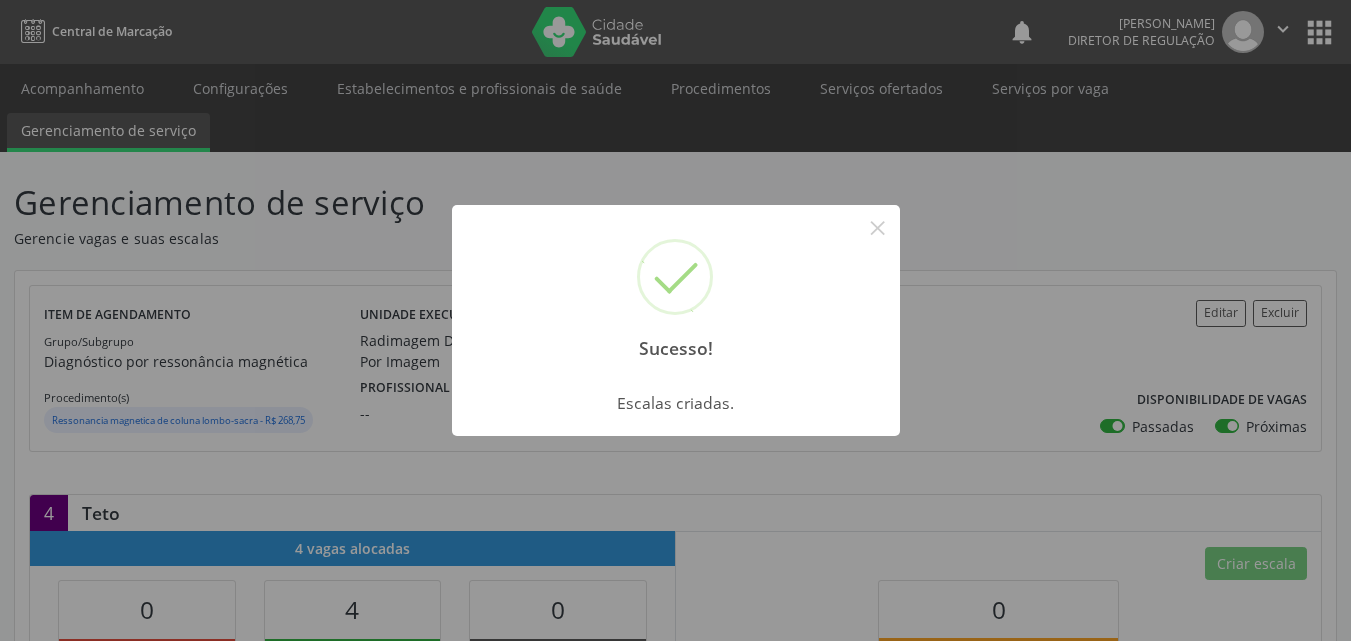 drag, startPoint x: 897, startPoint y: 230, endPoint x: 861, endPoint y: 174, distance: 66.573265 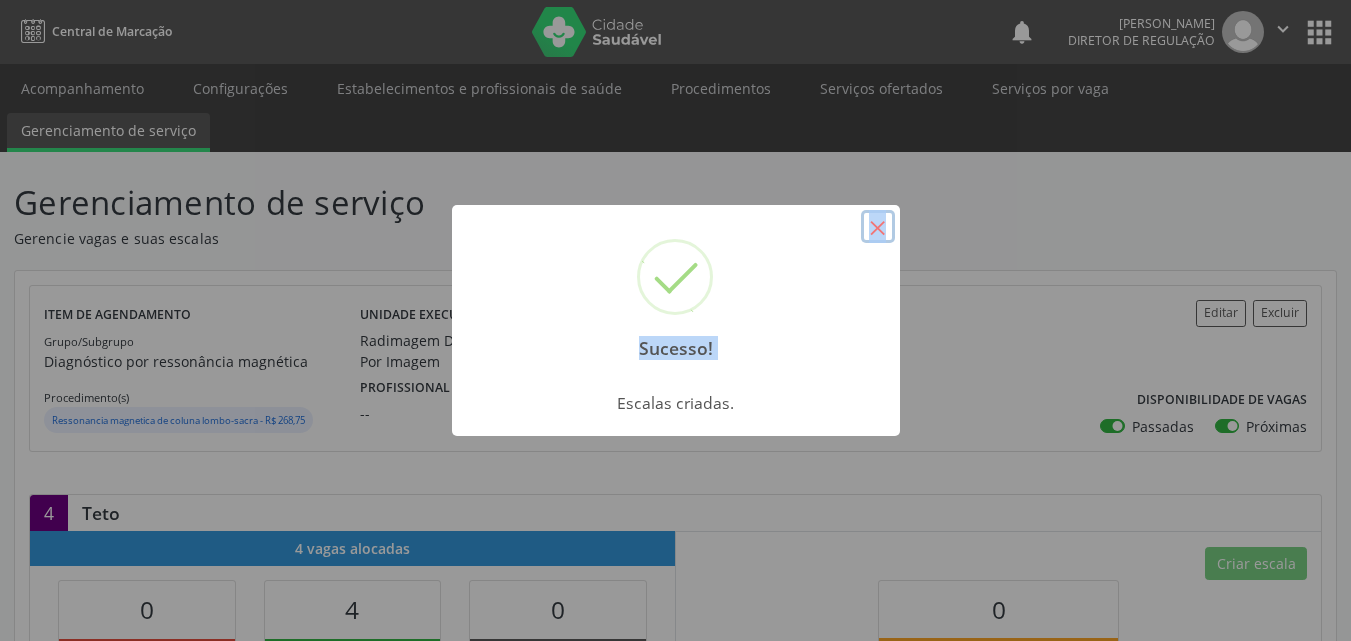 click on "×" at bounding box center [878, 227] 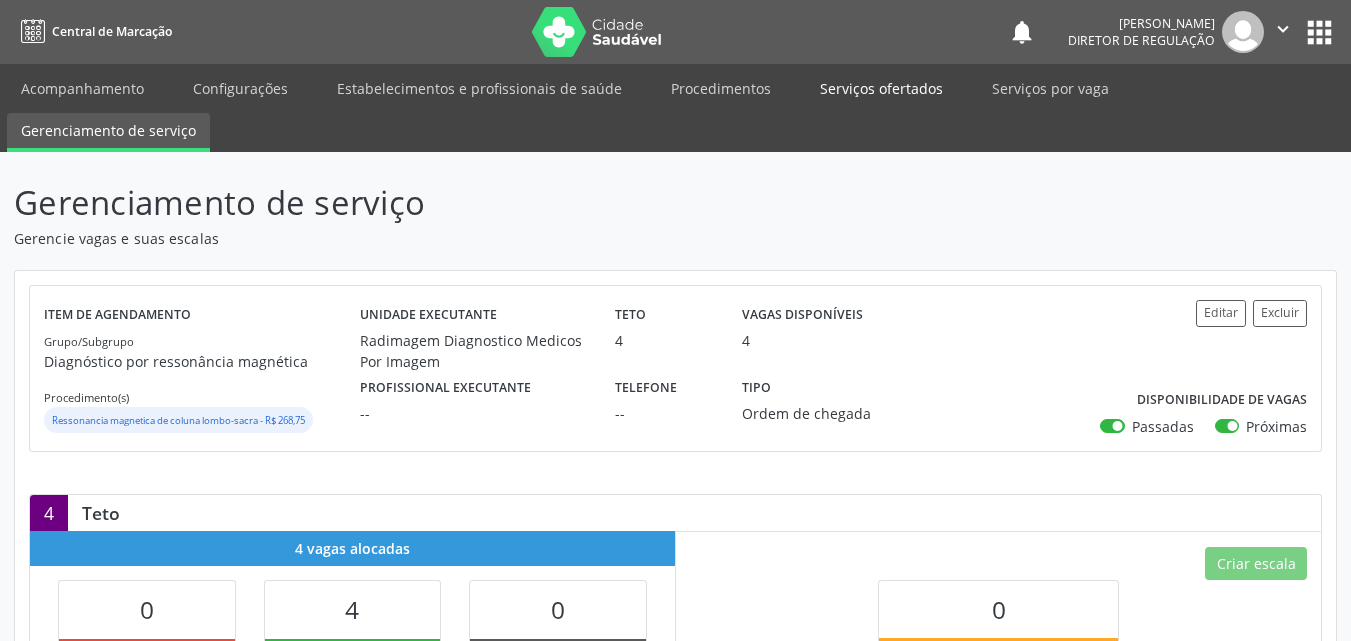 click on "Serviços ofertados" at bounding box center [881, 88] 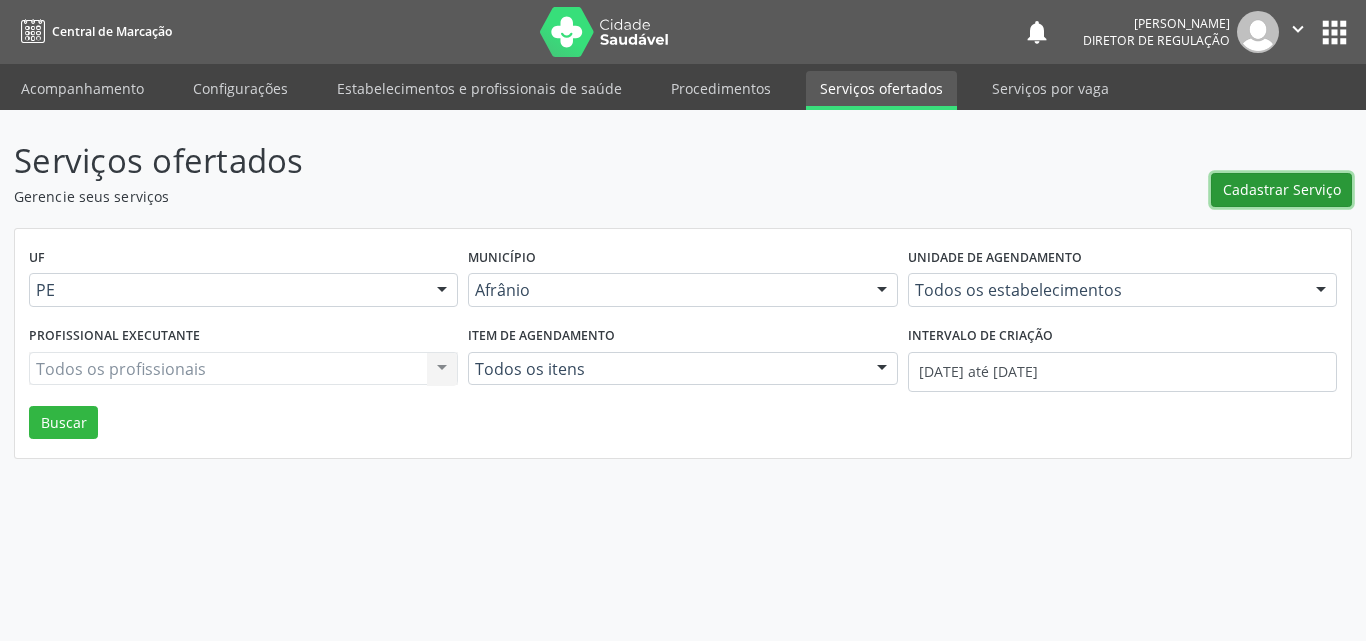 click on "Cadastrar Serviço" at bounding box center (1282, 189) 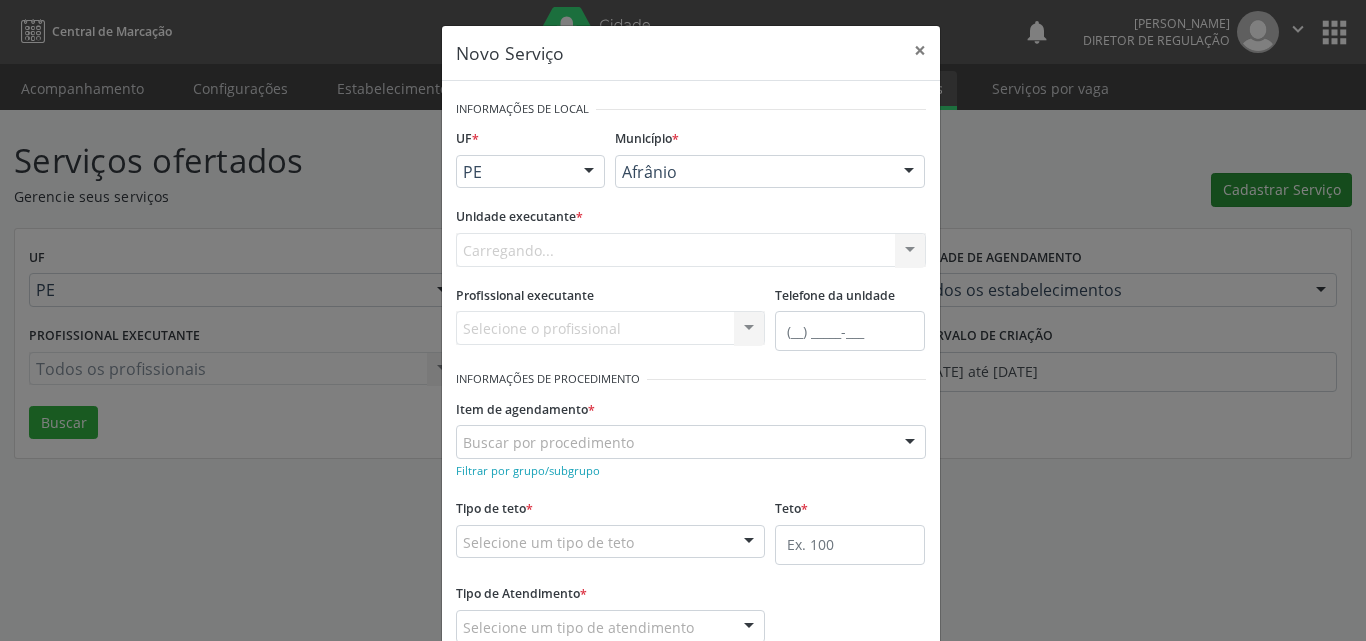scroll, scrollTop: 0, scrollLeft: 0, axis: both 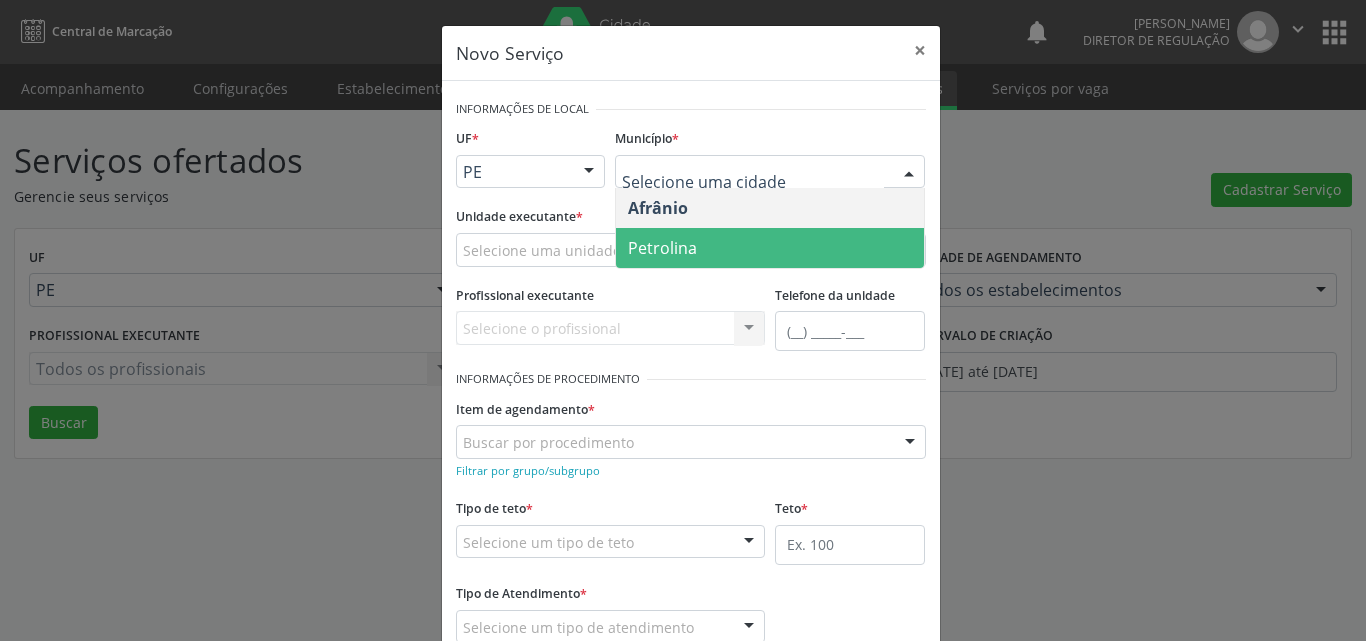 click on "Petrolina" at bounding box center (770, 248) 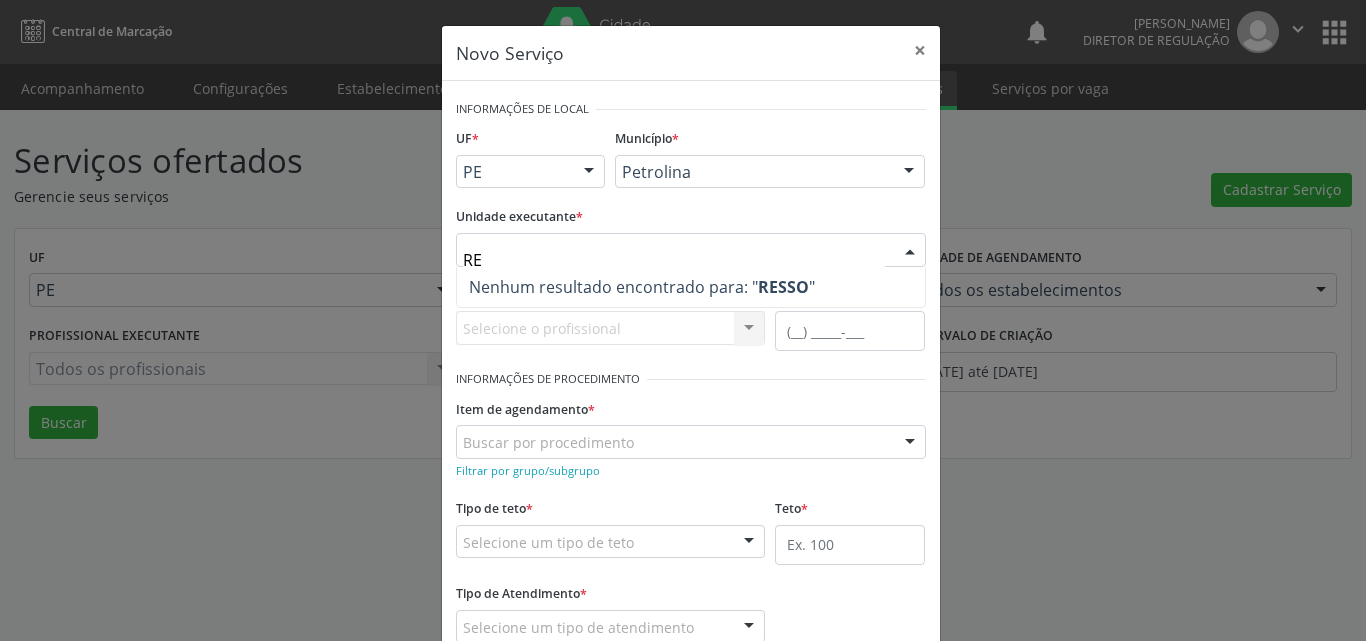 type on "R" 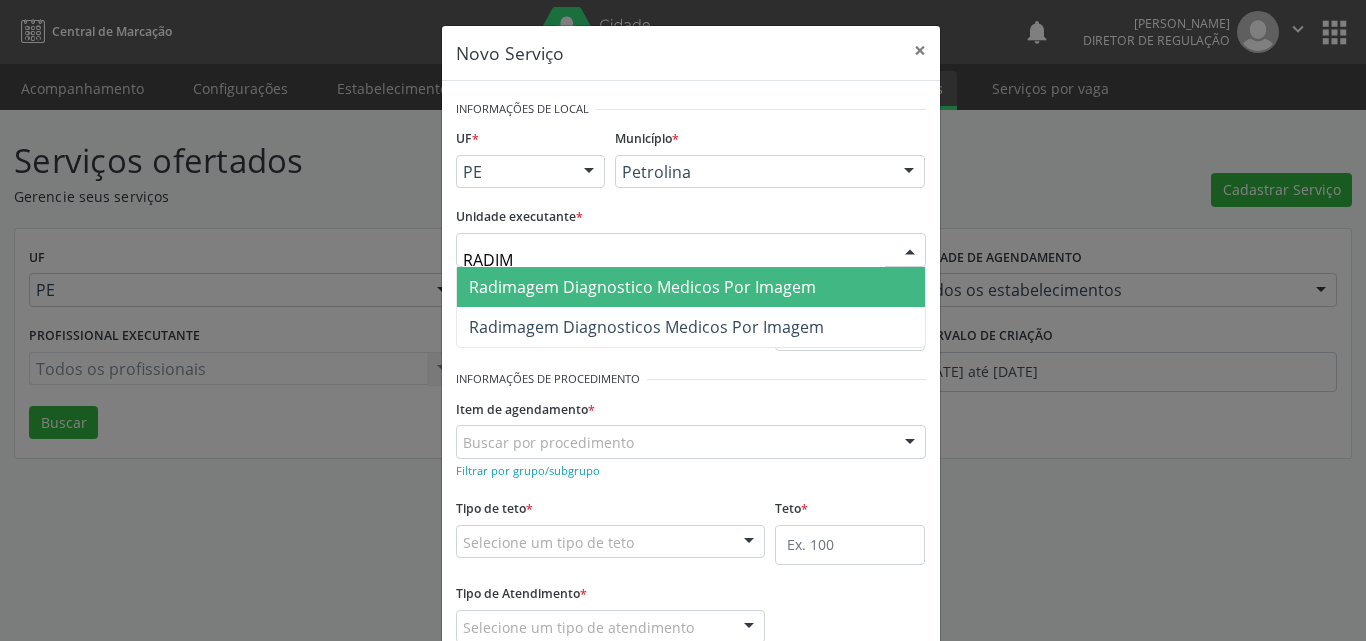 type on "RADIMA" 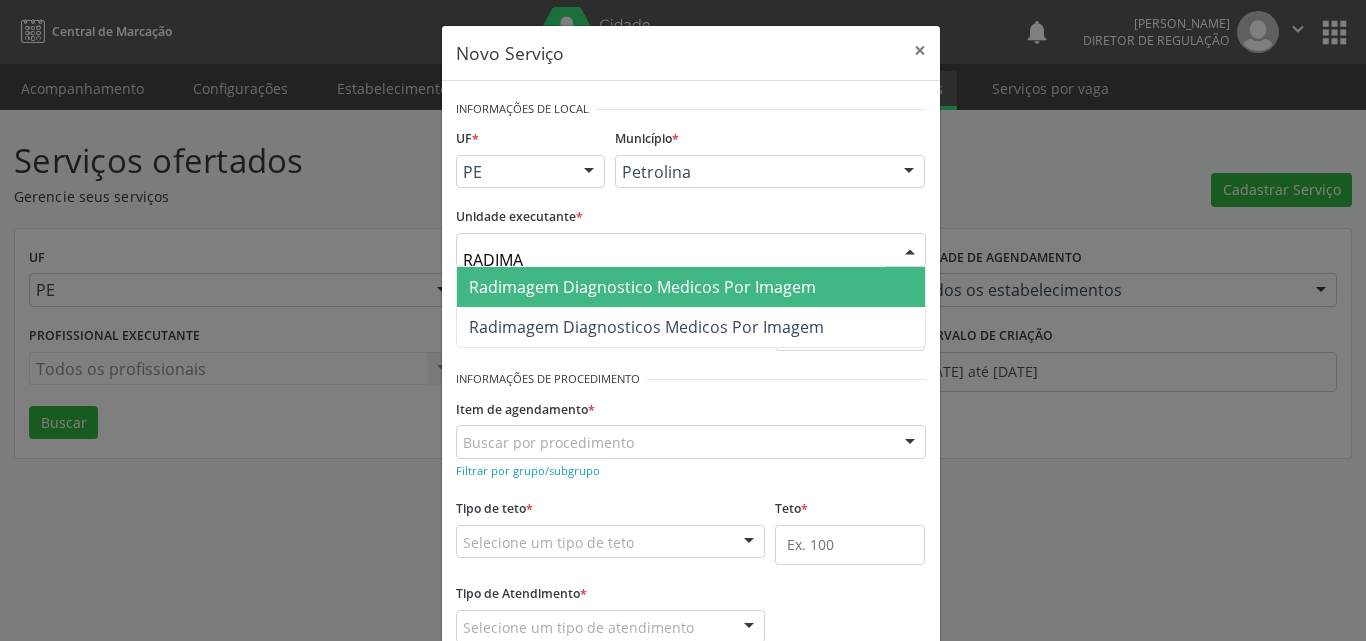 click on "Radimagem Diagnostico Medicos Por Imagem" at bounding box center [642, 287] 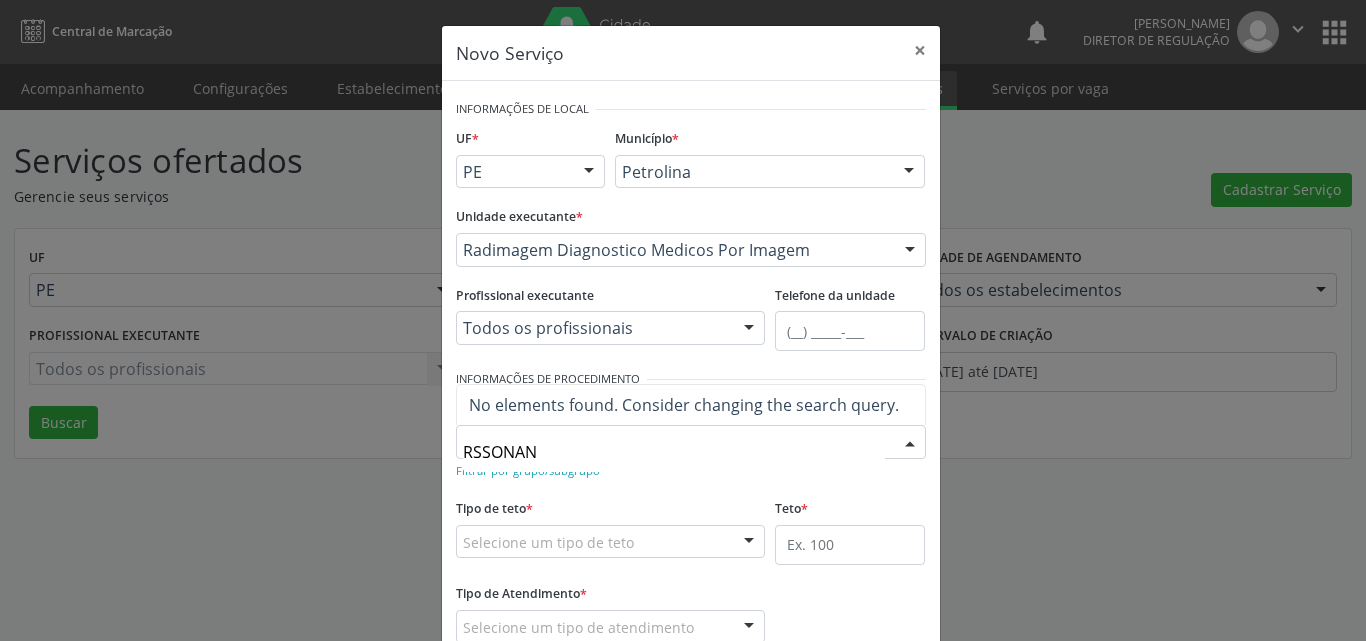 click on "RSSONAN" at bounding box center (674, 452) 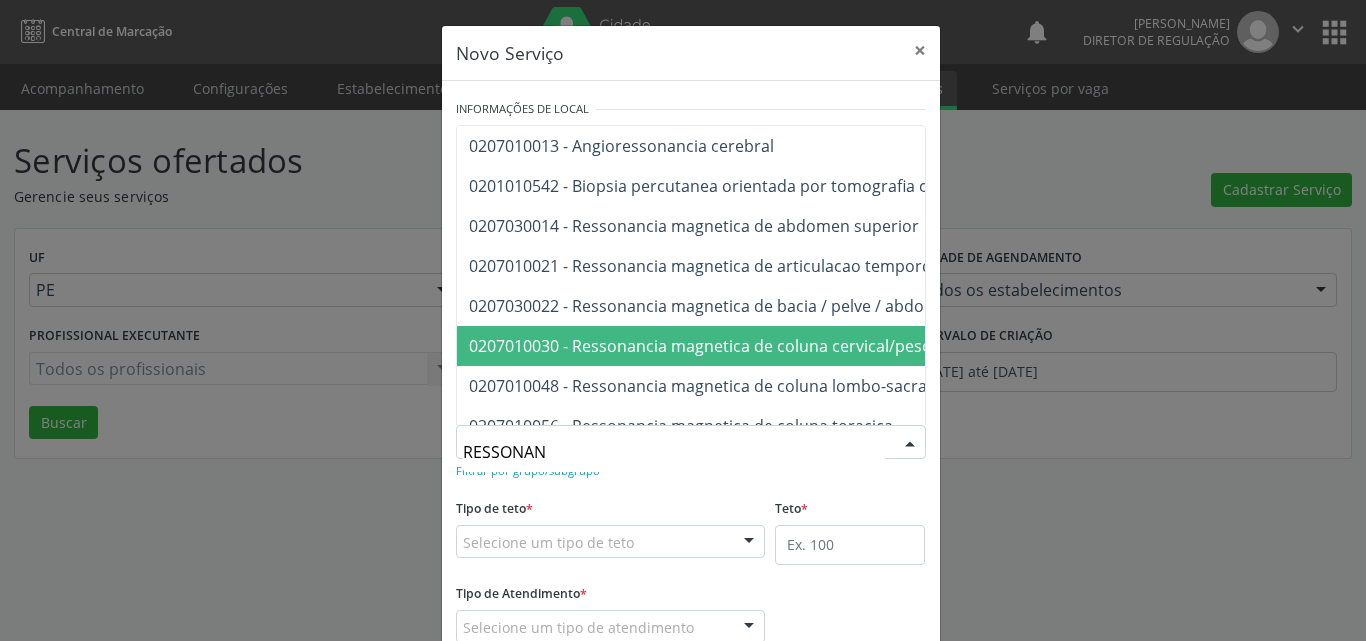 click on "0207010030 - Ressonancia magnetica de coluna cervical/pescoço" at bounding box center (713, 346) 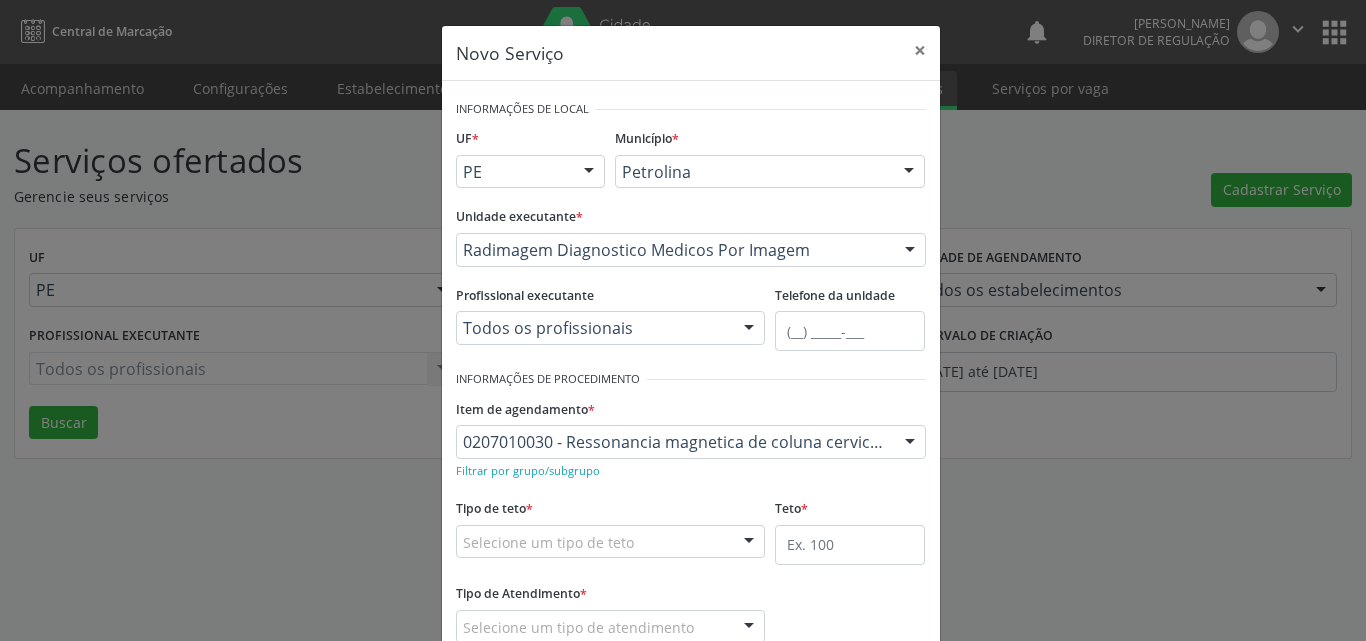 click on "Selecione um tipo de teto" at bounding box center (611, 542) 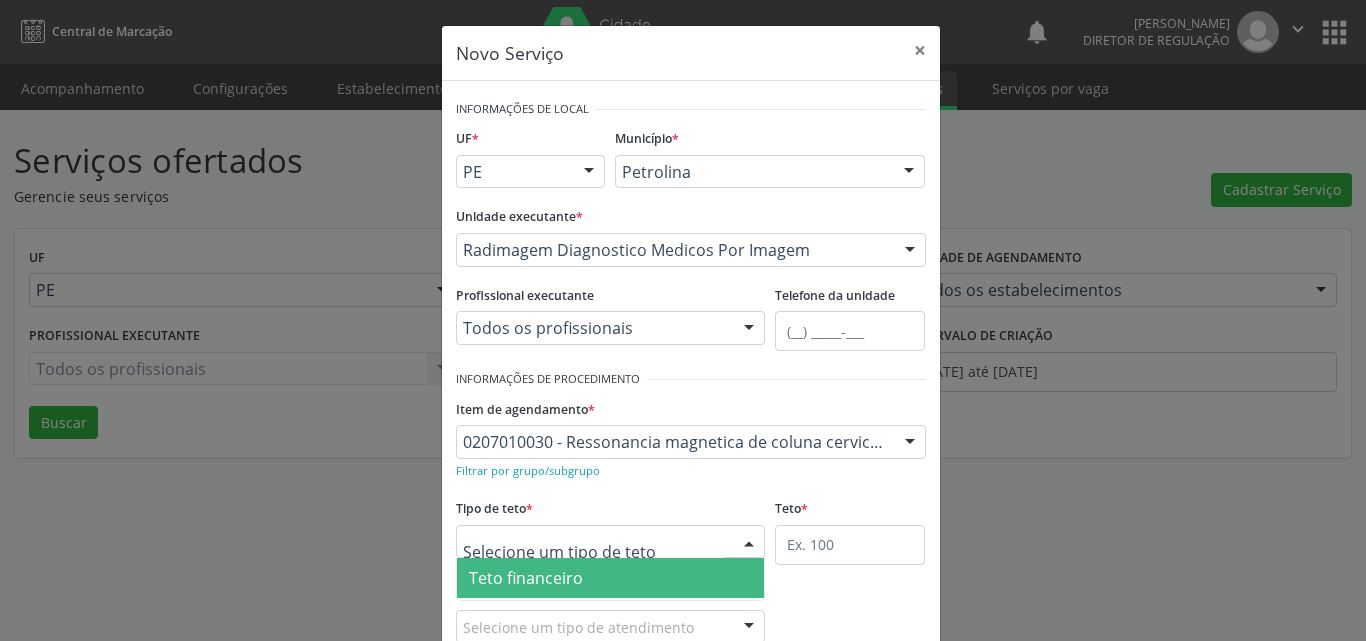 scroll, scrollTop: 100, scrollLeft: 0, axis: vertical 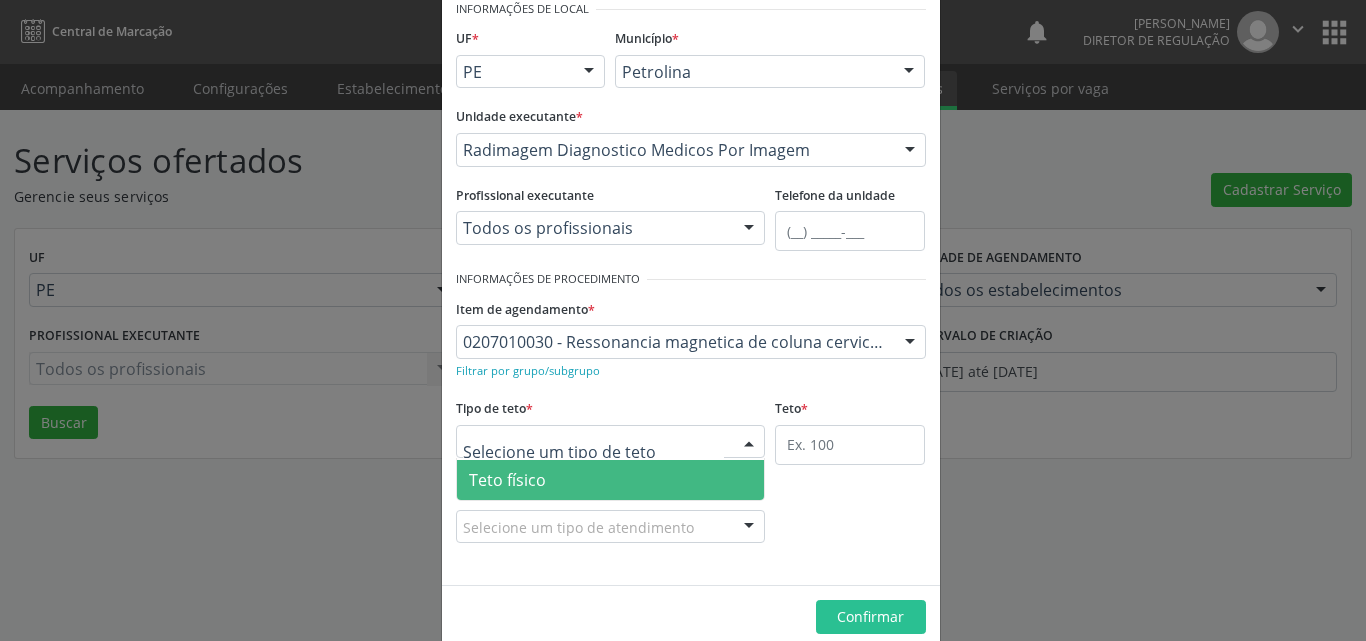 click on "Teto físico" at bounding box center (611, 480) 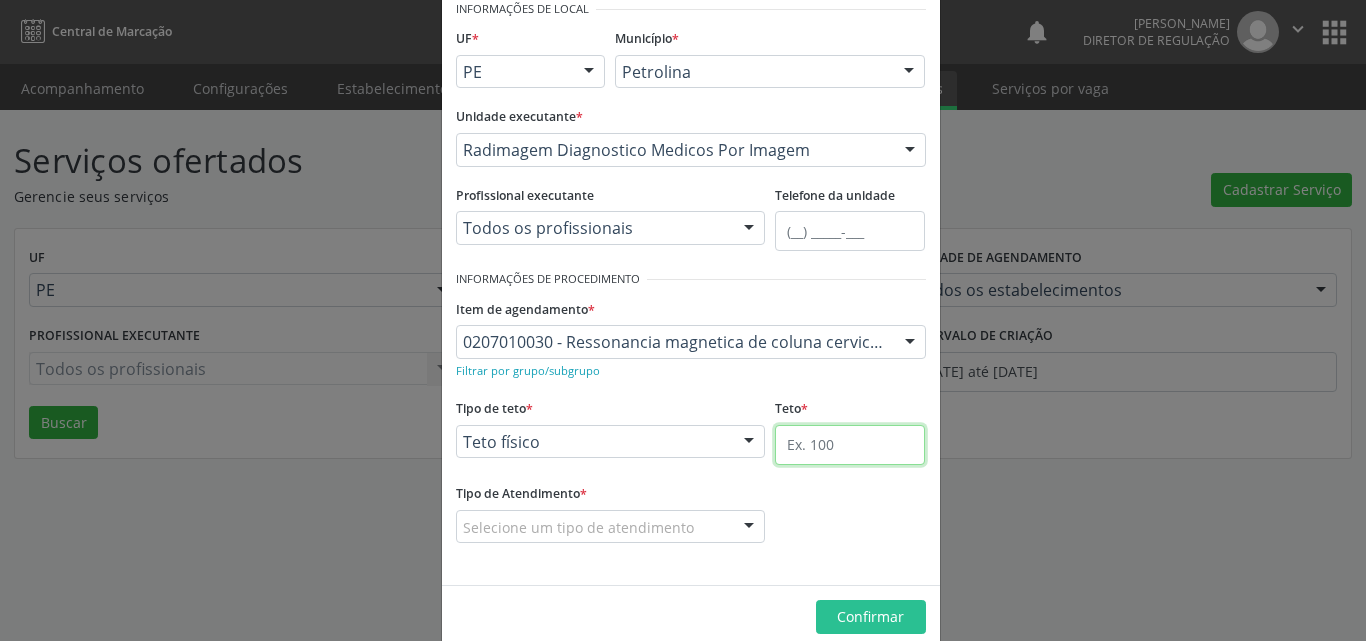 click at bounding box center (850, 445) 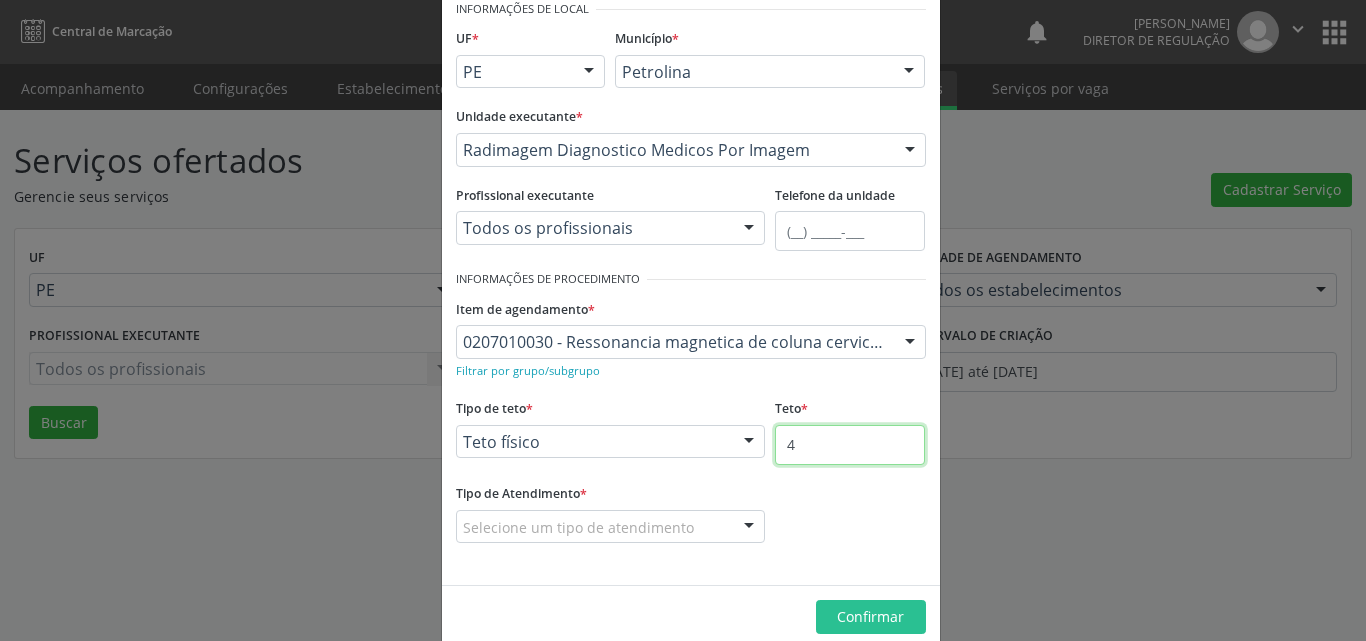 type on "4" 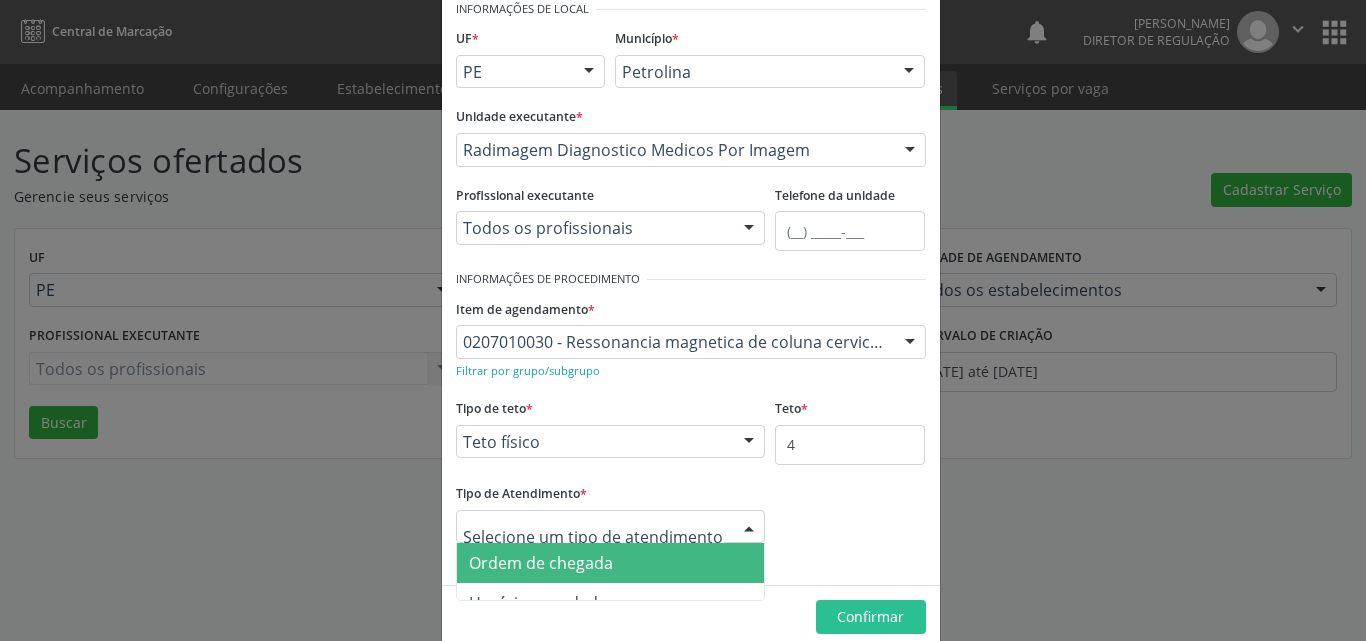 click on "Ordem de chegada" at bounding box center (611, 563) 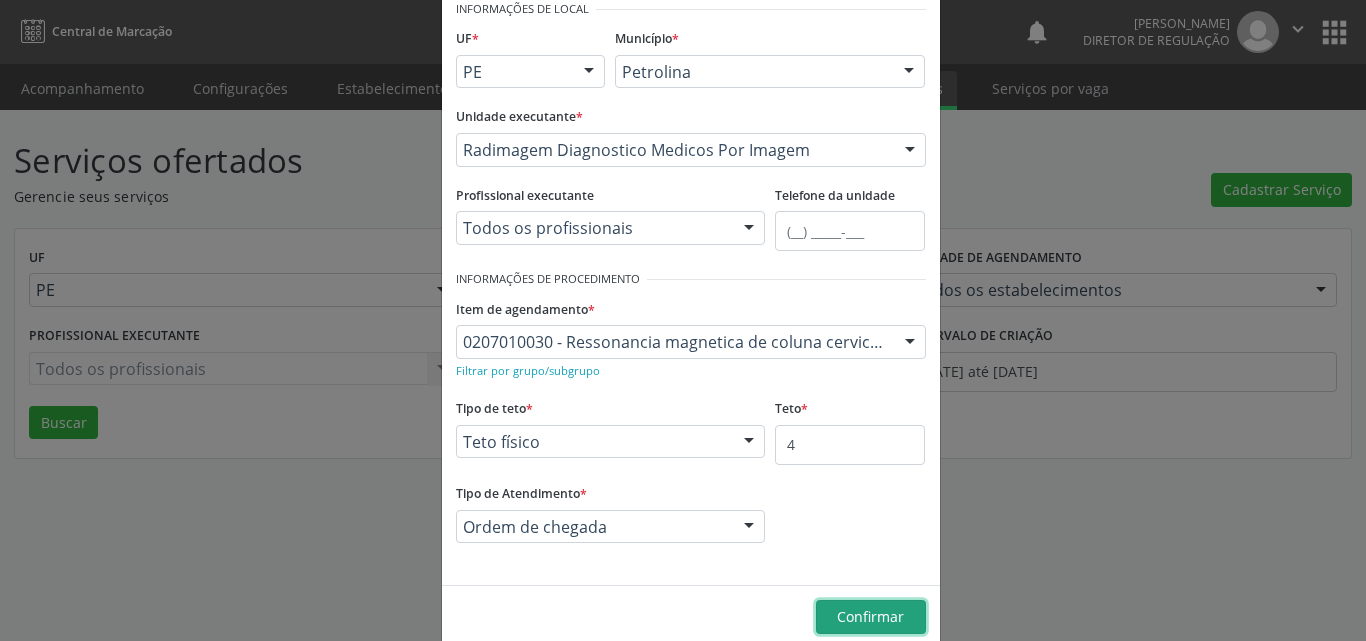 click on "Confirmar" at bounding box center [870, 616] 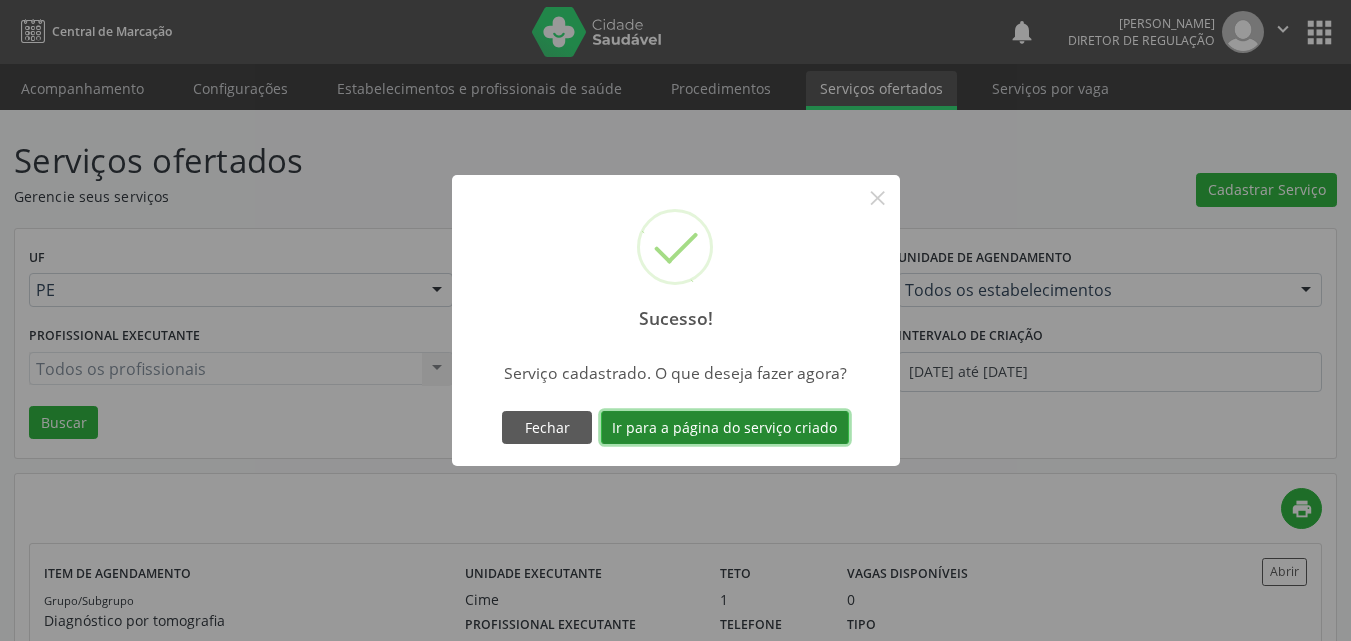 click on "Ir para a página do serviço criado" at bounding box center (725, 428) 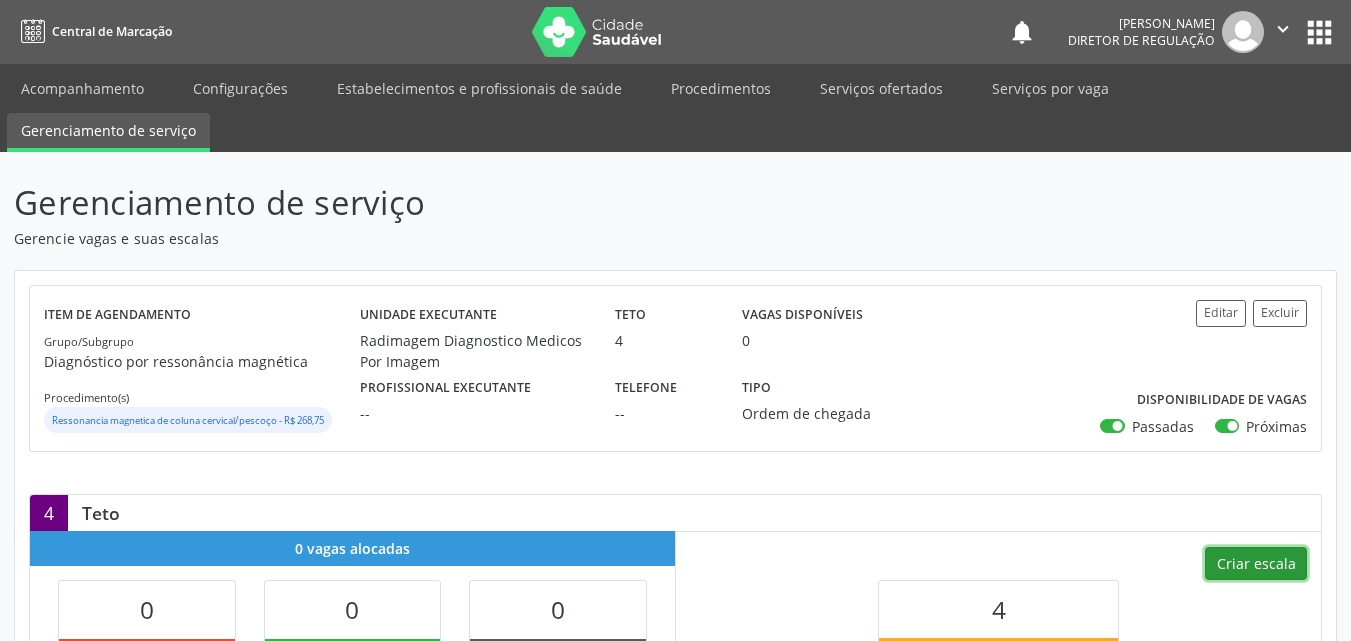 click on "Criar escala" at bounding box center (1256, 564) 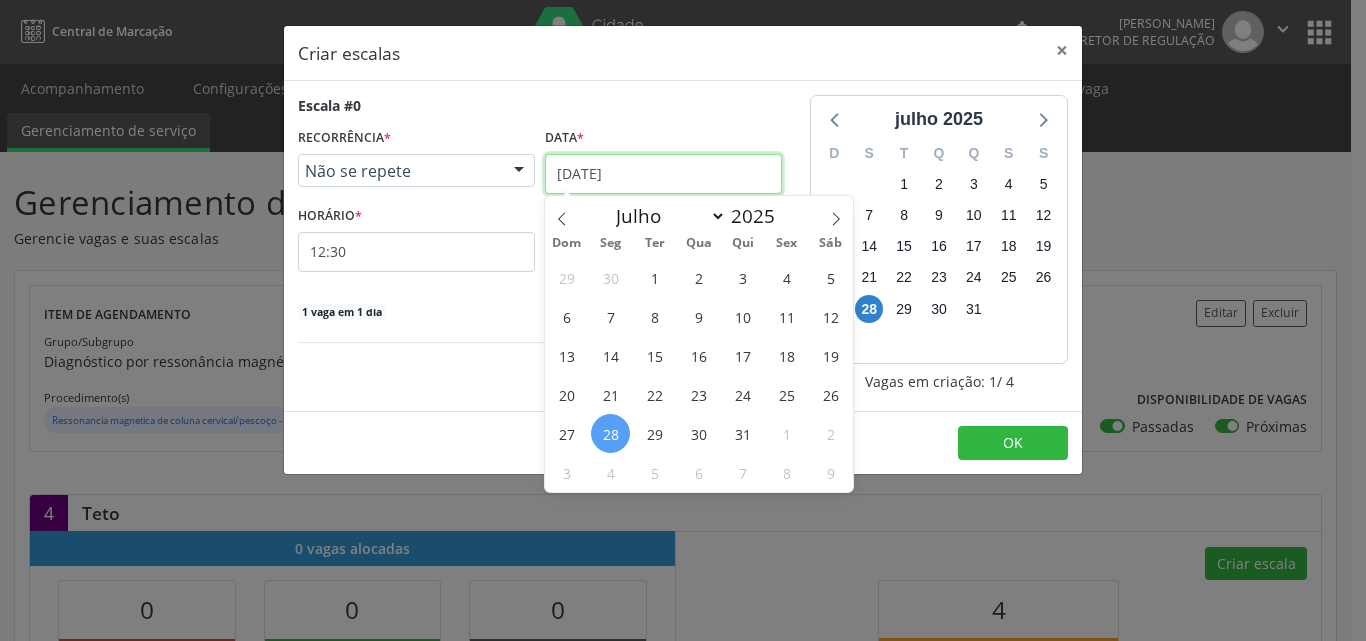 click on "[DATE]" at bounding box center [663, 174] 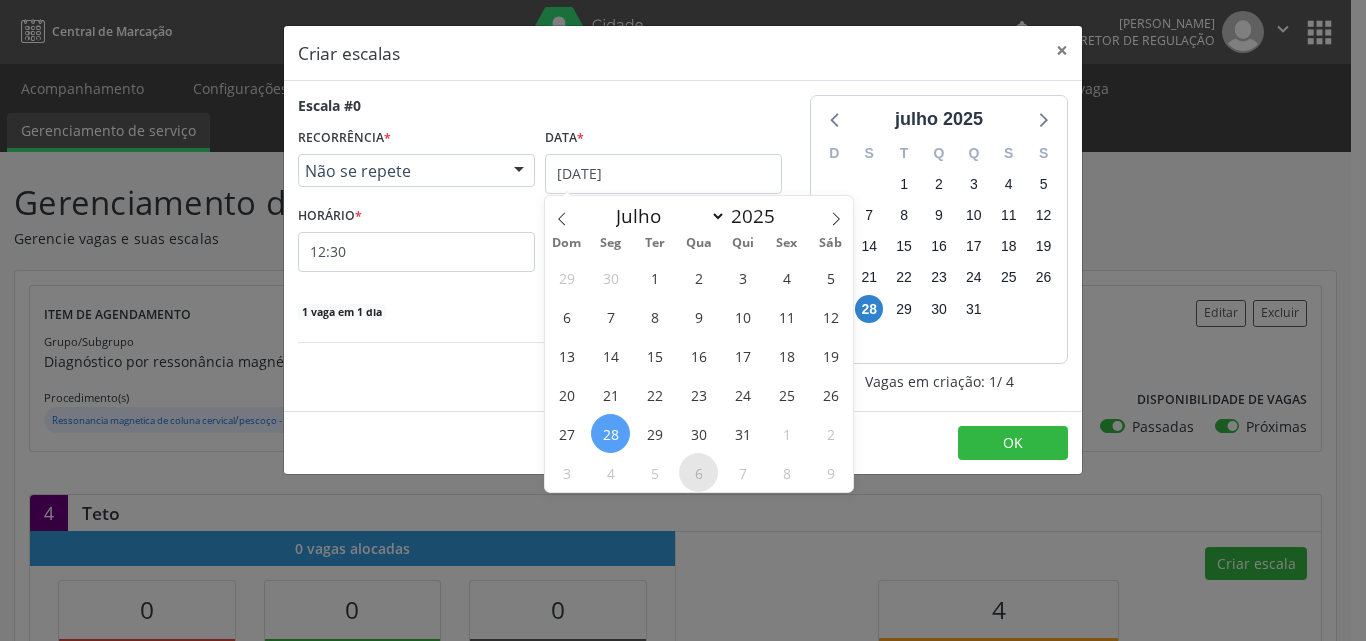 click on "6" at bounding box center (698, 472) 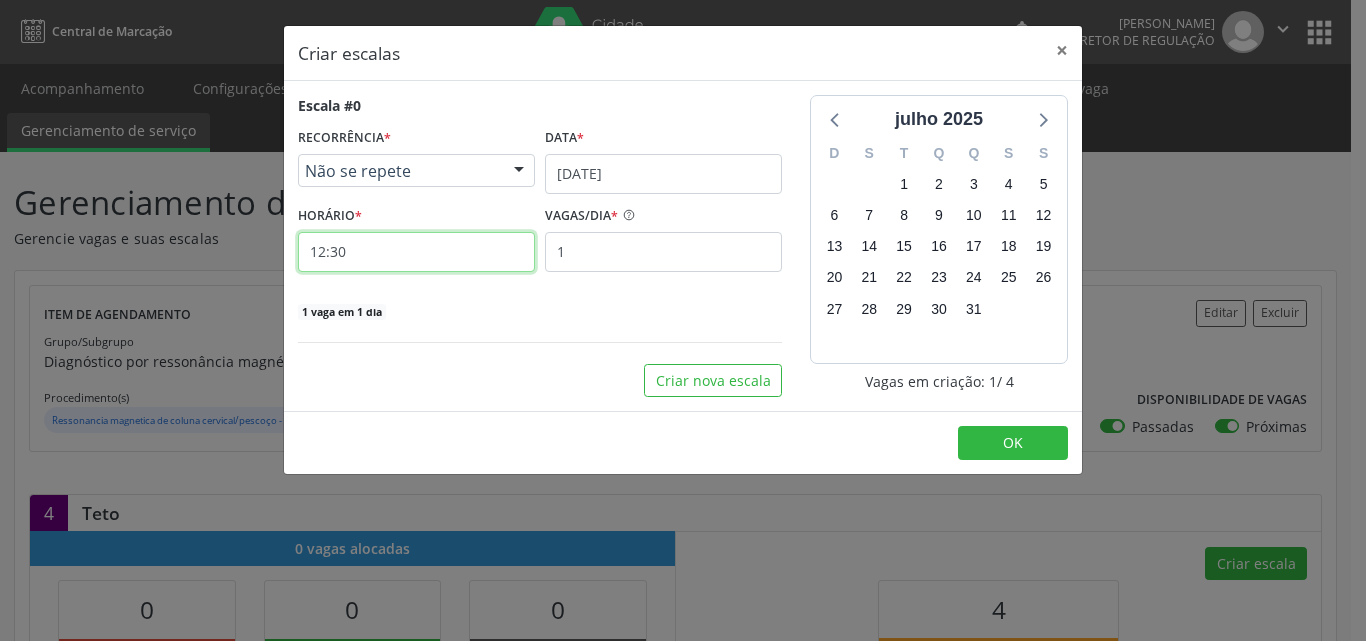 click on "12:30" at bounding box center [416, 252] 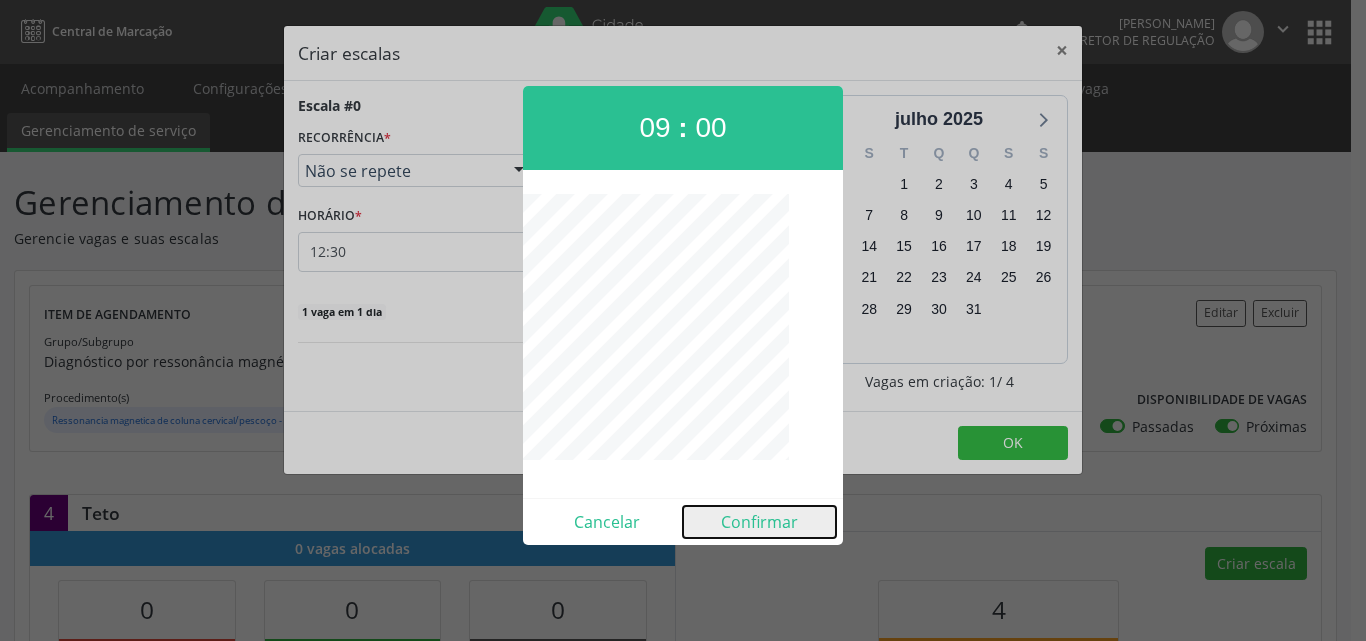 click on "Confirmar" at bounding box center [759, 522] 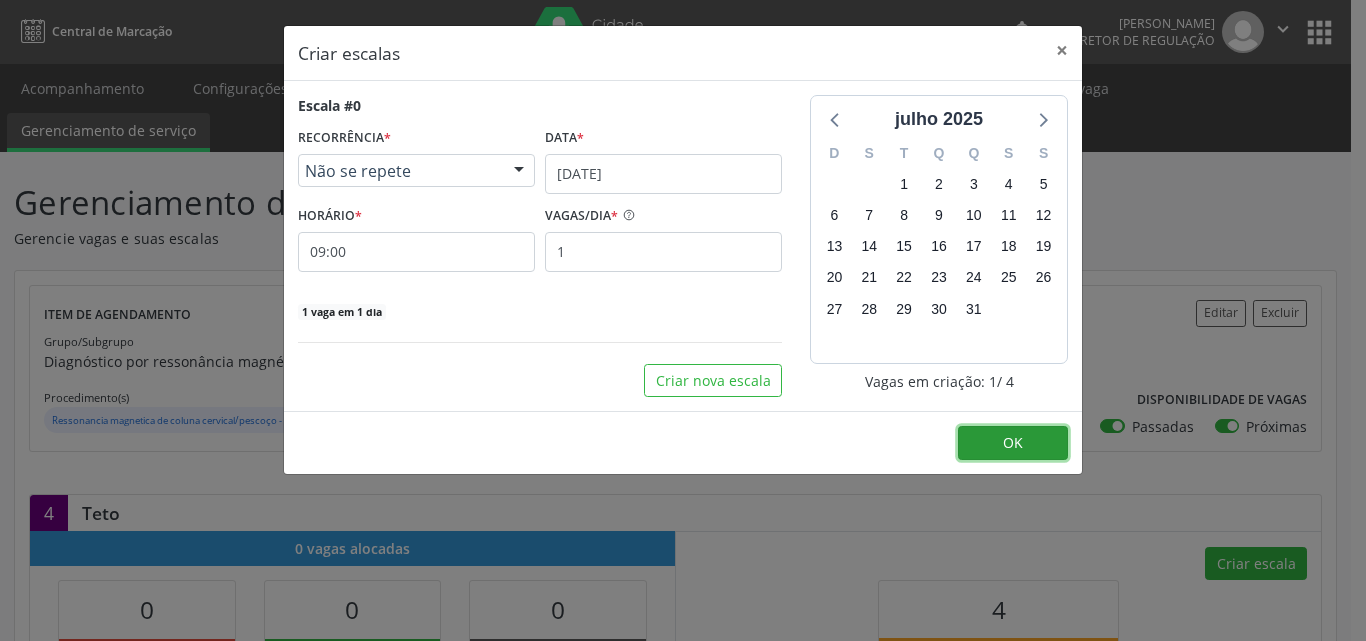 click on "OK" at bounding box center (1013, 442) 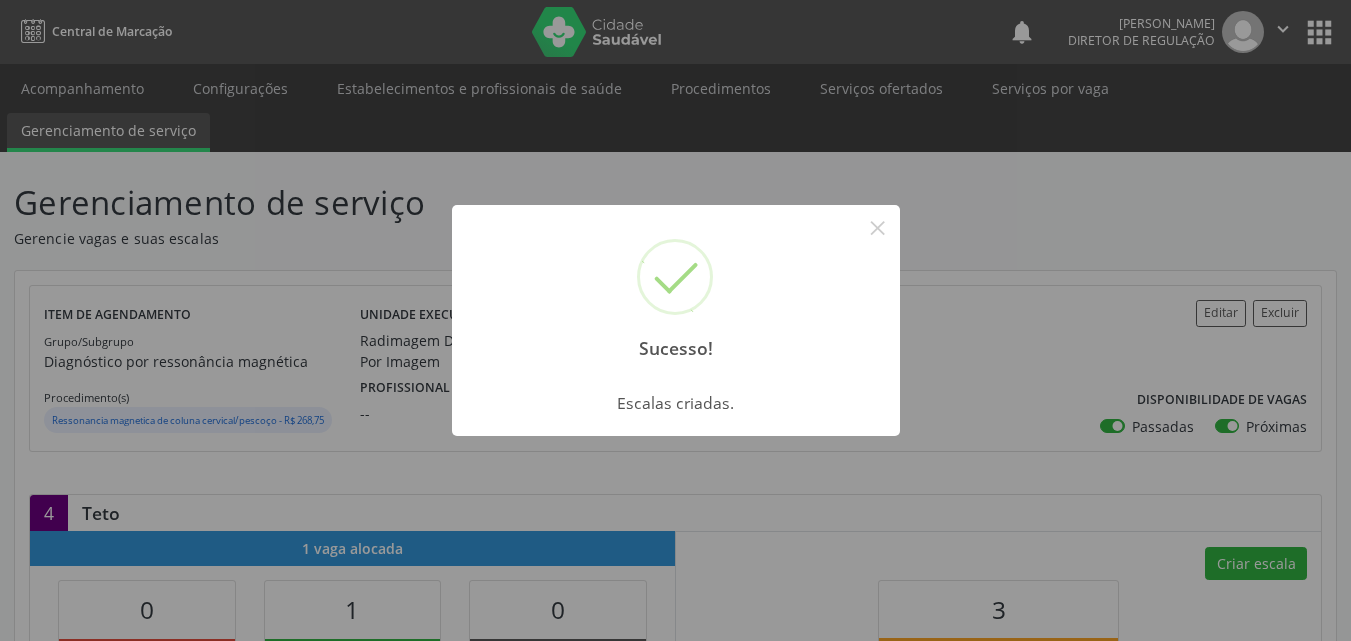 drag, startPoint x: 881, startPoint y: 231, endPoint x: 1075, endPoint y: 416, distance: 268.06903 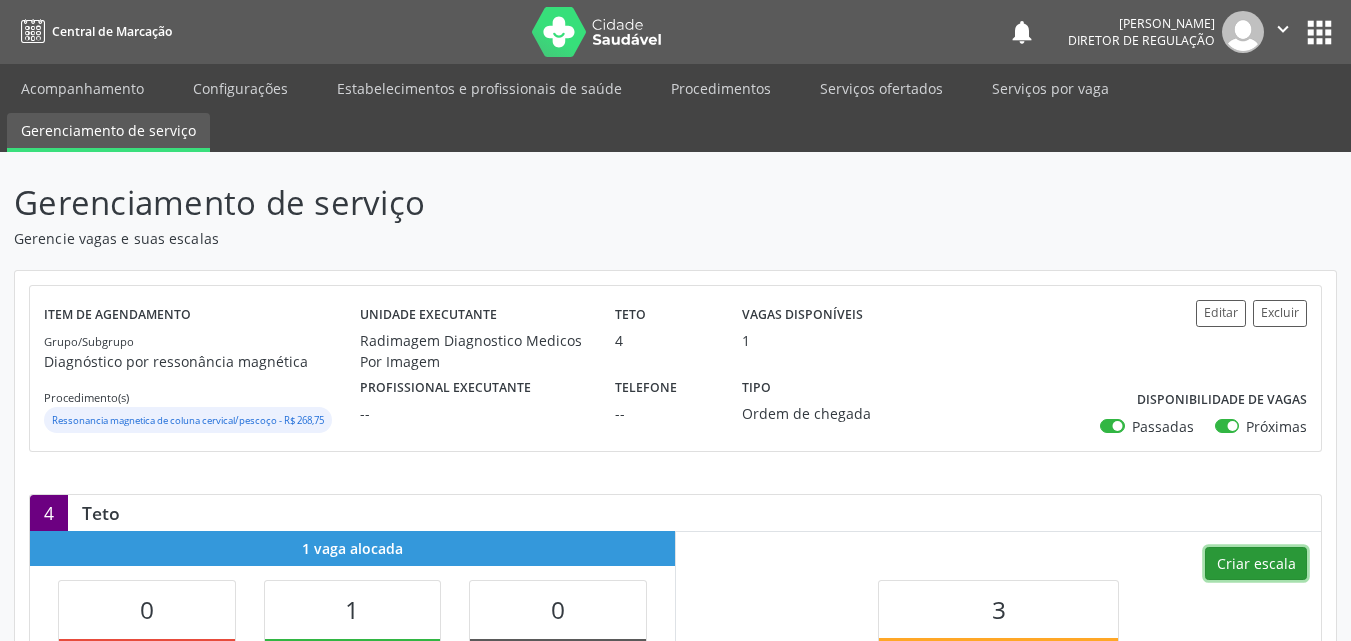 click on "Criar escala" at bounding box center (1256, 564) 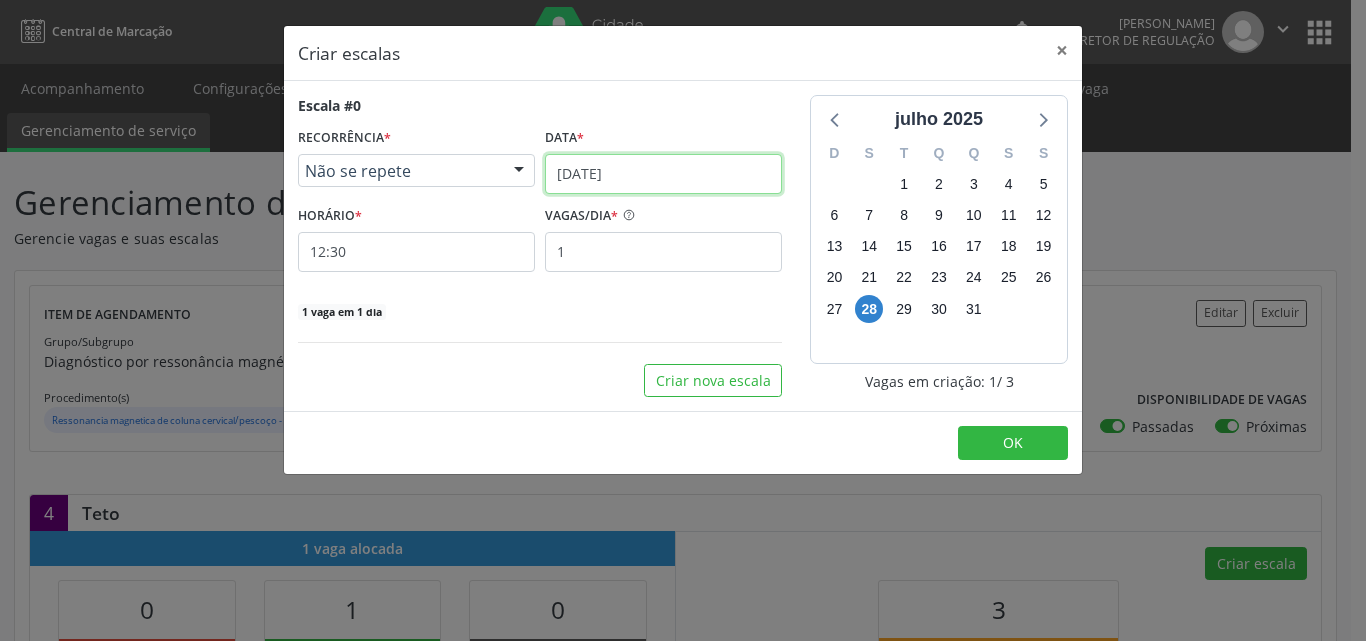 click on "[DATE]" at bounding box center [663, 174] 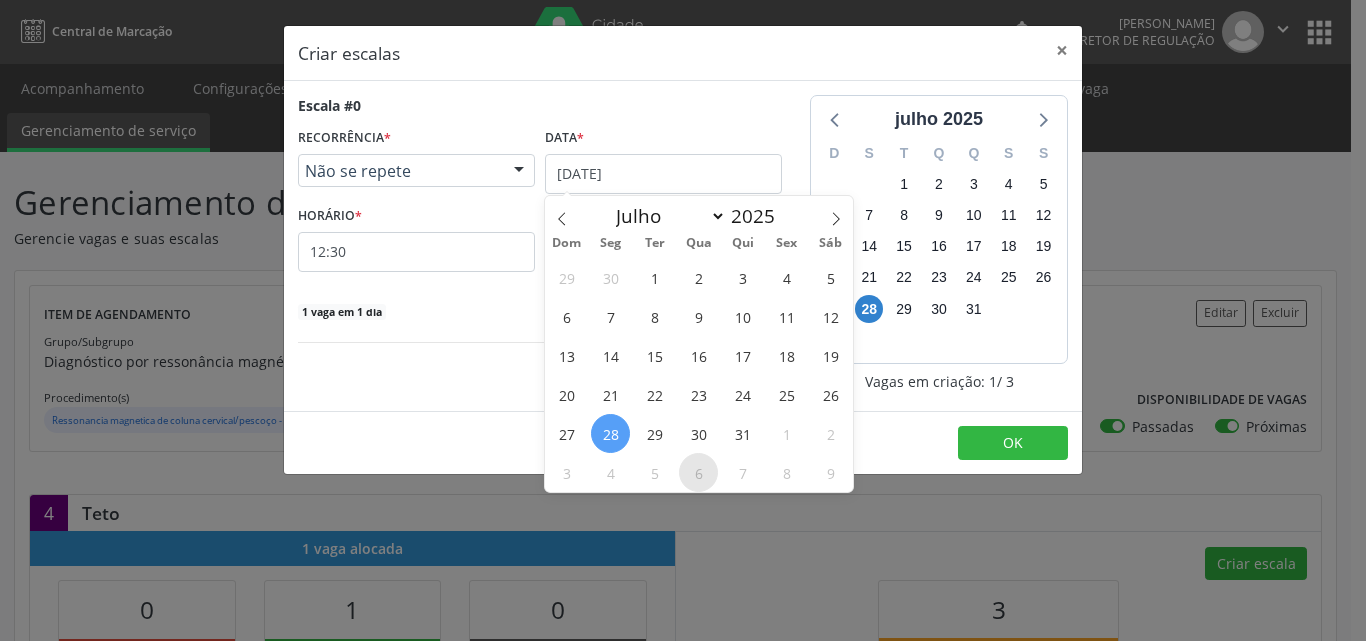 click on "6" at bounding box center (698, 472) 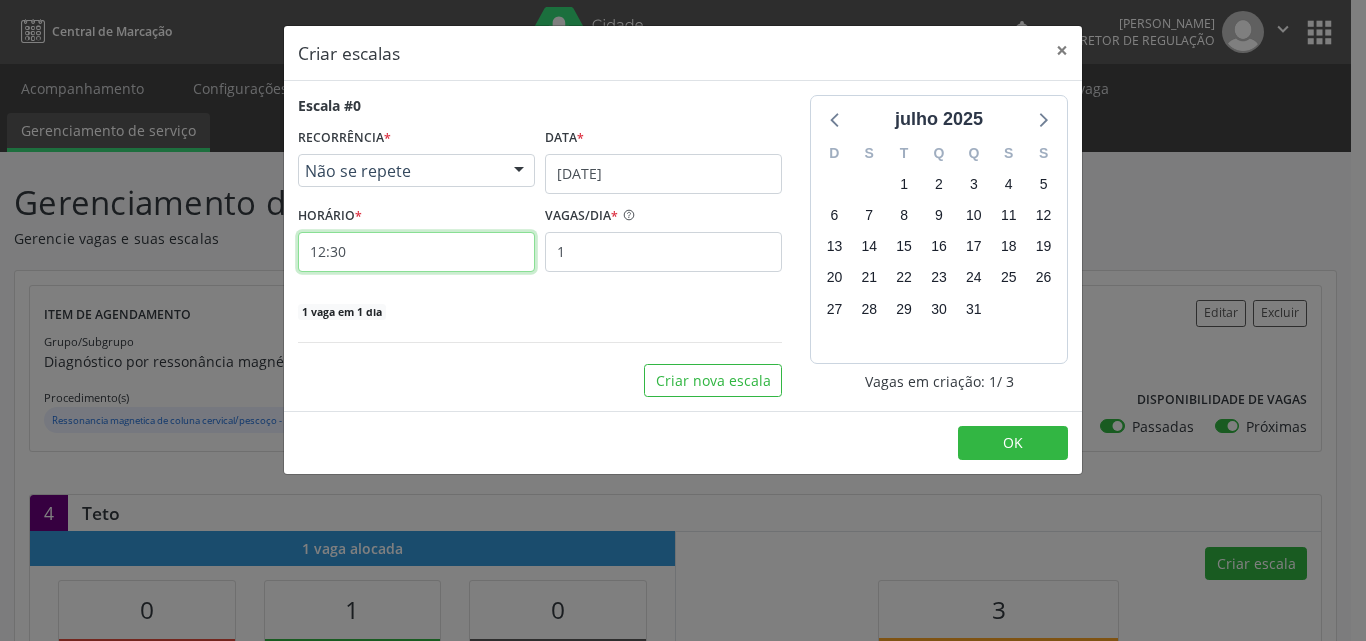click on "12:30" at bounding box center [416, 252] 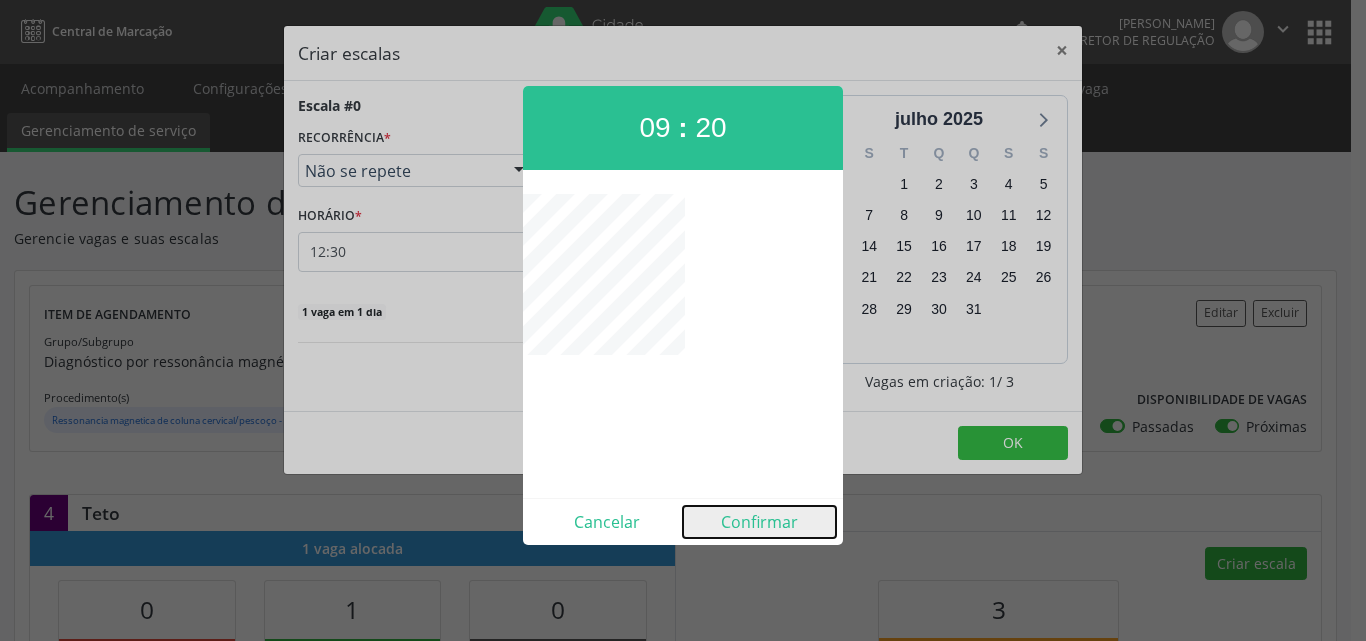 type on "09:20" 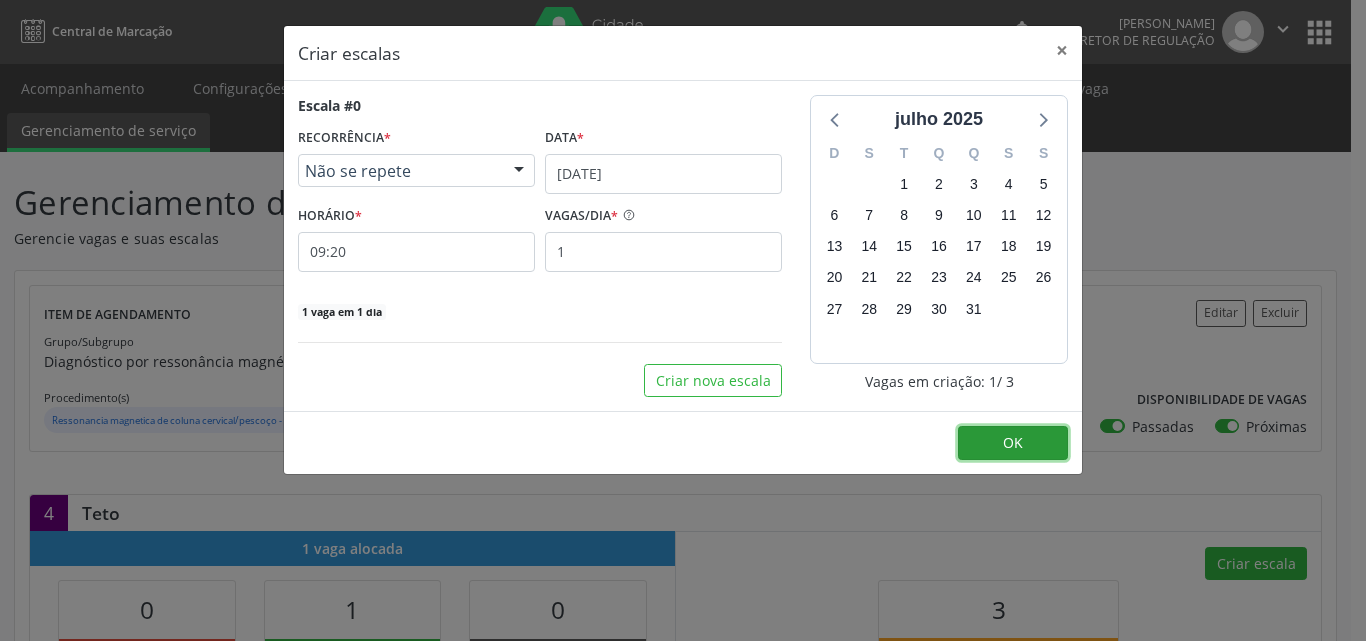 click on "OK" at bounding box center (1013, 443) 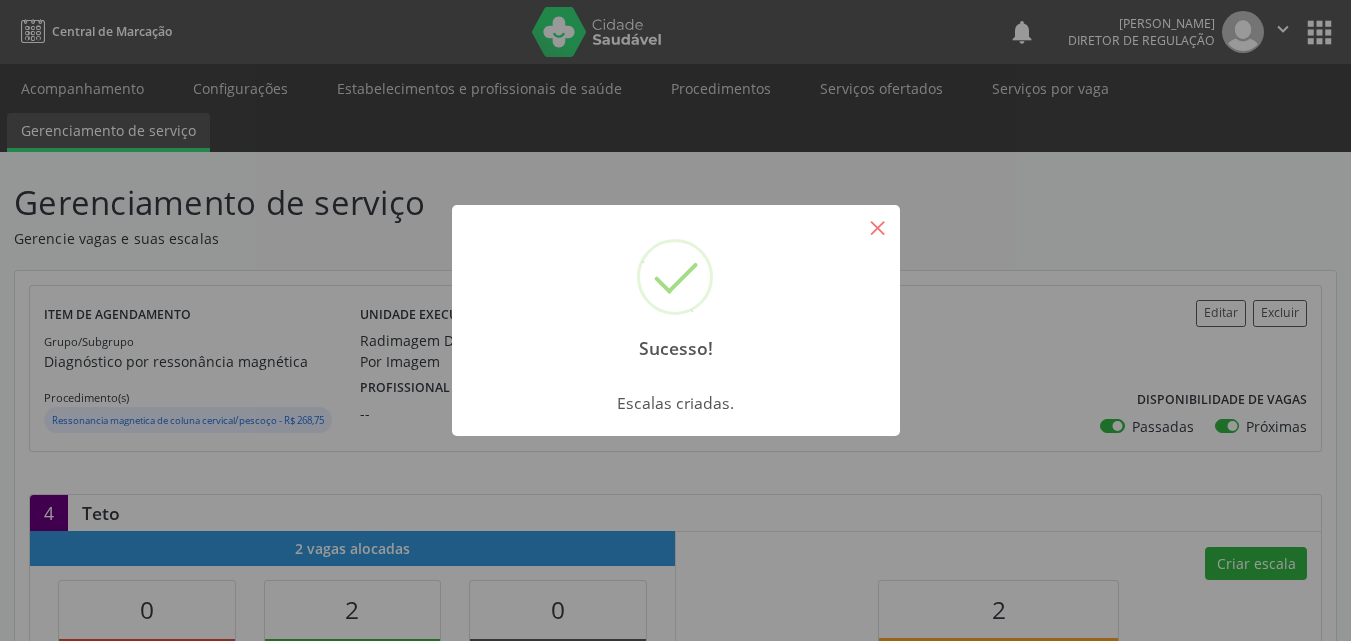 click on "×" at bounding box center [878, 227] 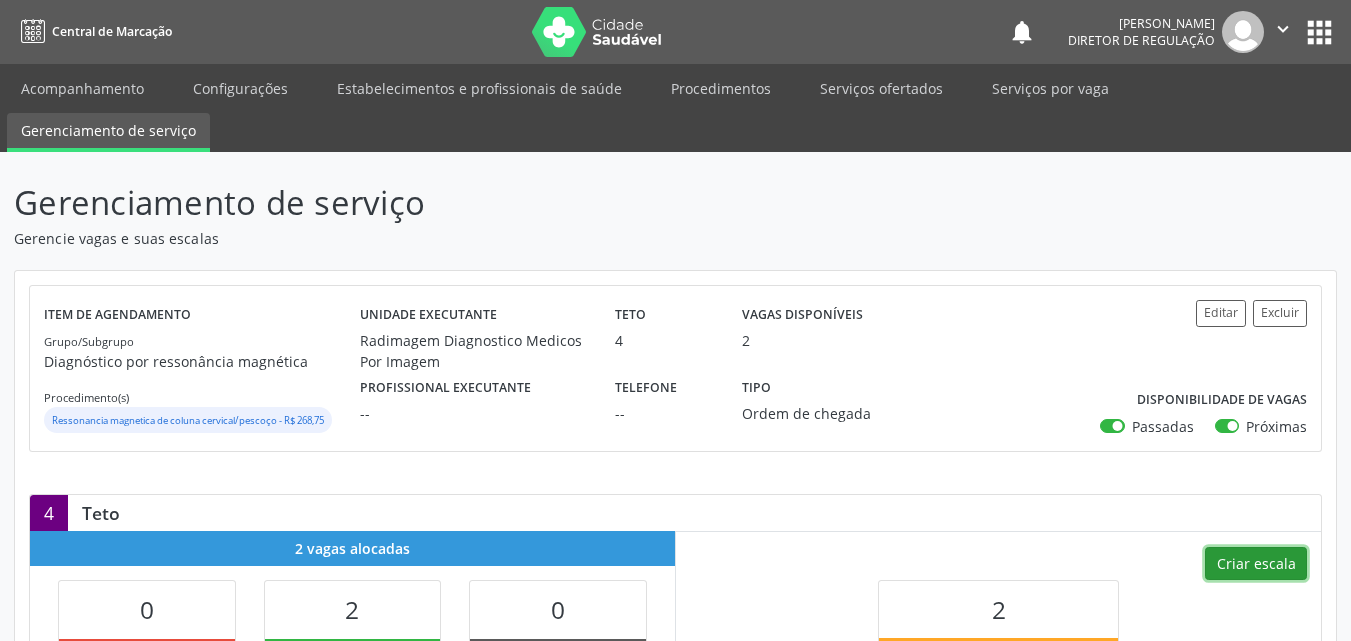 click on "Criar escala" at bounding box center (1256, 564) 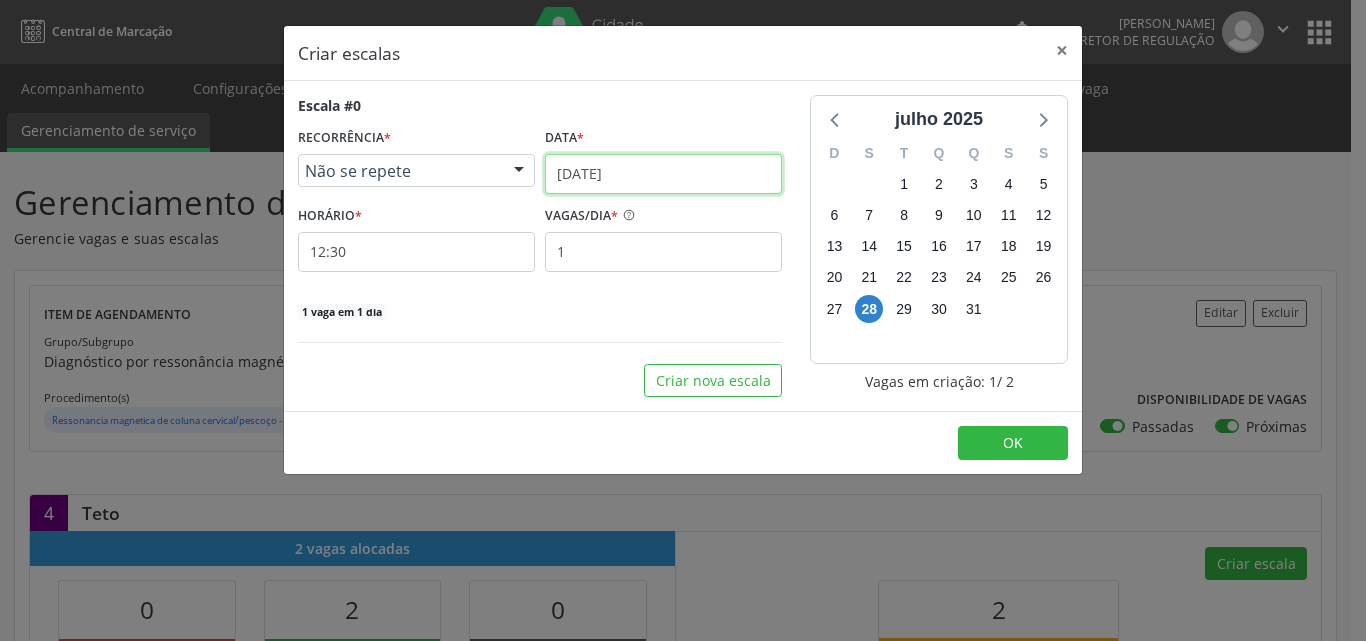 click on "[DATE]" at bounding box center [663, 174] 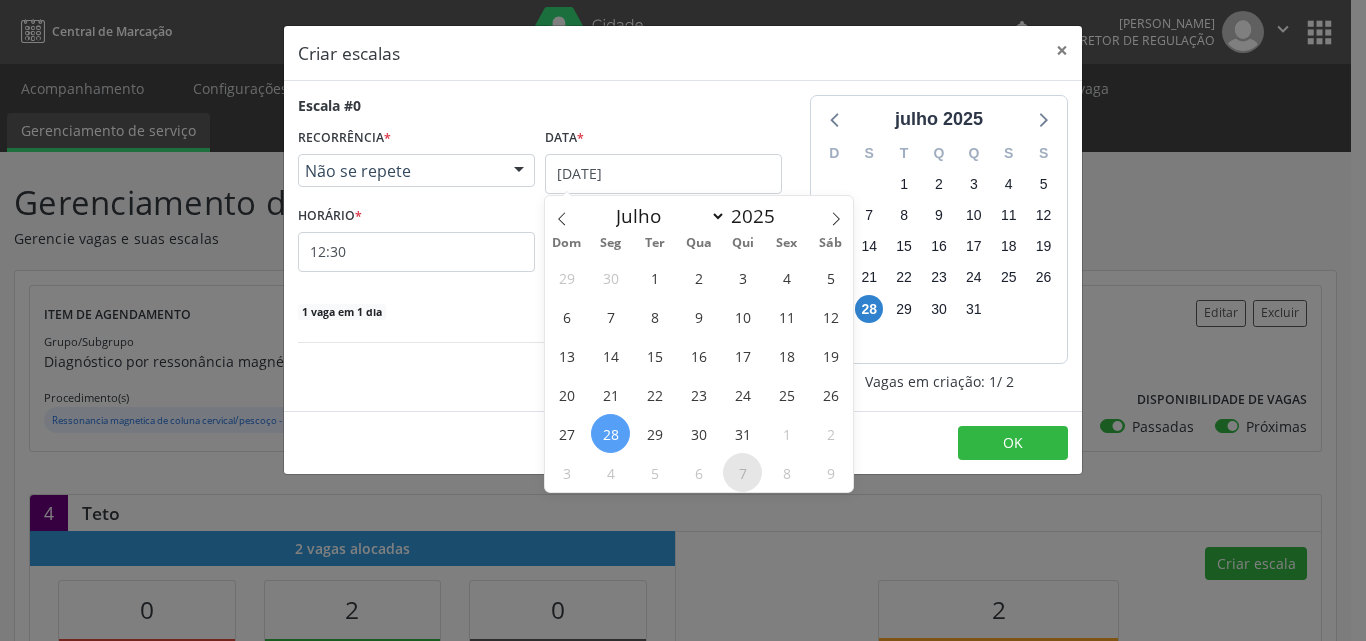 click on "7" at bounding box center [742, 472] 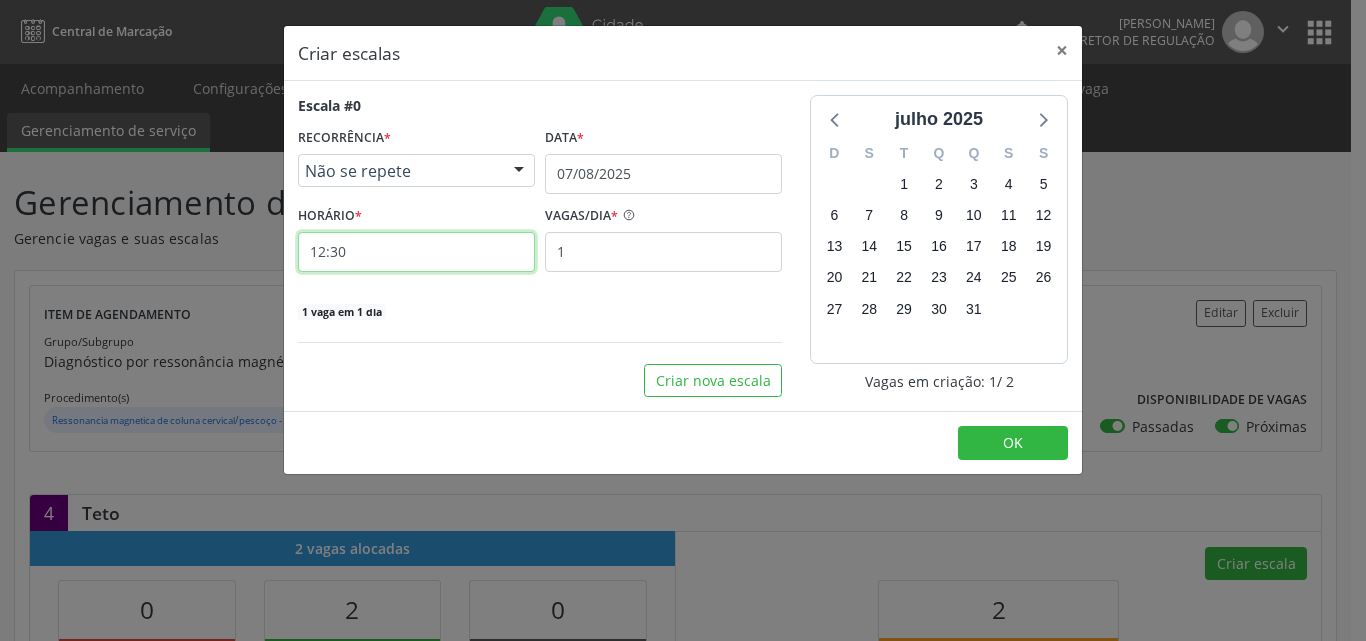 click on "12:30" at bounding box center (416, 252) 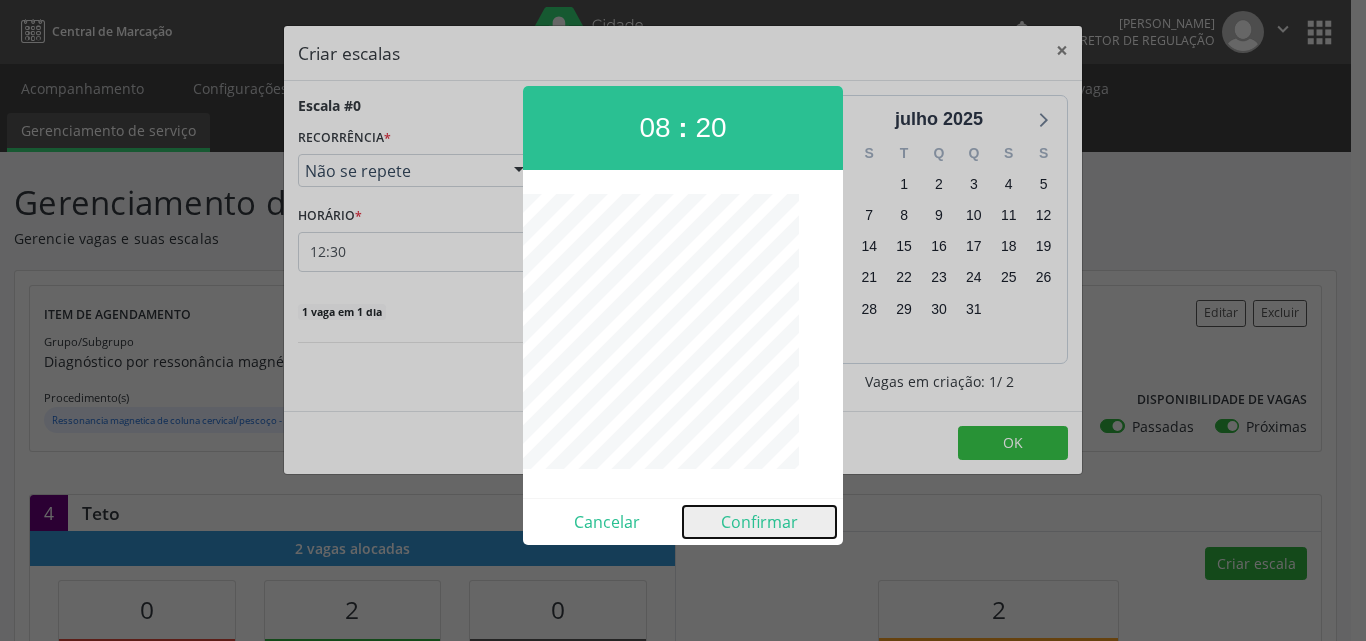 drag, startPoint x: 794, startPoint y: 516, endPoint x: 868, endPoint y: 501, distance: 75.50497 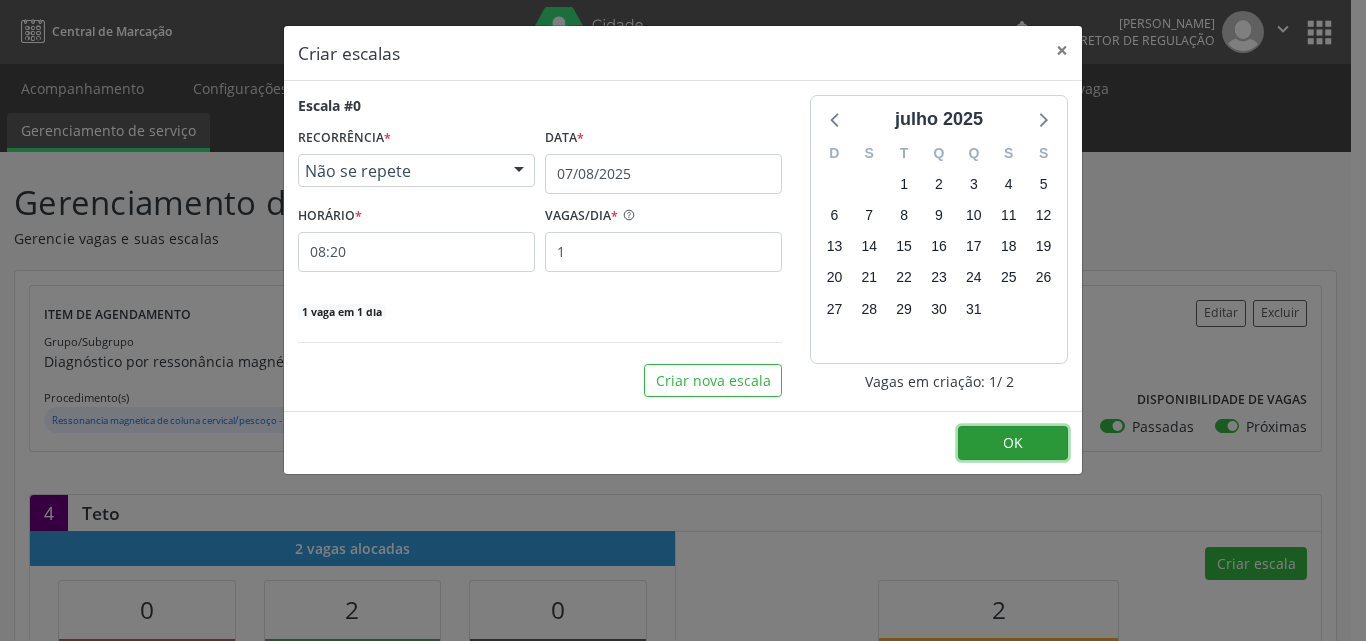 click on "OK" at bounding box center [1013, 443] 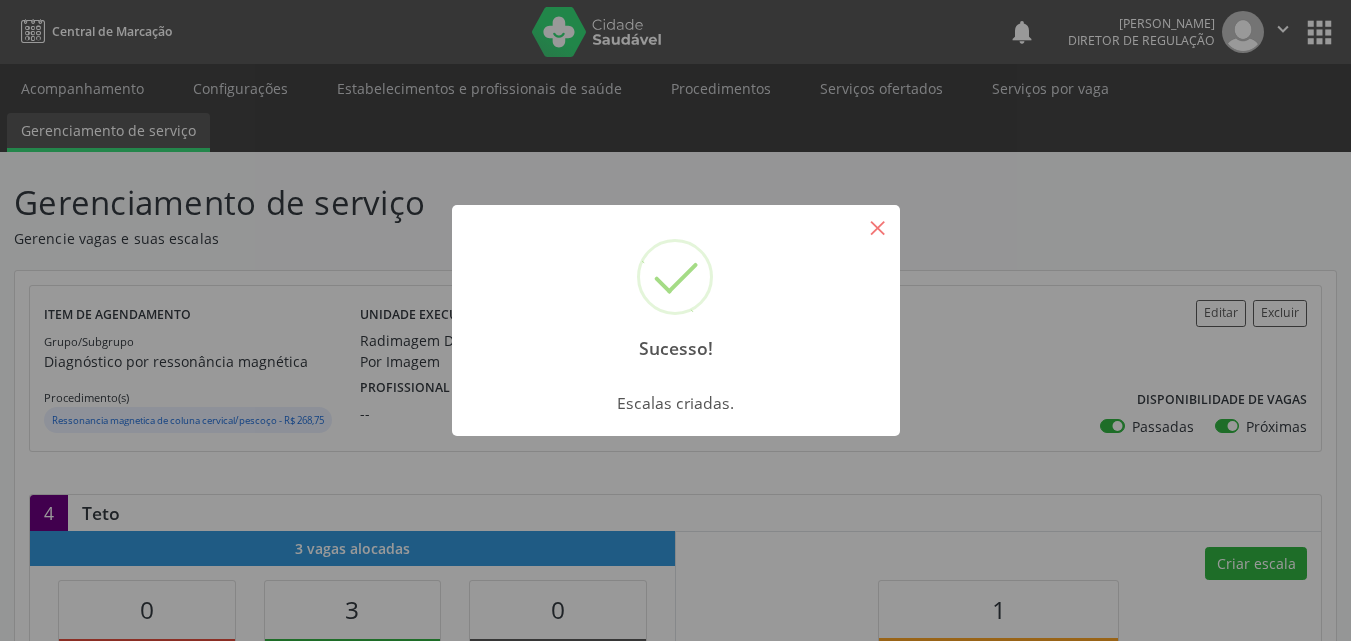 click on "×" at bounding box center [878, 227] 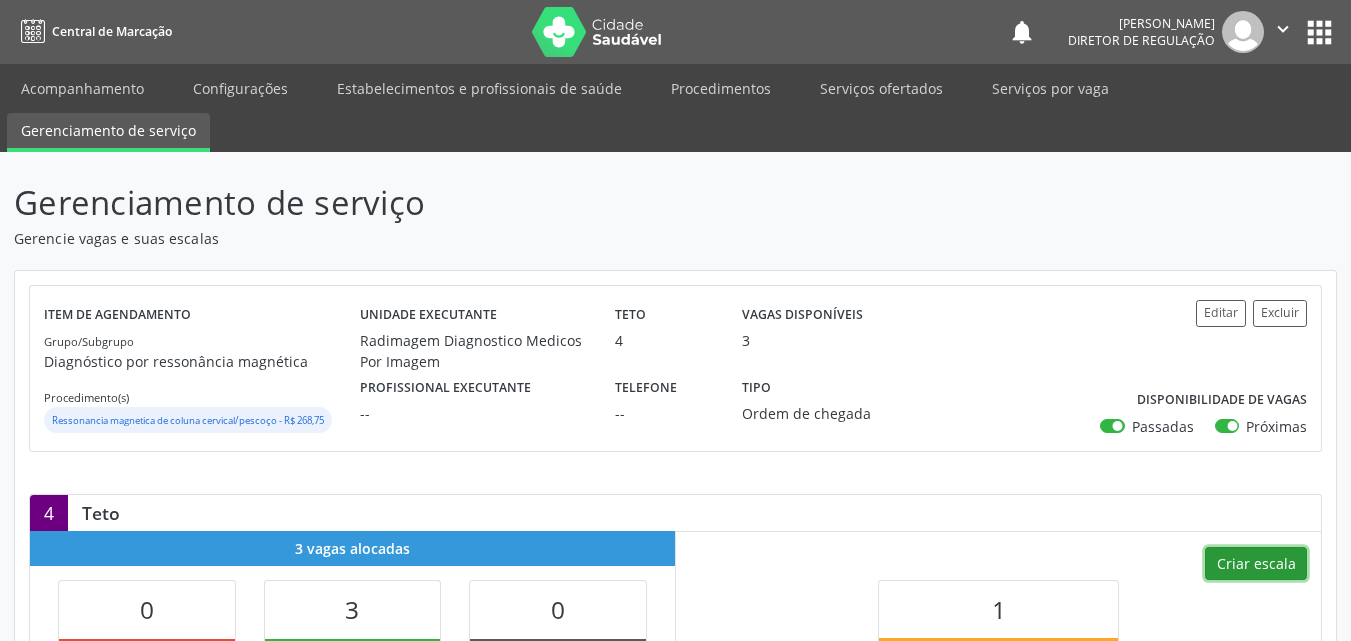 click on "Criar escala" at bounding box center (1256, 564) 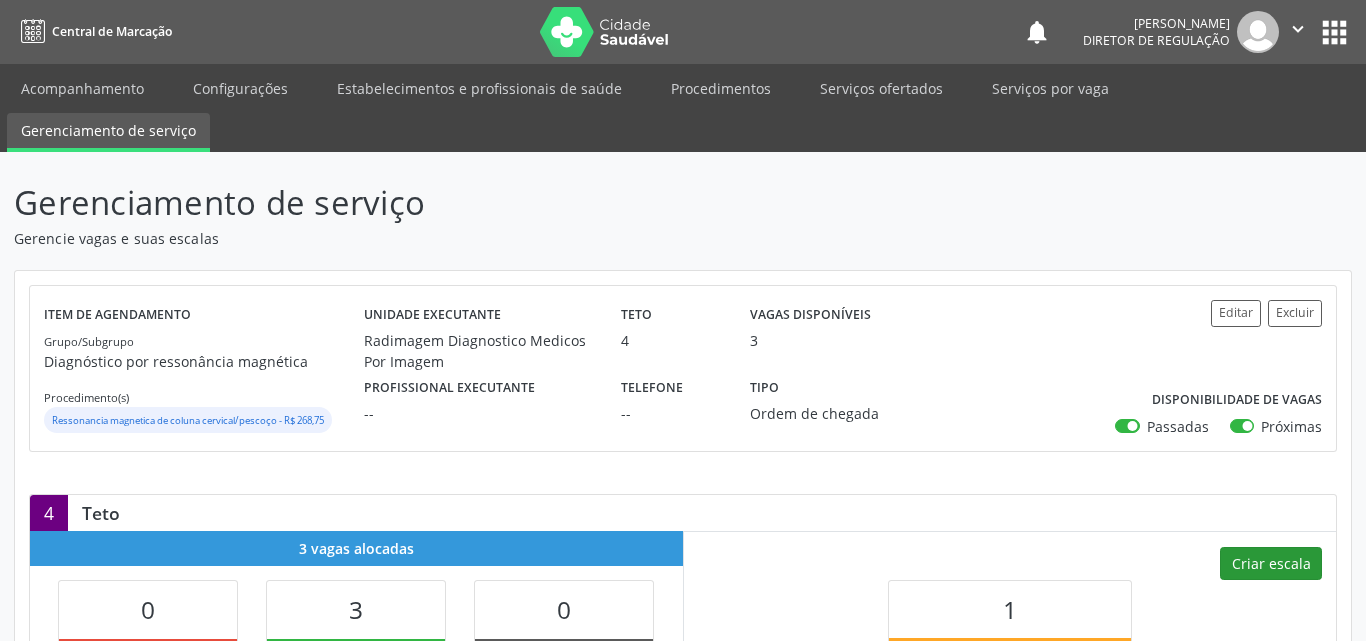 select on "6" 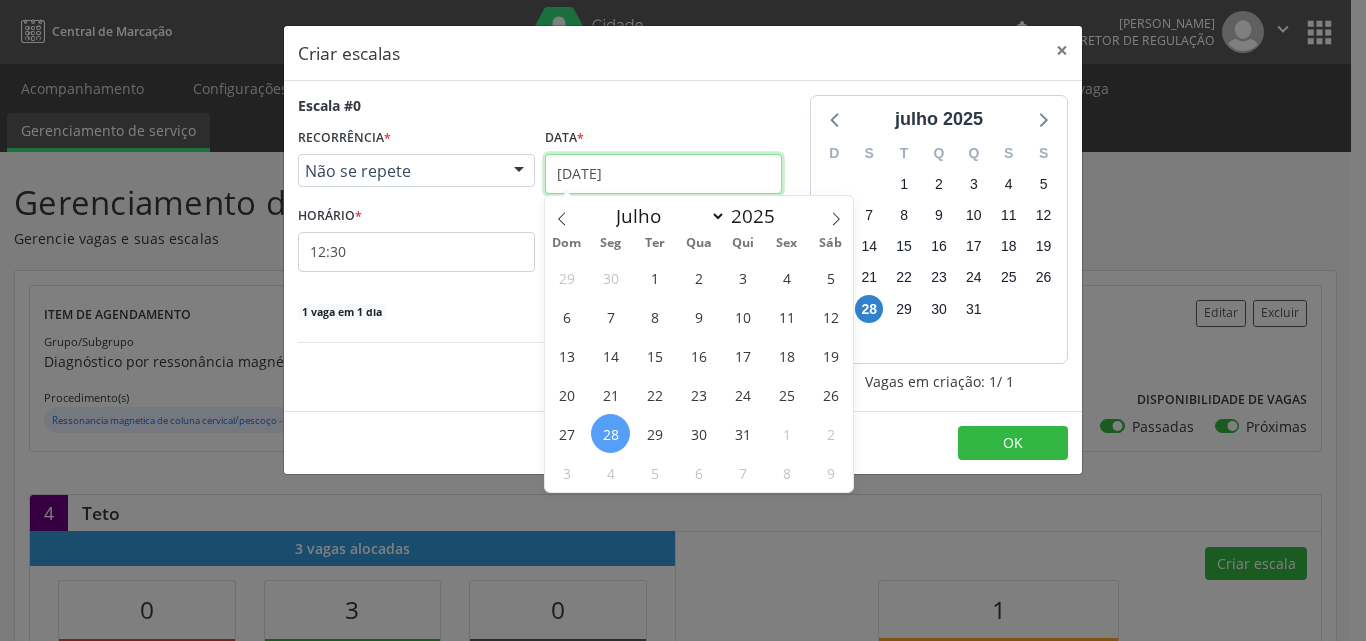 click on "[DATE]" at bounding box center (663, 174) 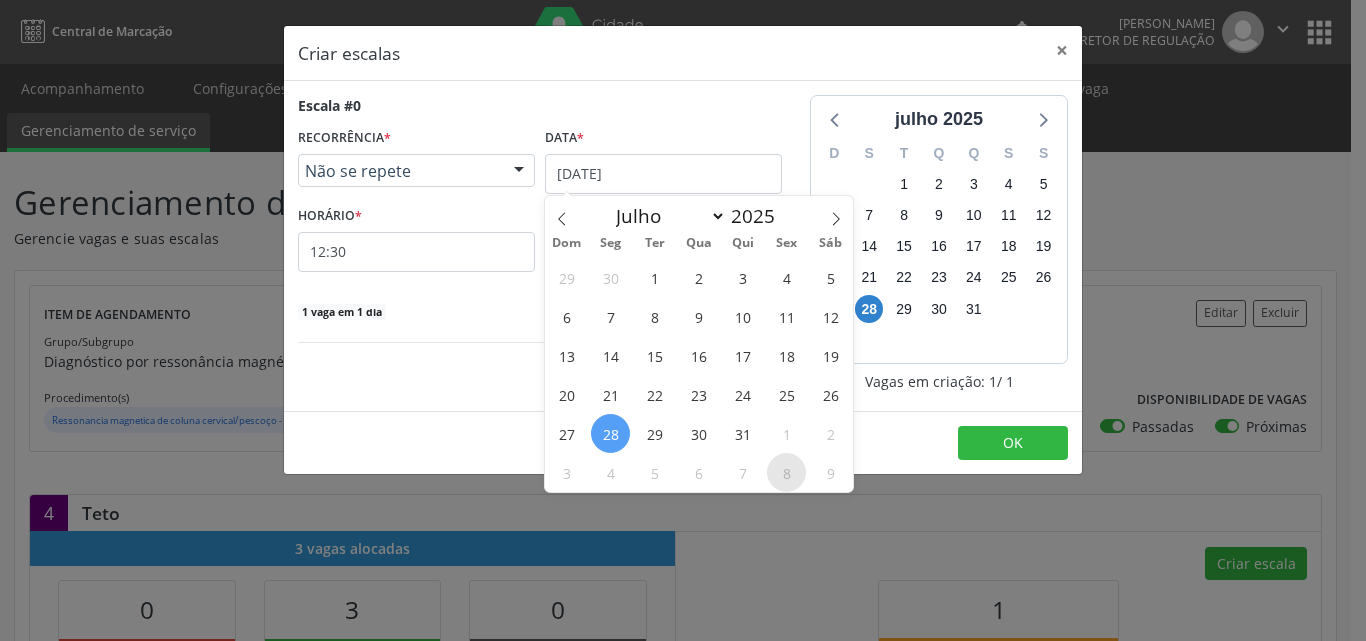 click on "8" at bounding box center (786, 472) 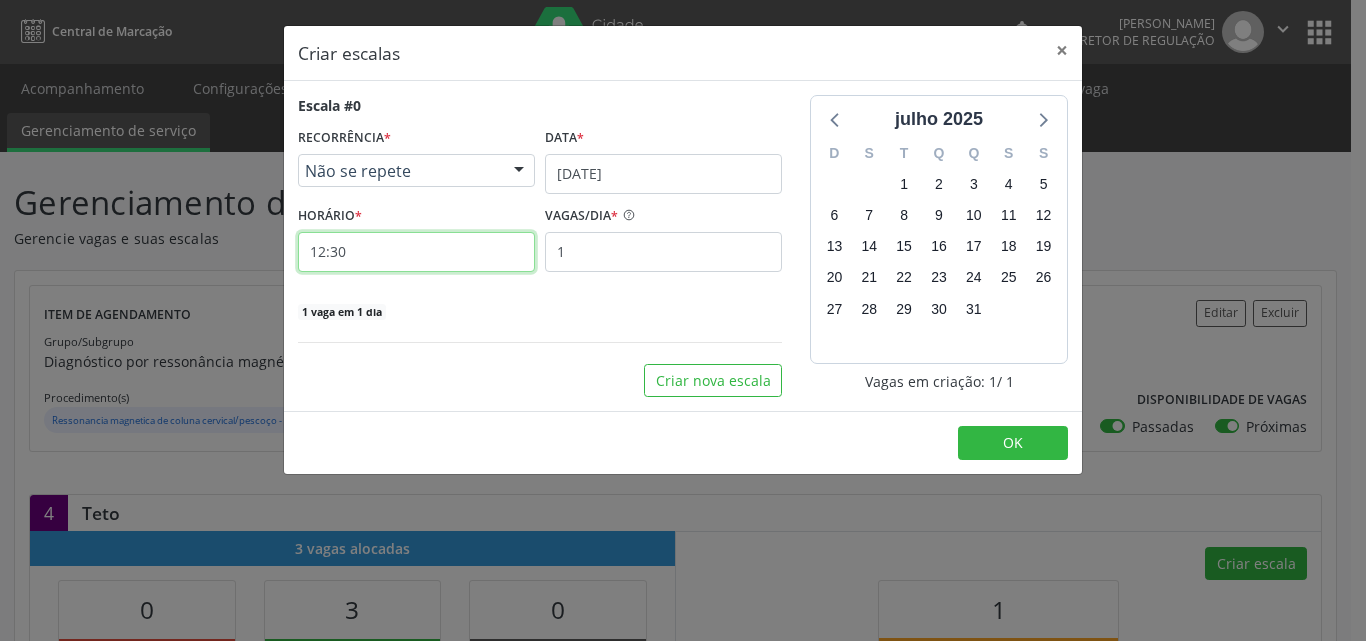 click on "12:30" at bounding box center (416, 252) 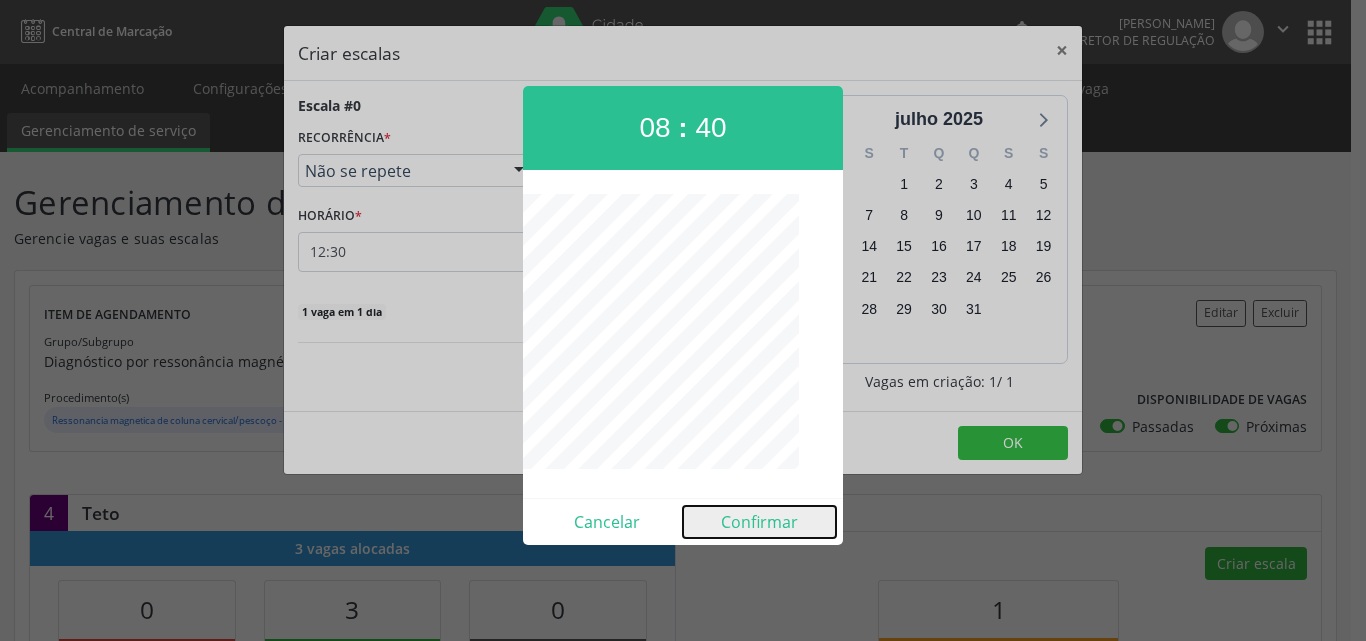 click on "Confirmar" at bounding box center [759, 522] 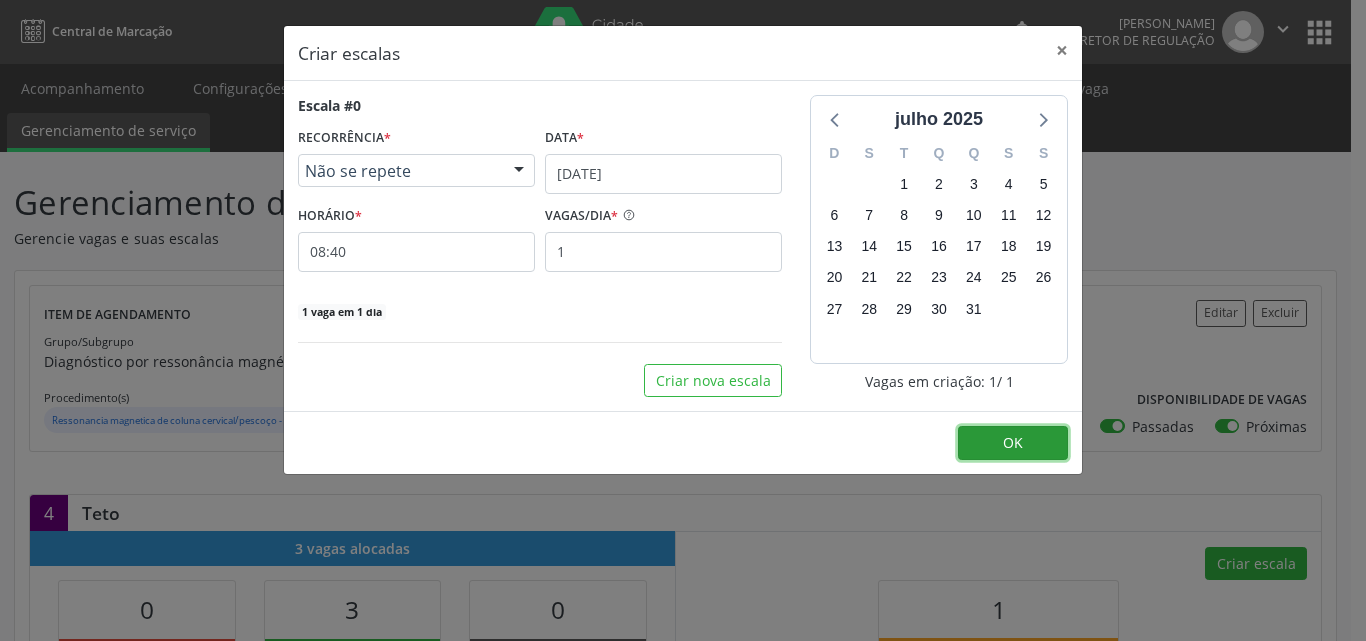click on "OK" at bounding box center [1013, 442] 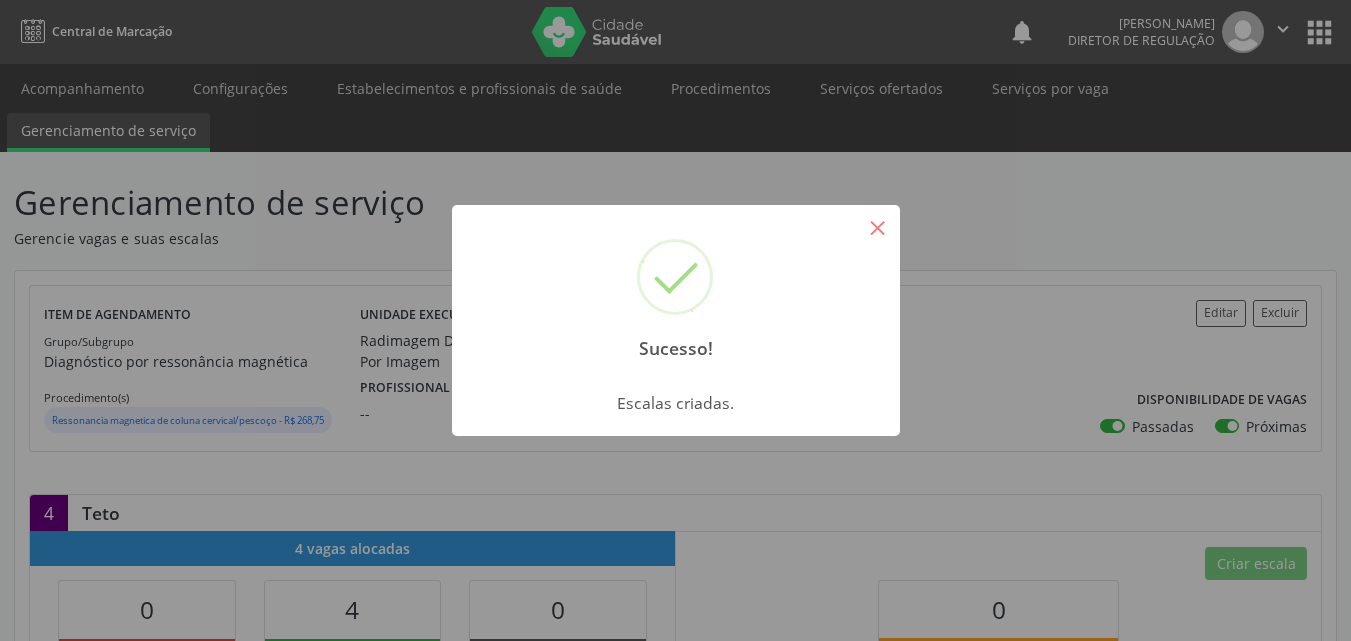 click on "×" at bounding box center [878, 227] 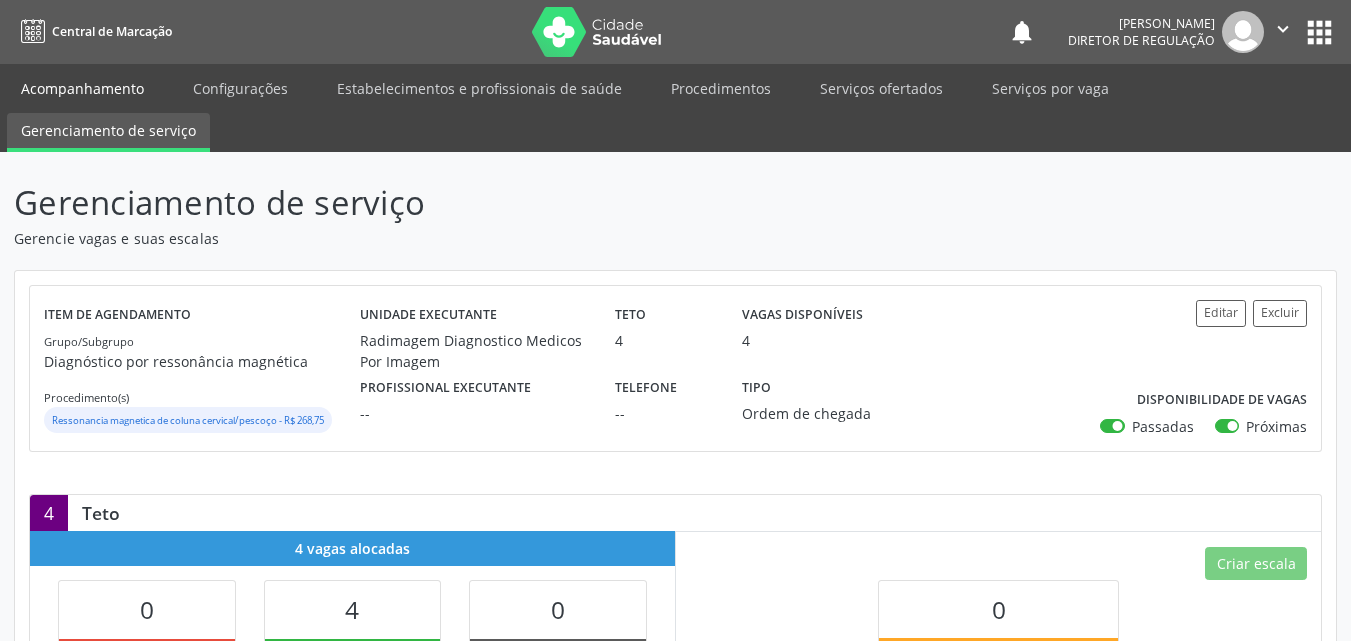 click on "Acompanhamento" at bounding box center (82, 88) 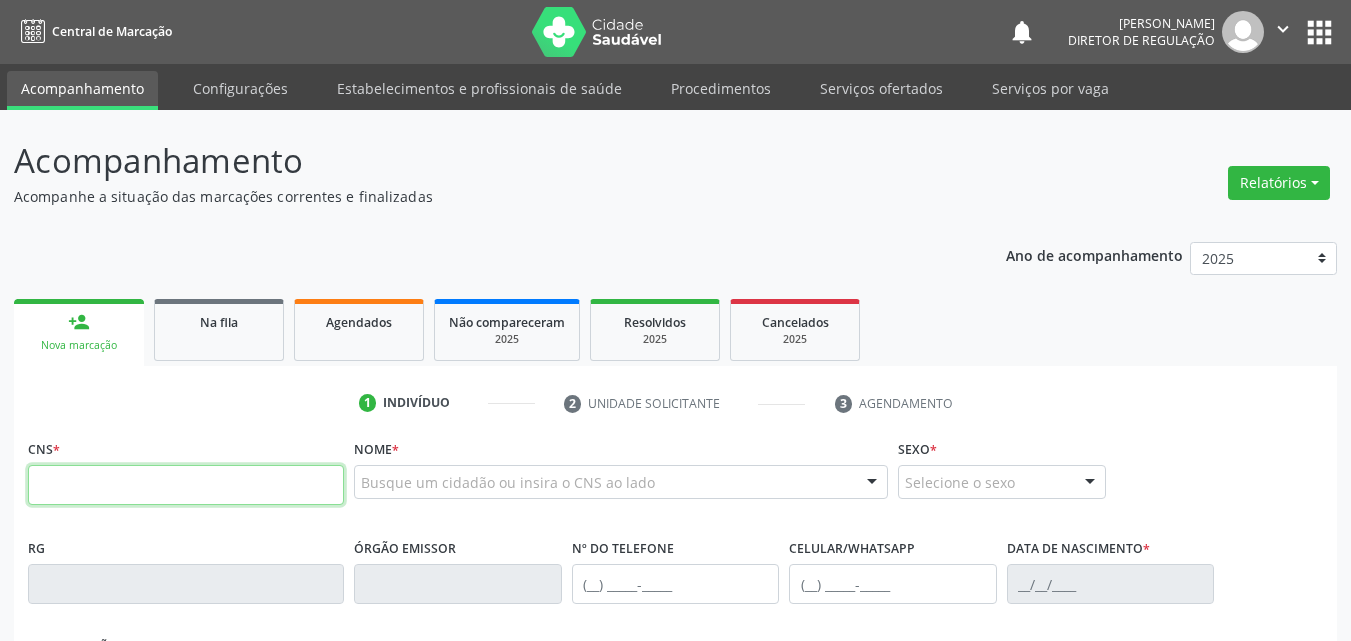 click at bounding box center [186, 485] 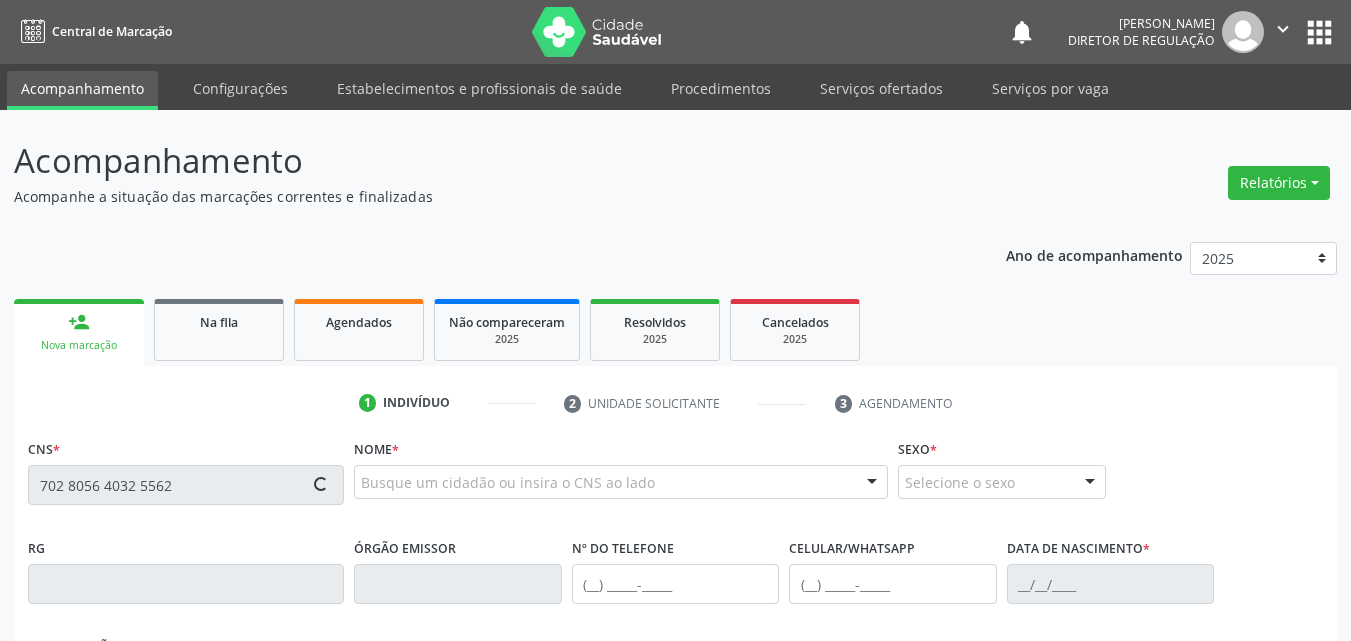 type on "702 8056 4032 5562" 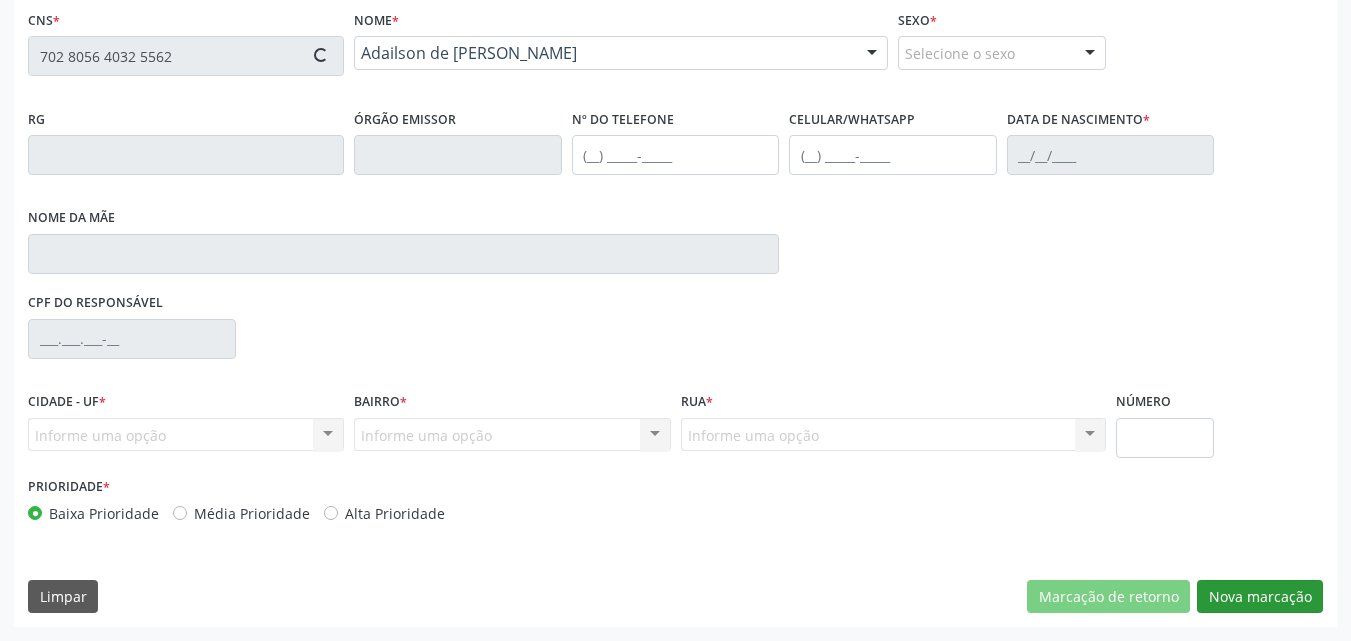 type on "[PHONE_NUMBER]" 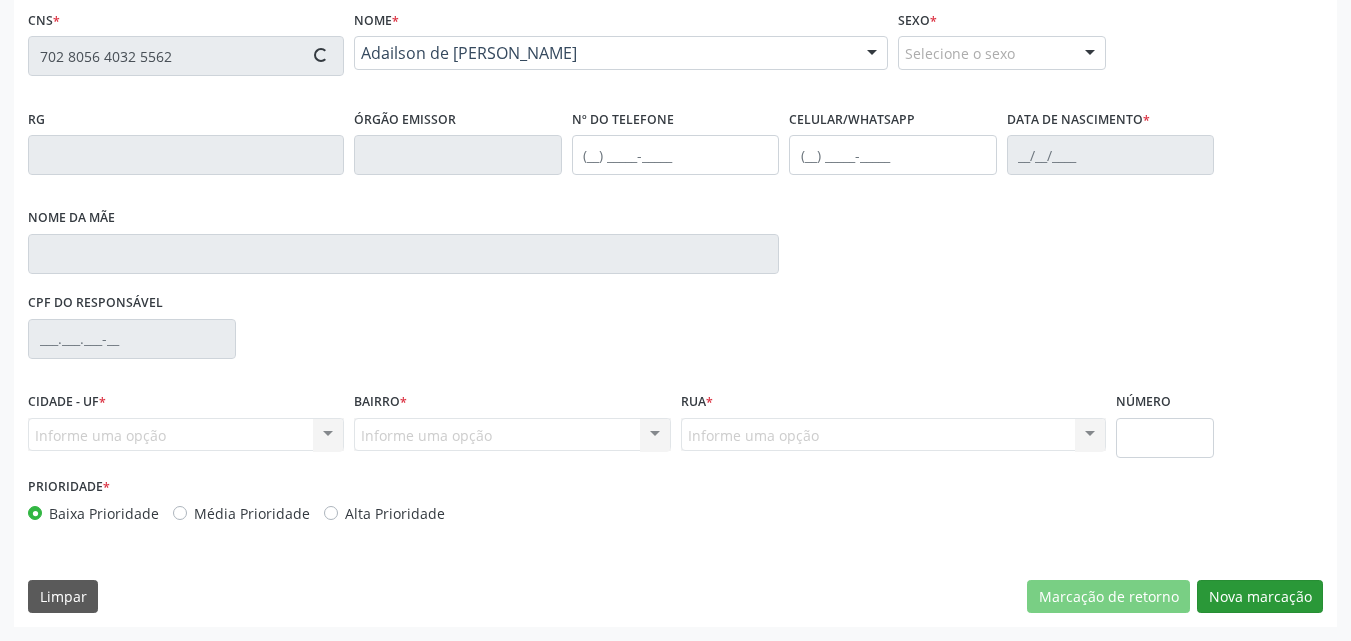 type on "[PHONE_NUMBER]" 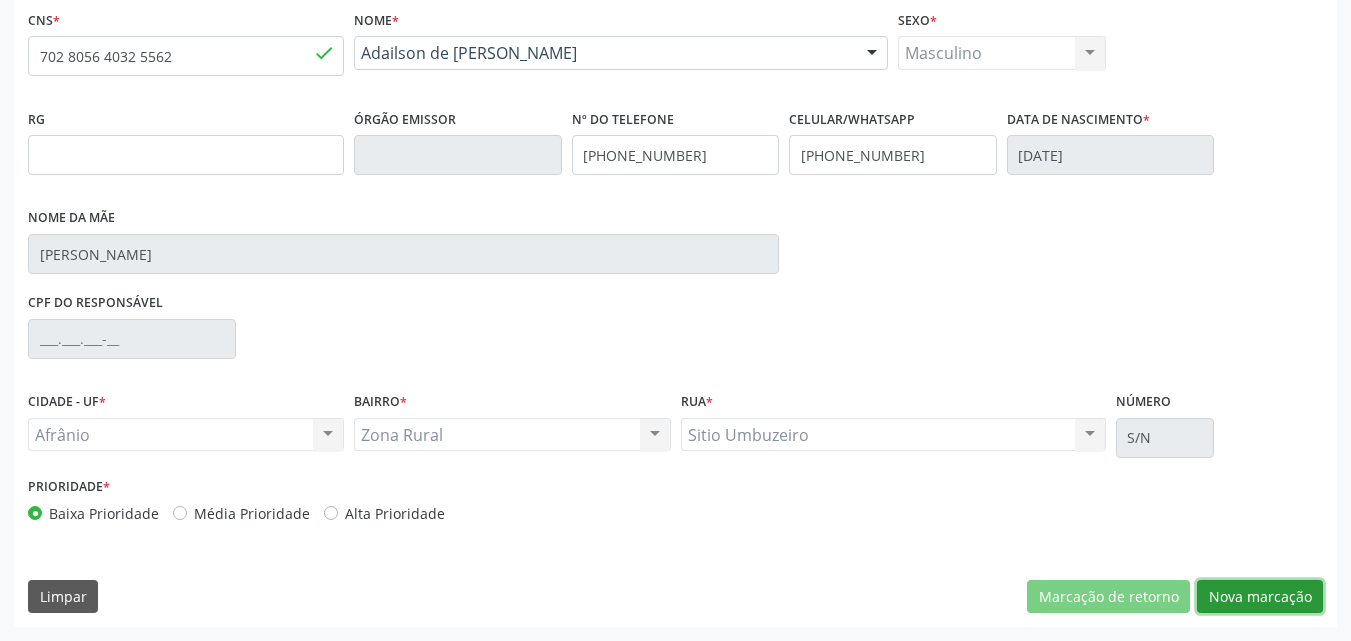 click on "Nova marcação" at bounding box center (1260, 597) 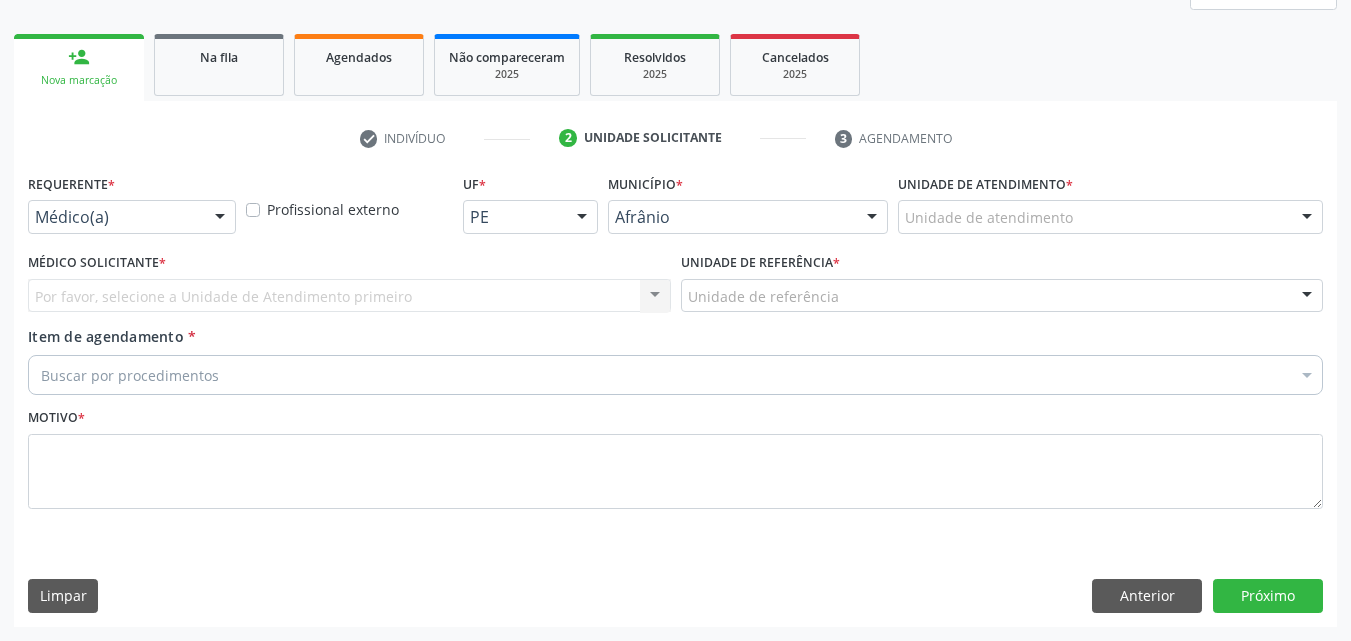 scroll, scrollTop: 265, scrollLeft: 0, axis: vertical 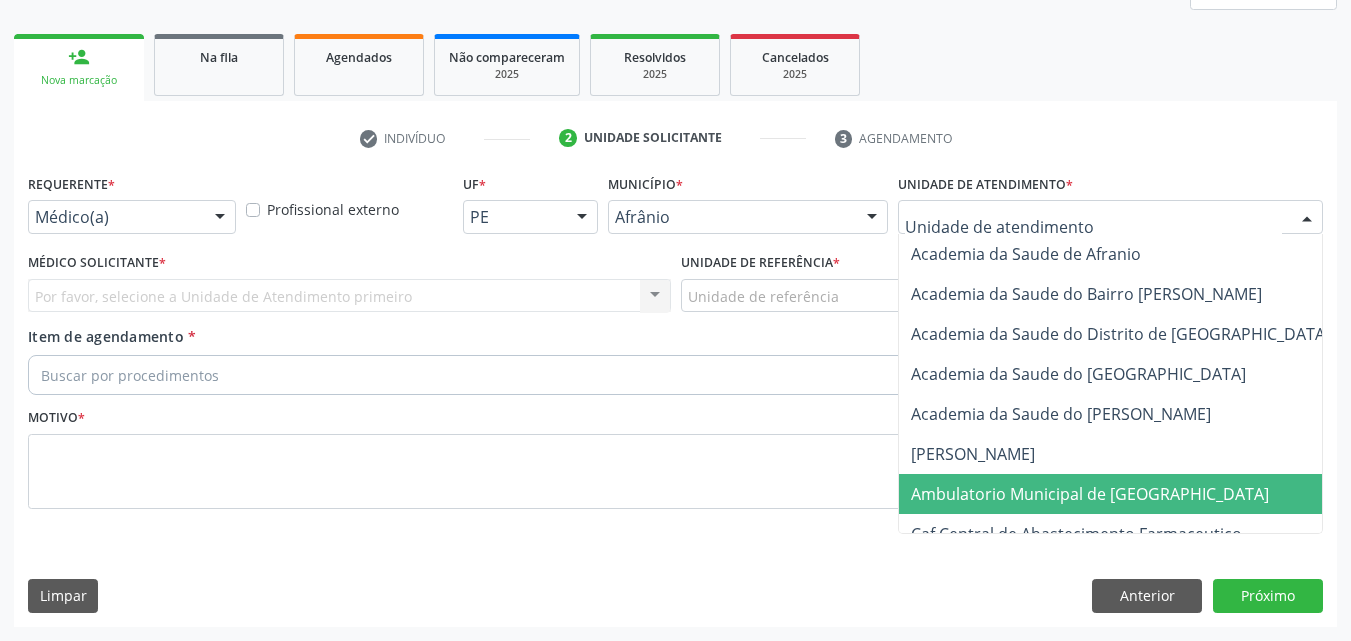 click on "Ambulatorio Municipal de [GEOGRAPHIC_DATA]" at bounding box center (1090, 494) 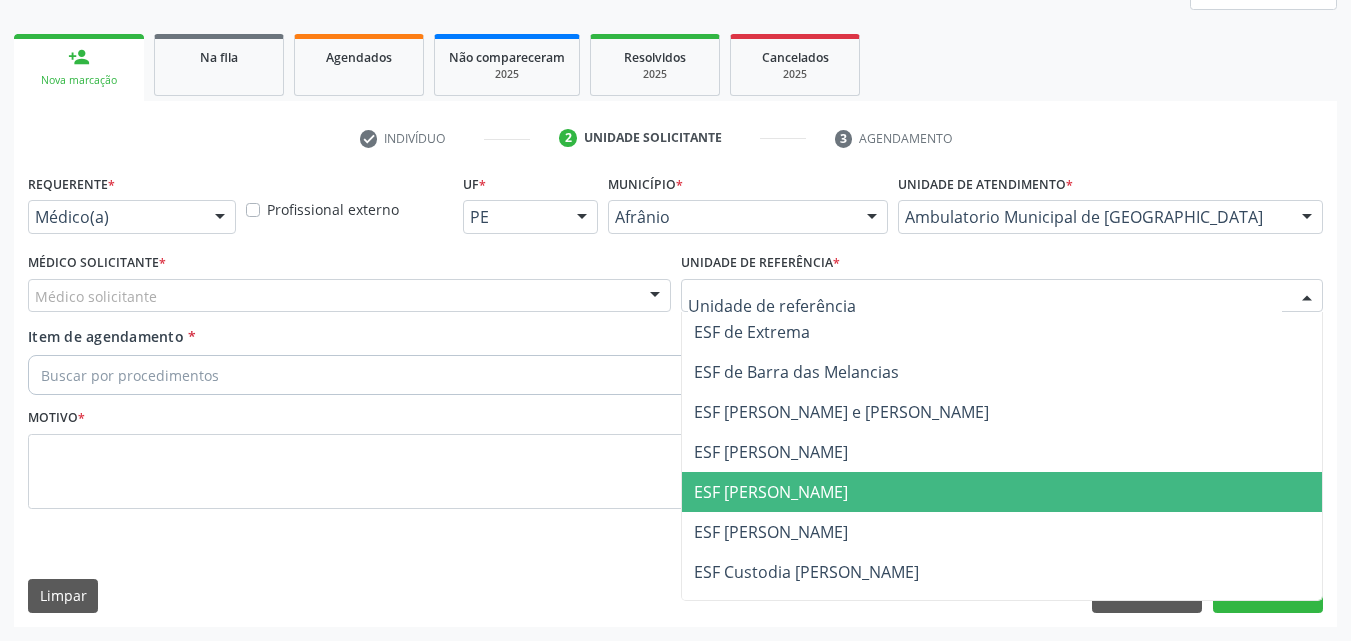 click on "ESF [PERSON_NAME]" at bounding box center [771, 492] 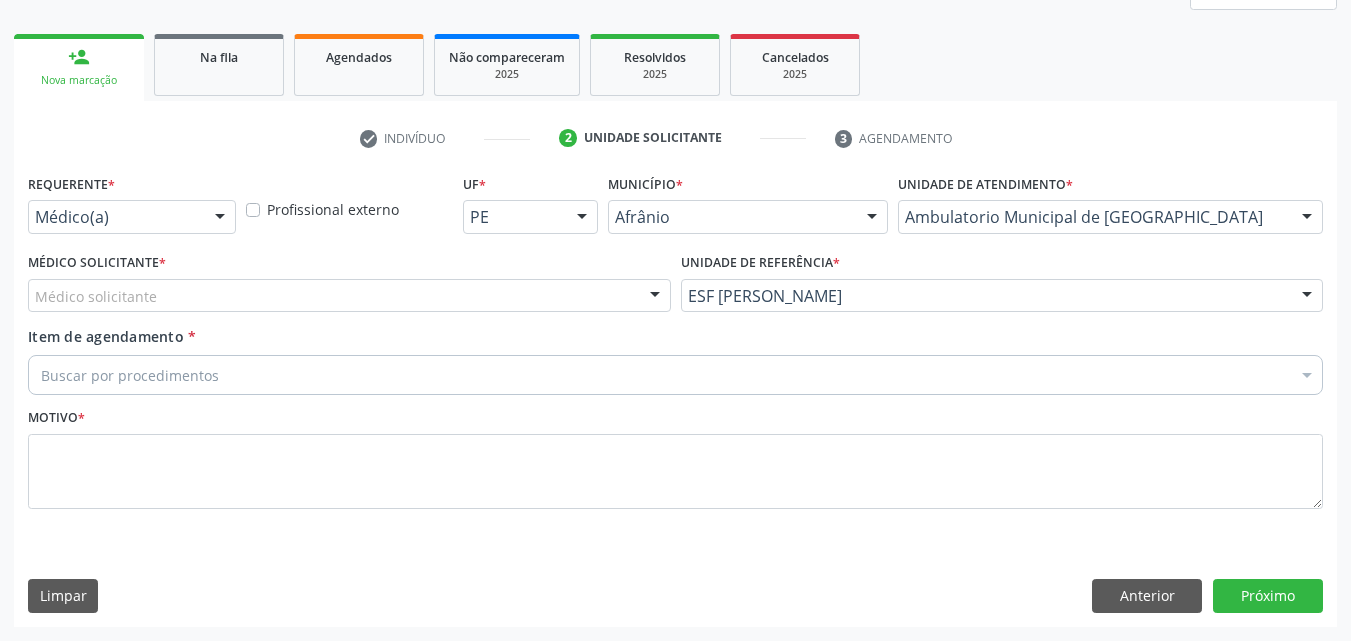 click on "Médico solicitante" at bounding box center (349, 296) 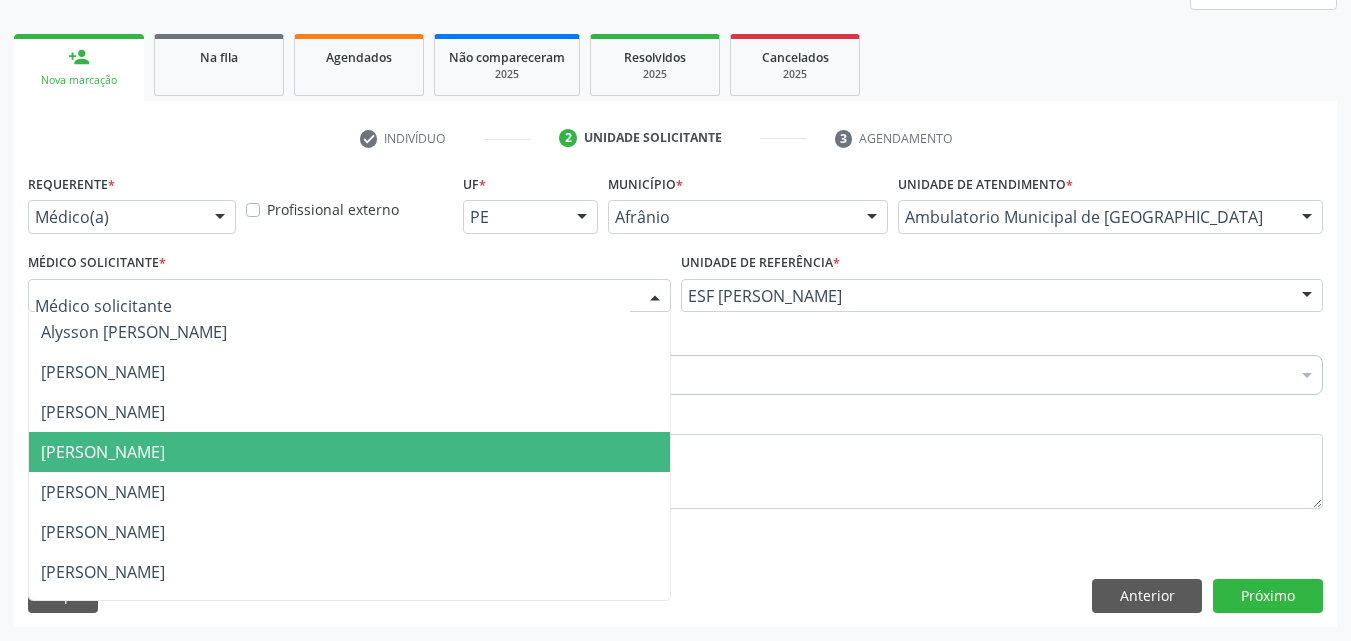 click on "[PERSON_NAME]" at bounding box center [349, 452] 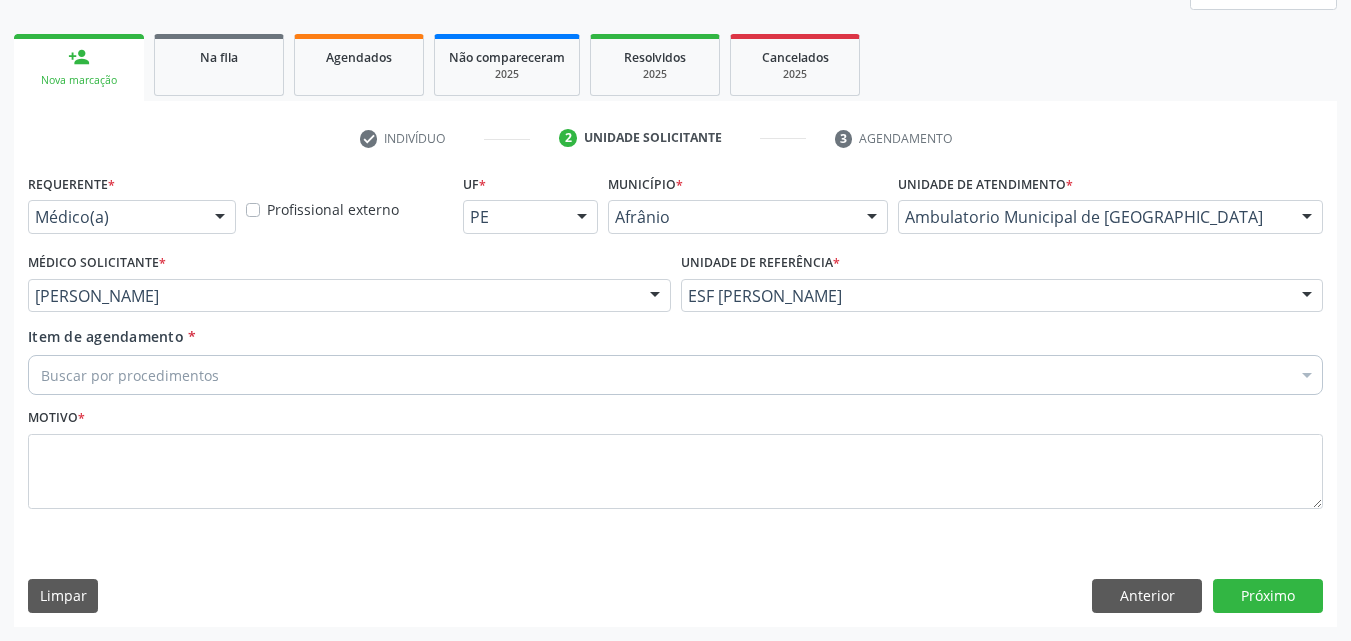 click on "Buscar por procedimentos" at bounding box center (675, 375) 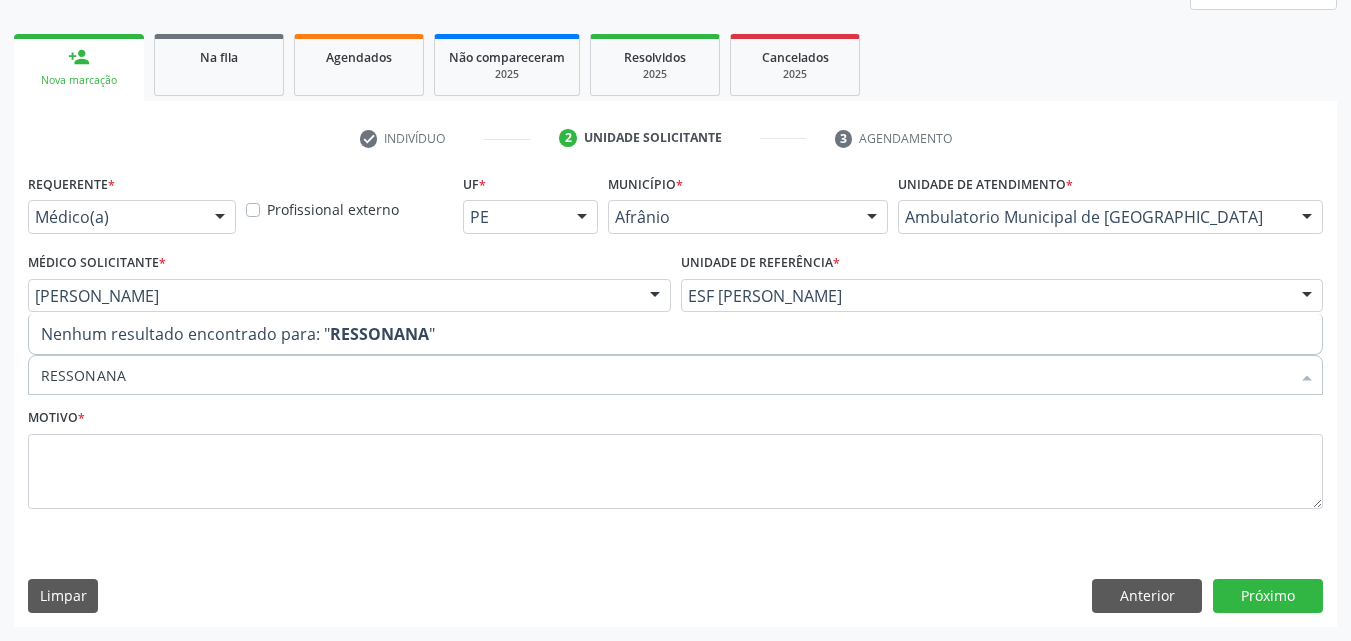 type on "RESSONAN" 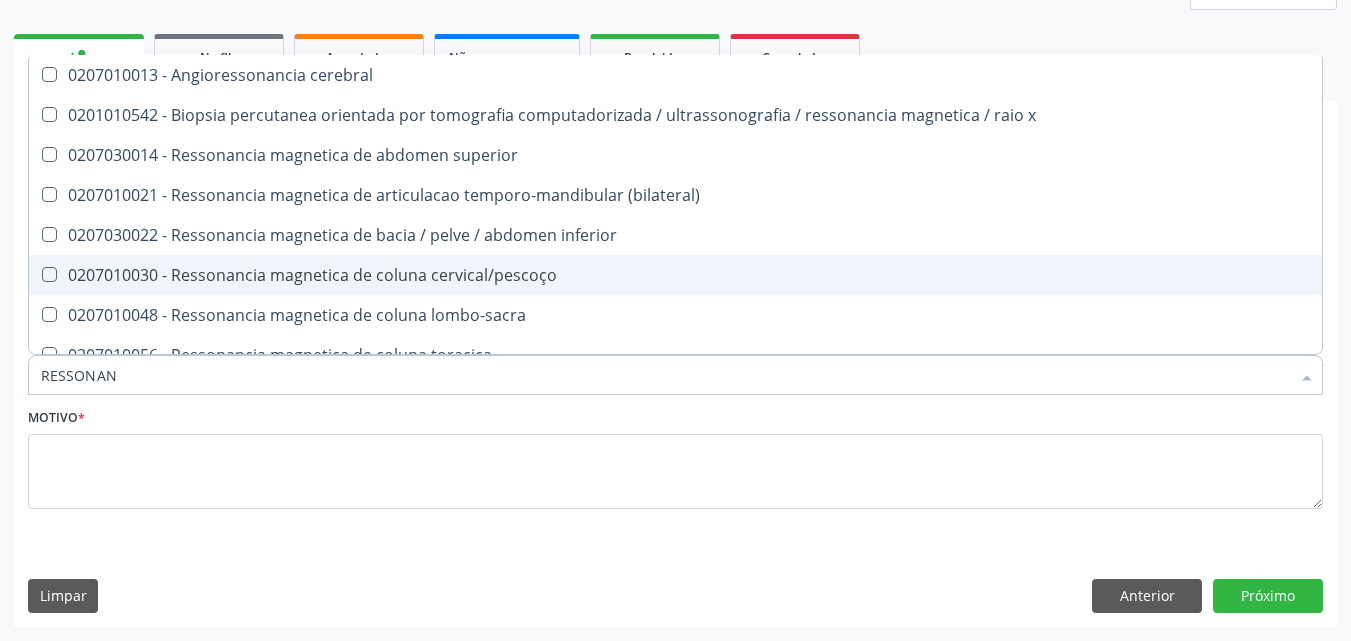 click on "0207010030 - Ressonancia magnetica de coluna cervical/pescoço" at bounding box center (675, 275) 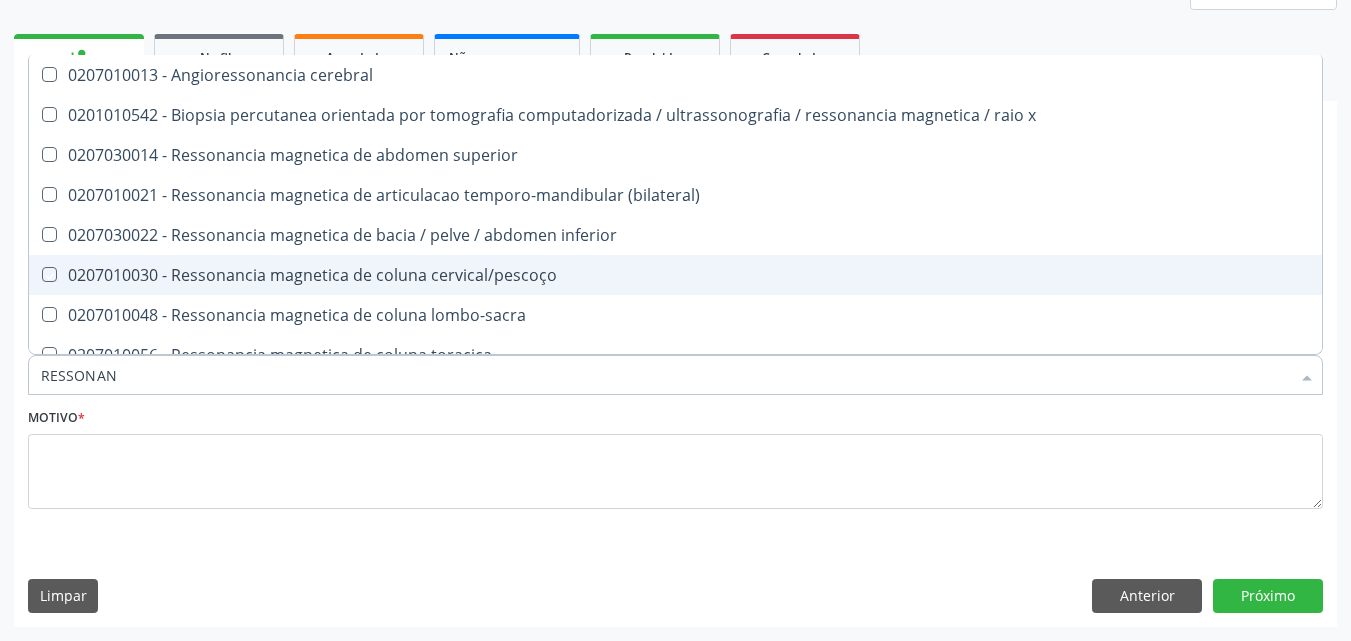 checkbox on "true" 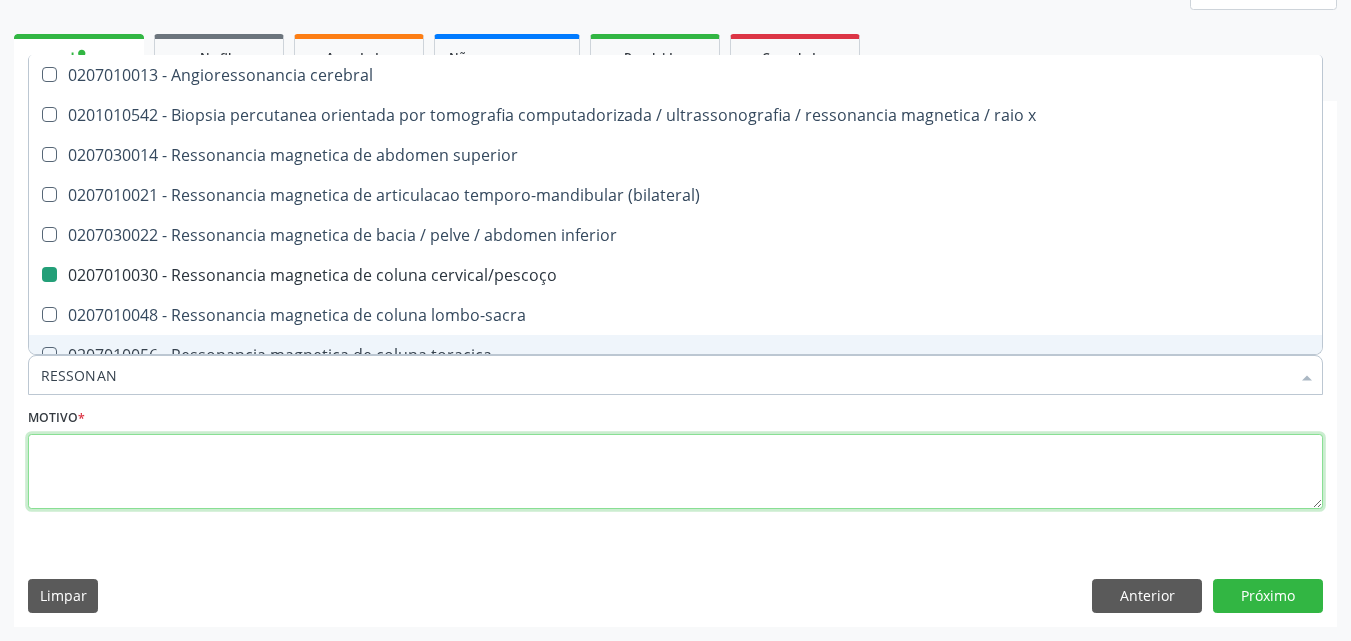 click at bounding box center [675, 472] 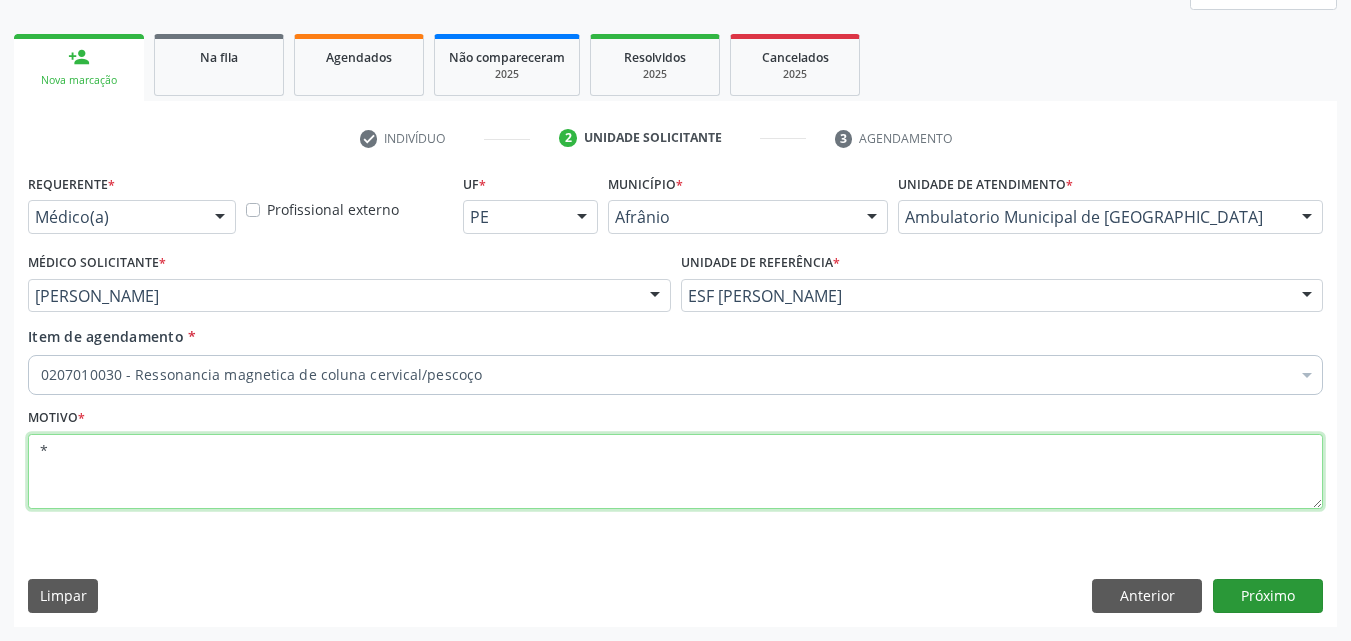 type on "*" 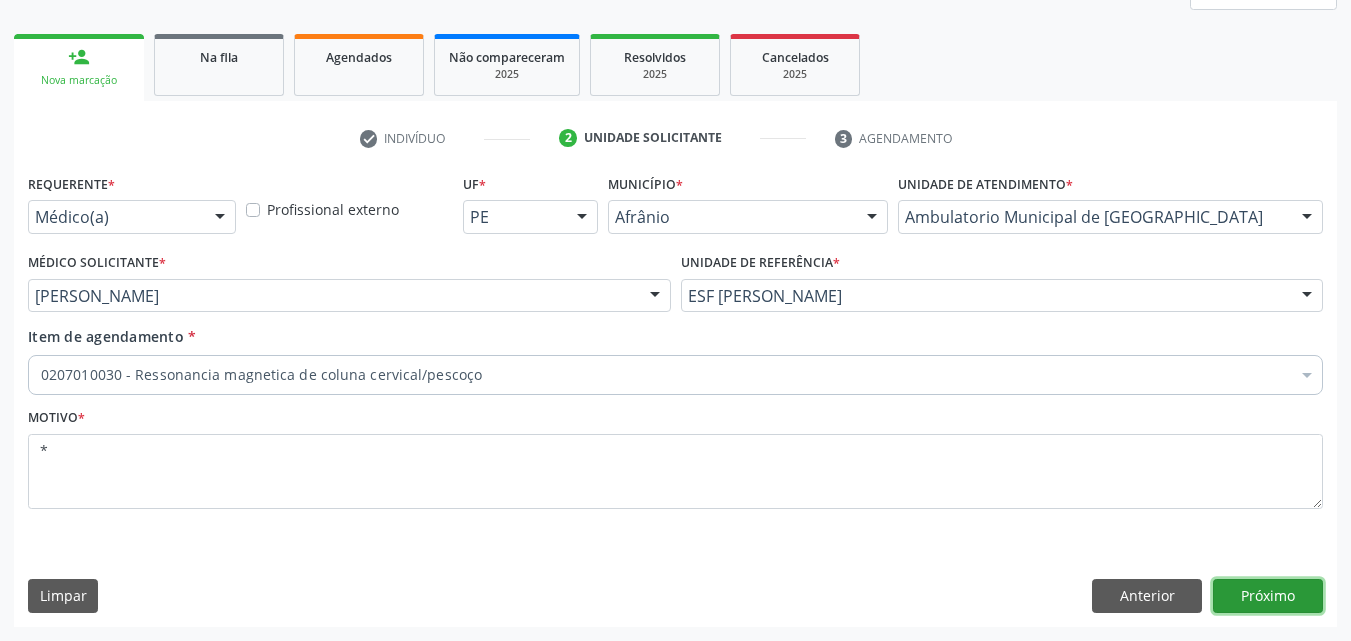 click on "Próximo" at bounding box center (1268, 596) 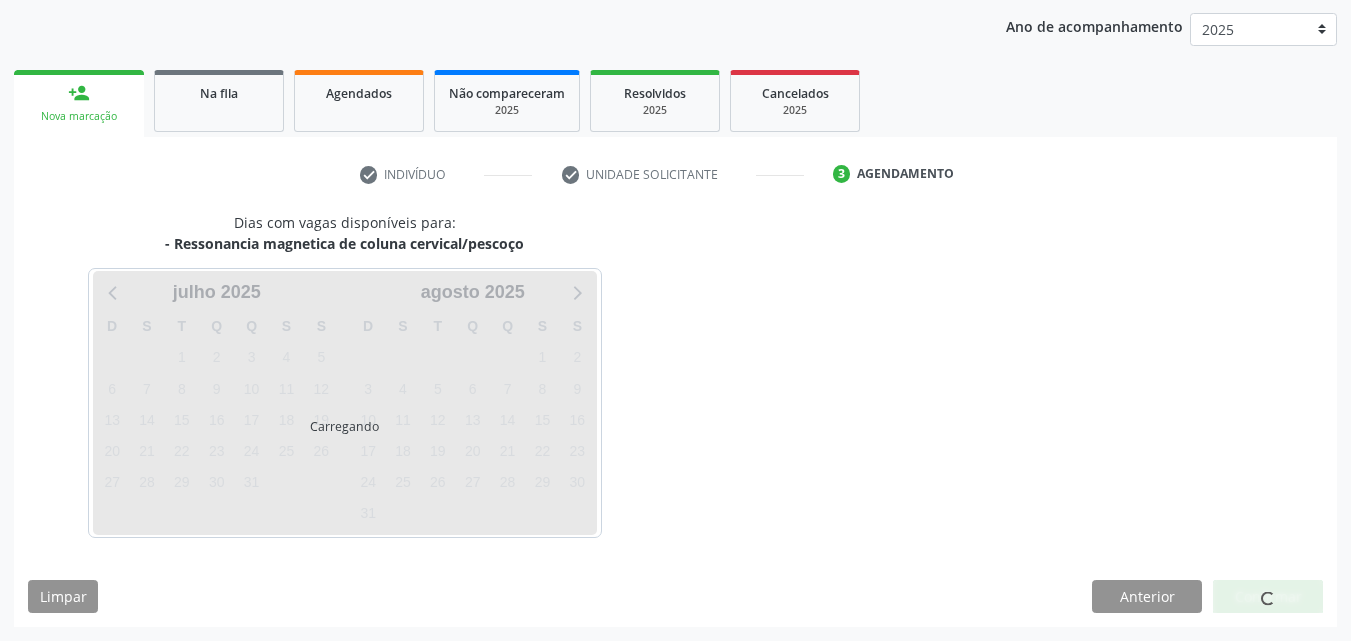 scroll, scrollTop: 229, scrollLeft: 0, axis: vertical 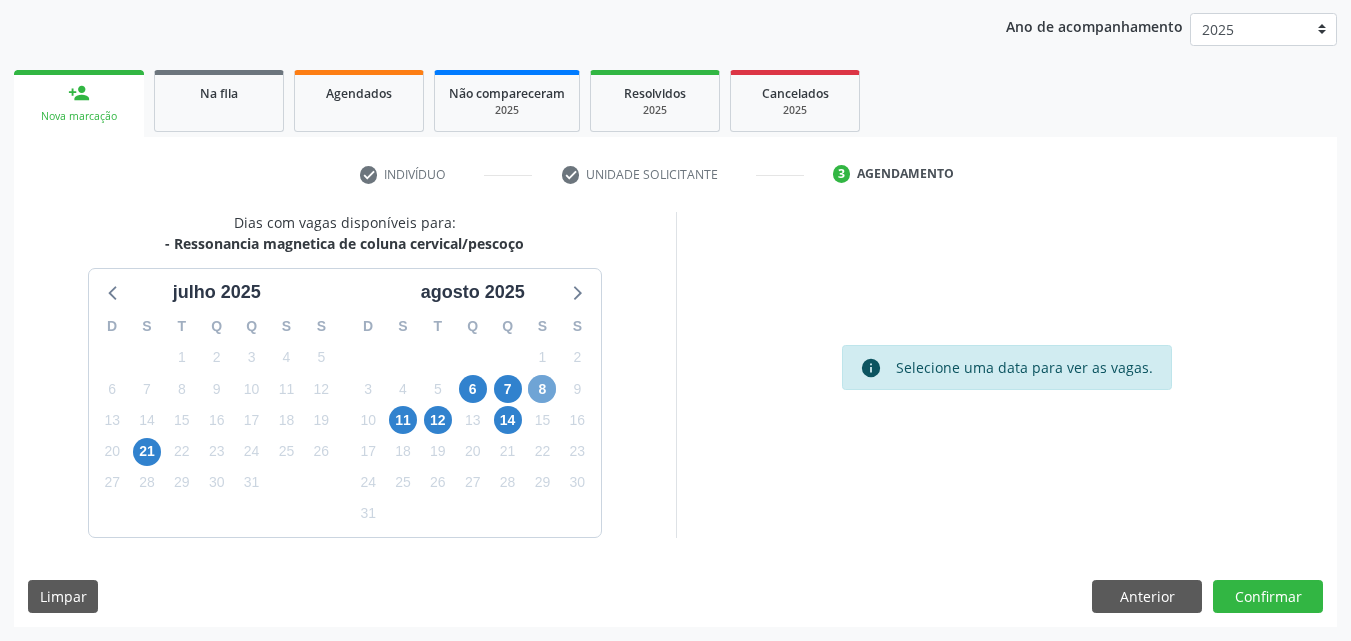 click on "8" at bounding box center (542, 389) 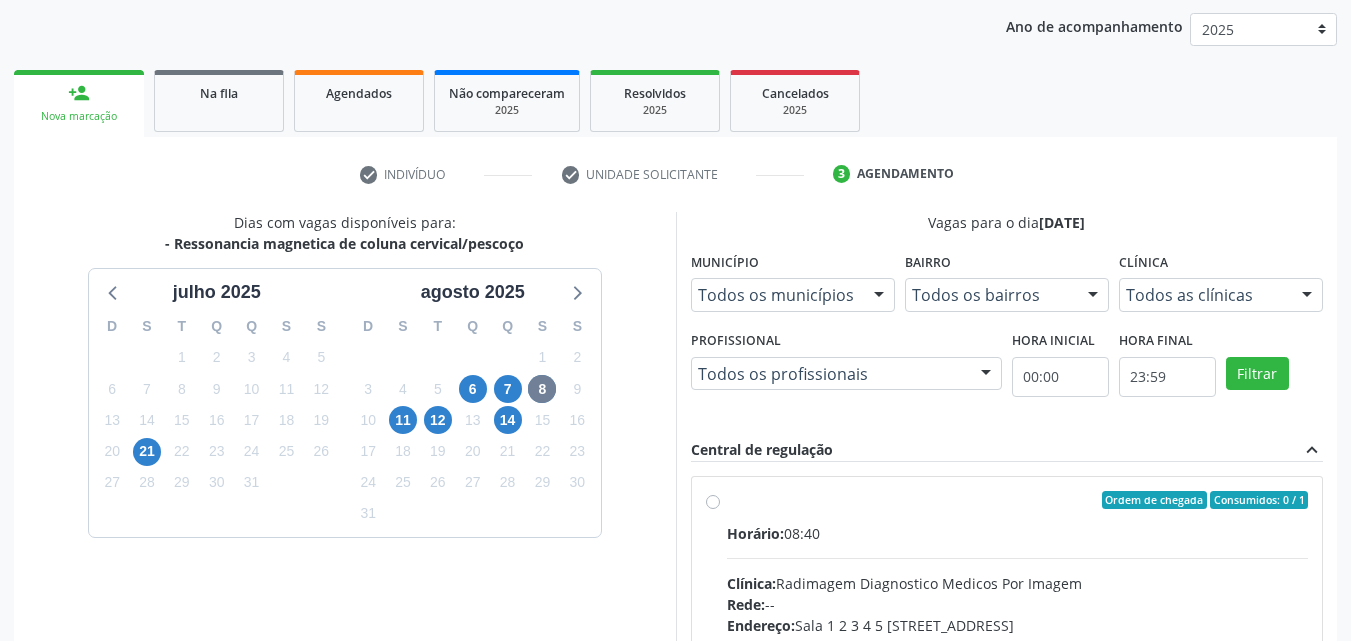 click on "Ordem de chegada
Consumidos: 0 / 1" at bounding box center [1018, 500] 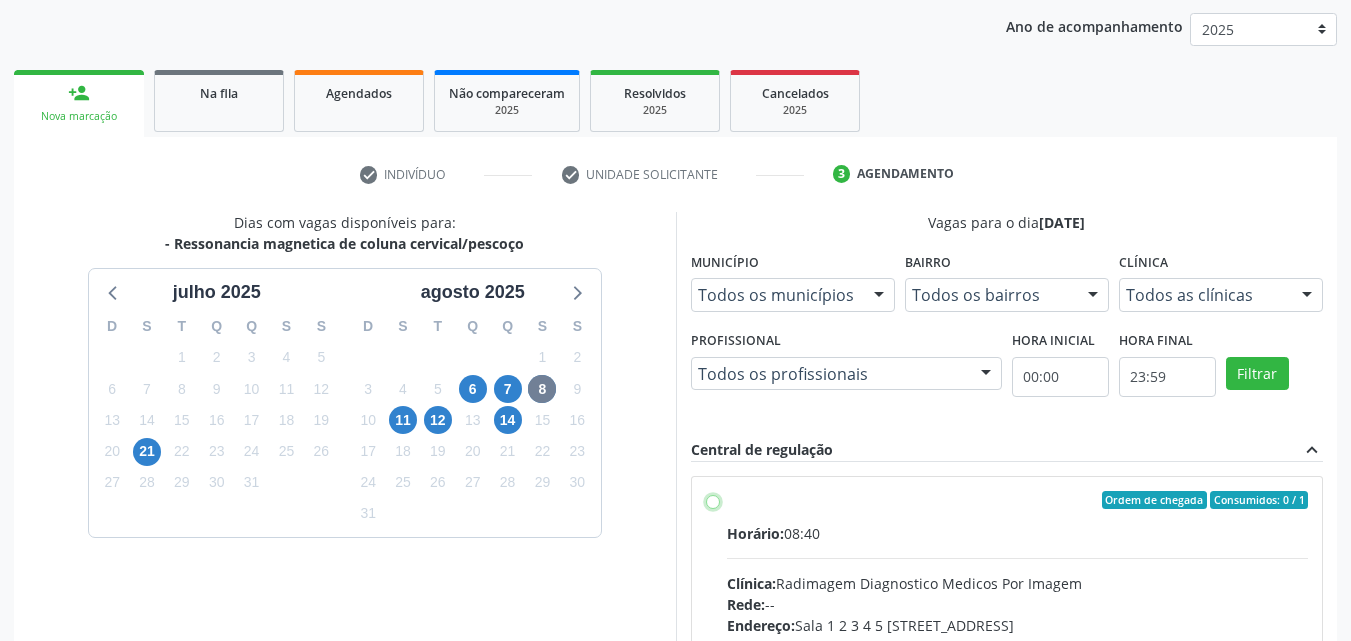 click on "Ordem de chegada
Consumidos: 0 / 1
Horário:   08:40
Clínica:  Radimagem Diagnostico Medicos Por Imagem
Rede:
--
Endereço:   [STREET_ADDRESS]
Telefone:   [PHONE_NUMBER]
Profissional:
--
Informações adicionais sobre o atendimento
Idade de atendimento:
Sem restrição
Gênero(s) atendido(s):
Sem restrição
Informações adicionais:
--" at bounding box center (713, 500) 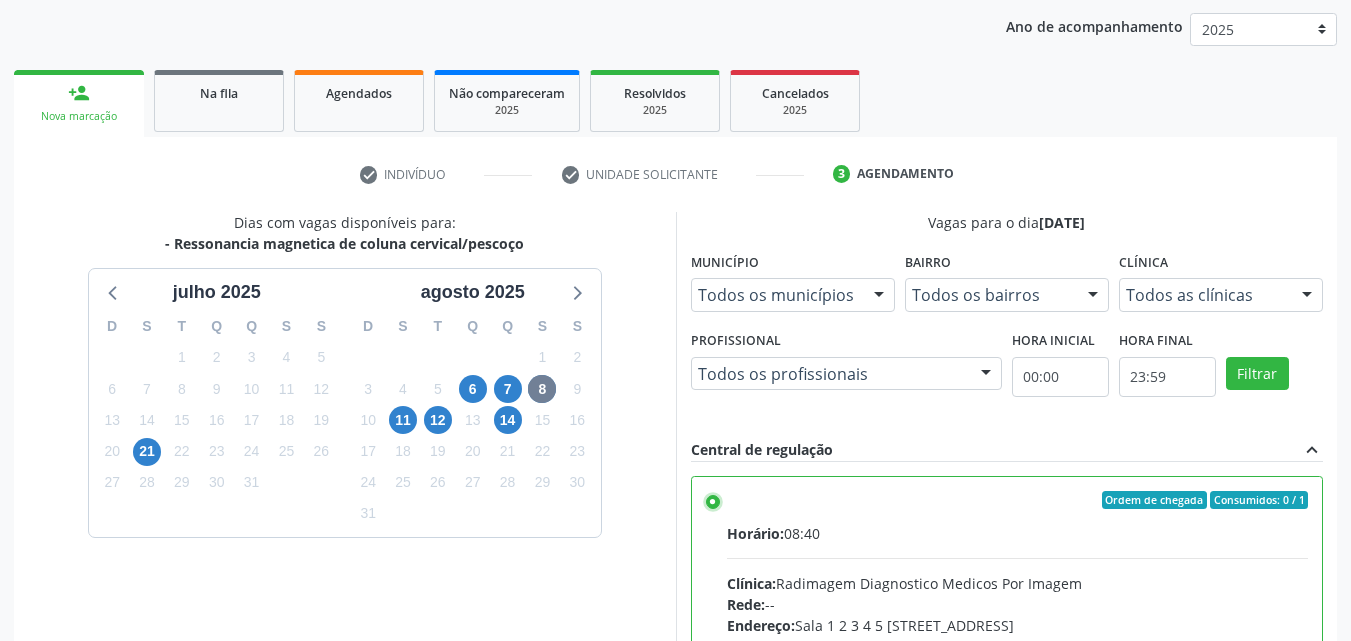 scroll, scrollTop: 99, scrollLeft: 0, axis: vertical 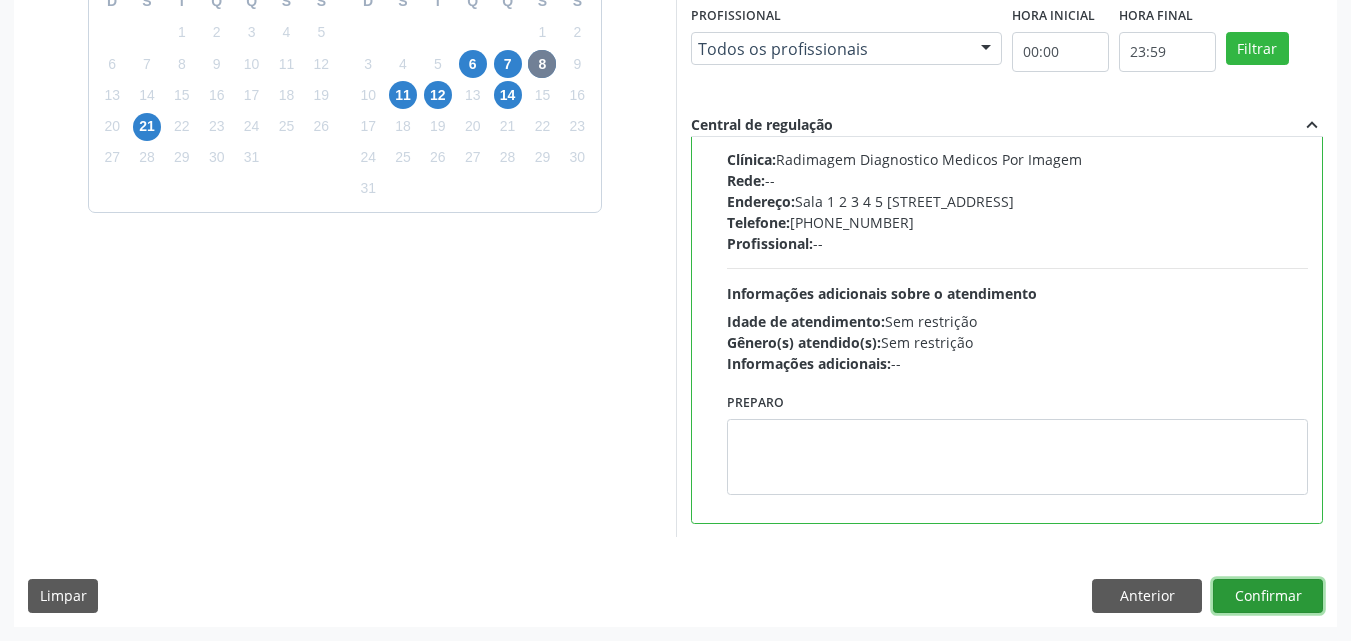 click on "Confirmar" at bounding box center [1268, 596] 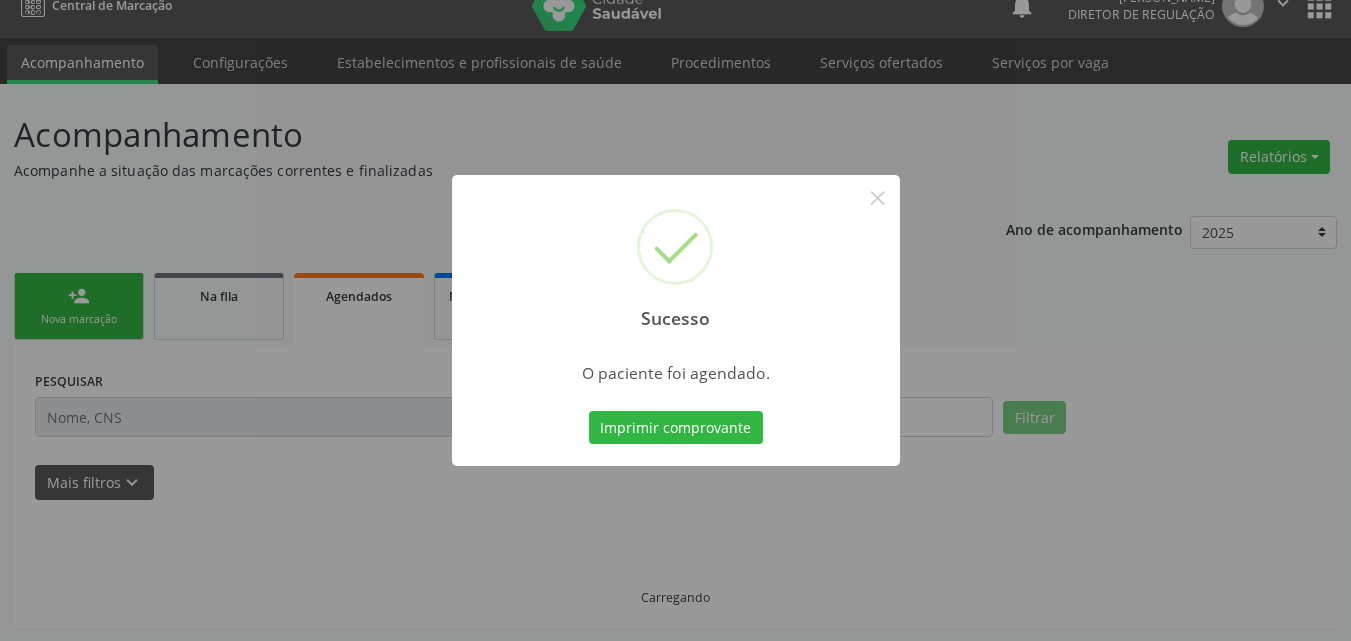 scroll, scrollTop: 26, scrollLeft: 0, axis: vertical 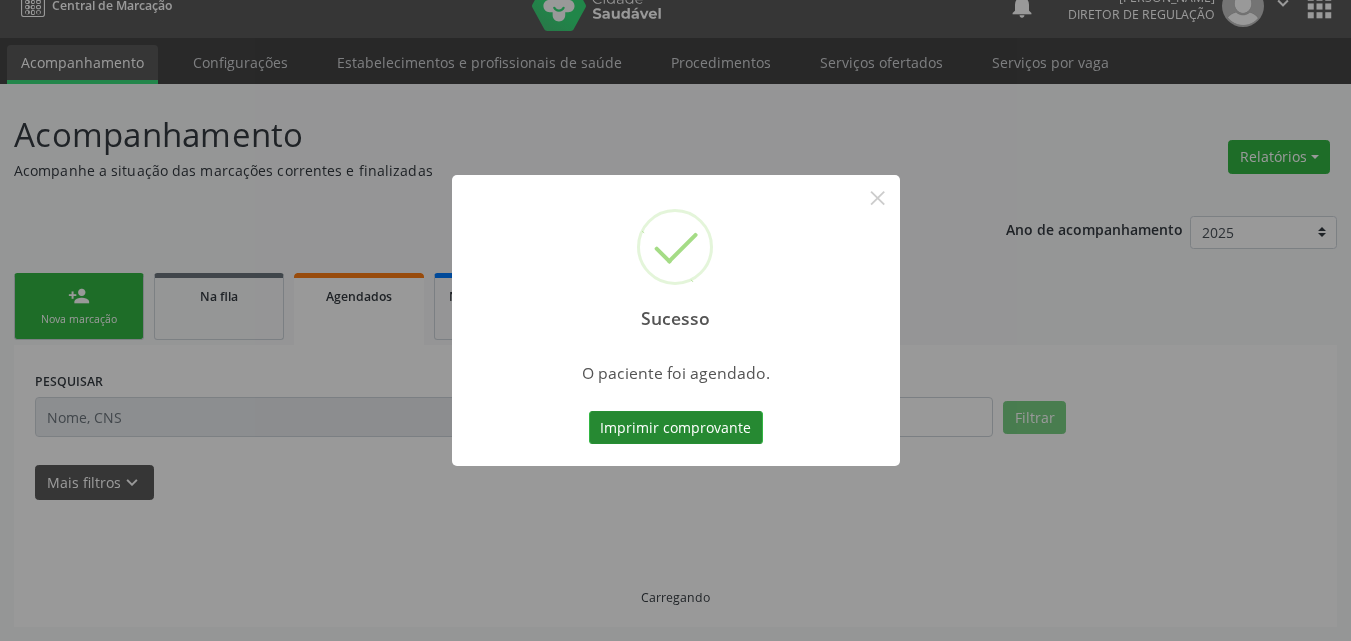 click on "Imprimir comprovante" at bounding box center (676, 428) 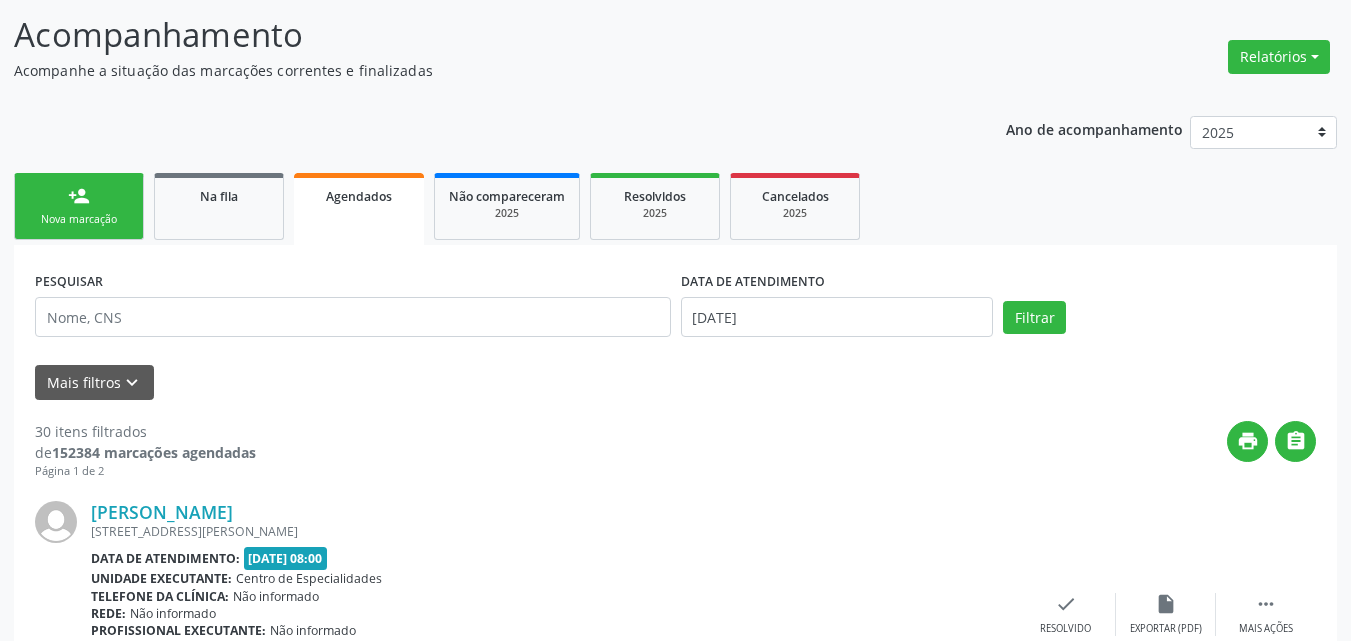 scroll, scrollTop: 0, scrollLeft: 0, axis: both 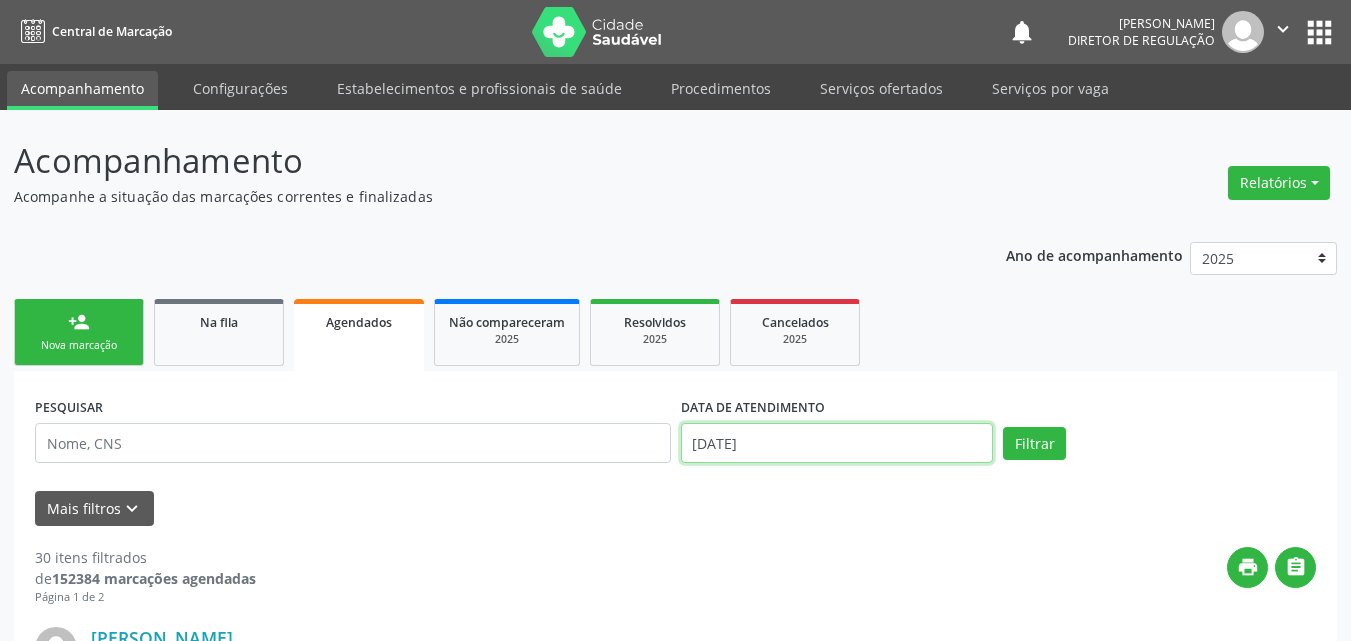 click on "[DATE]" at bounding box center (837, 443) 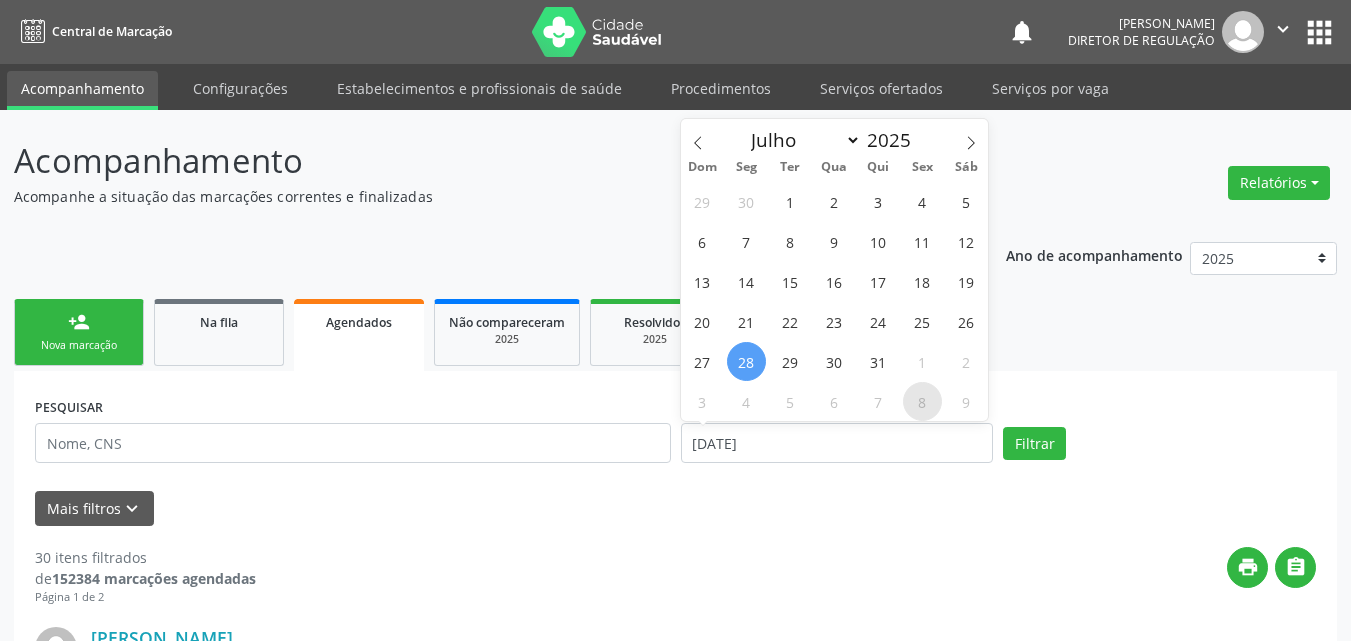 click on "8" at bounding box center (922, 401) 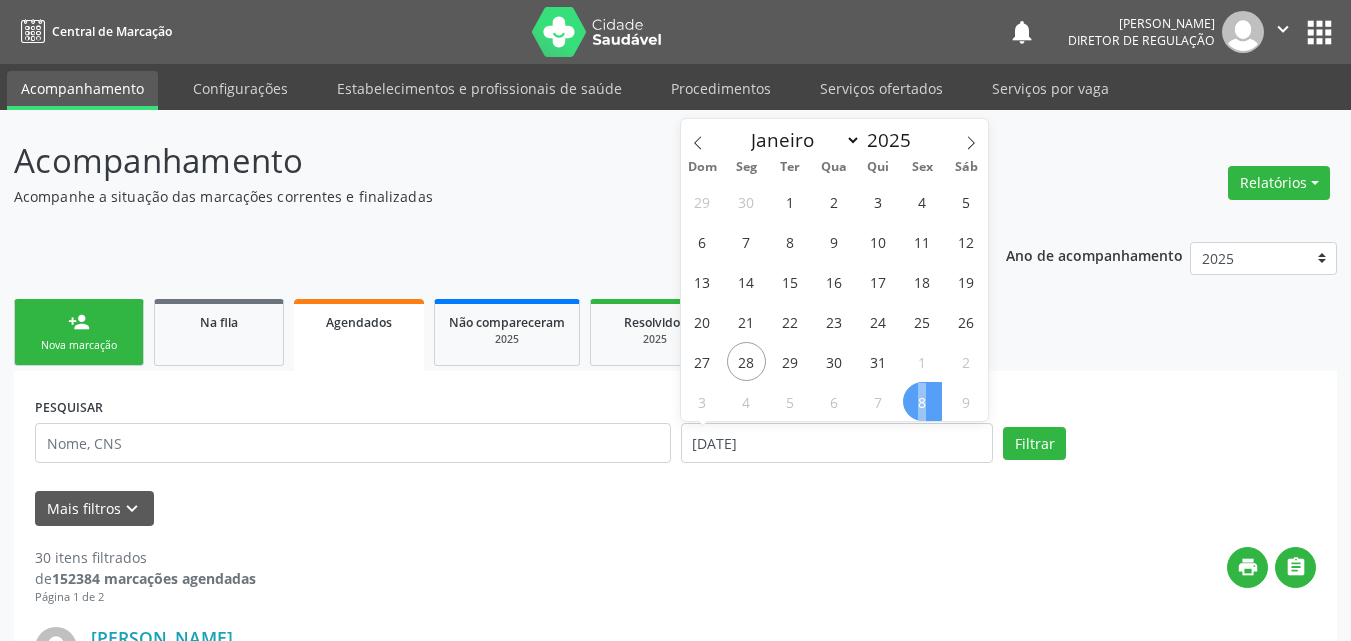 click on "8" at bounding box center (922, 401) 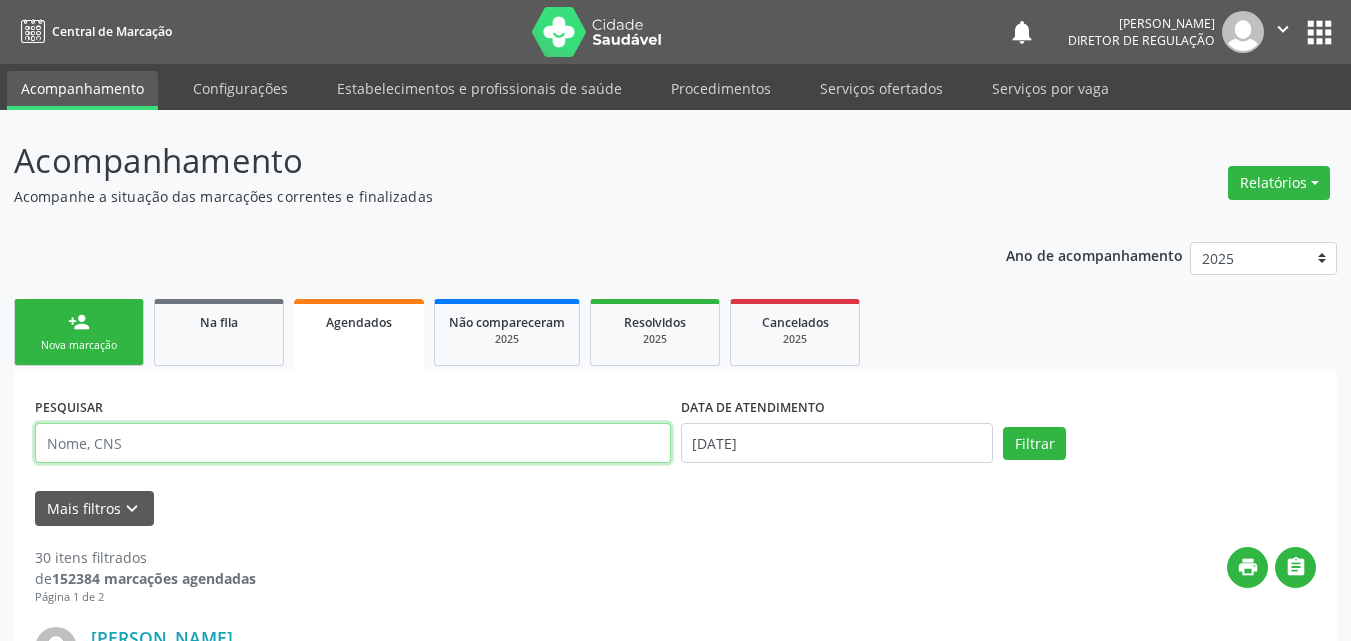 click at bounding box center (353, 443) 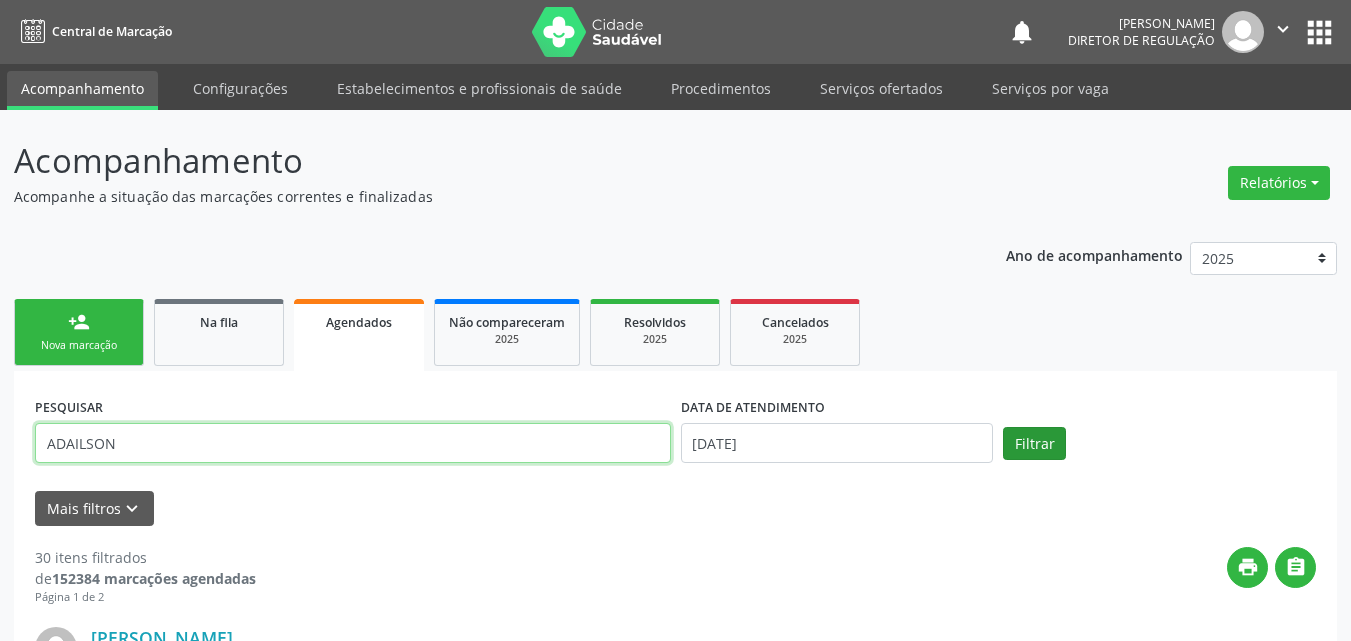 type on "ADAILSON" 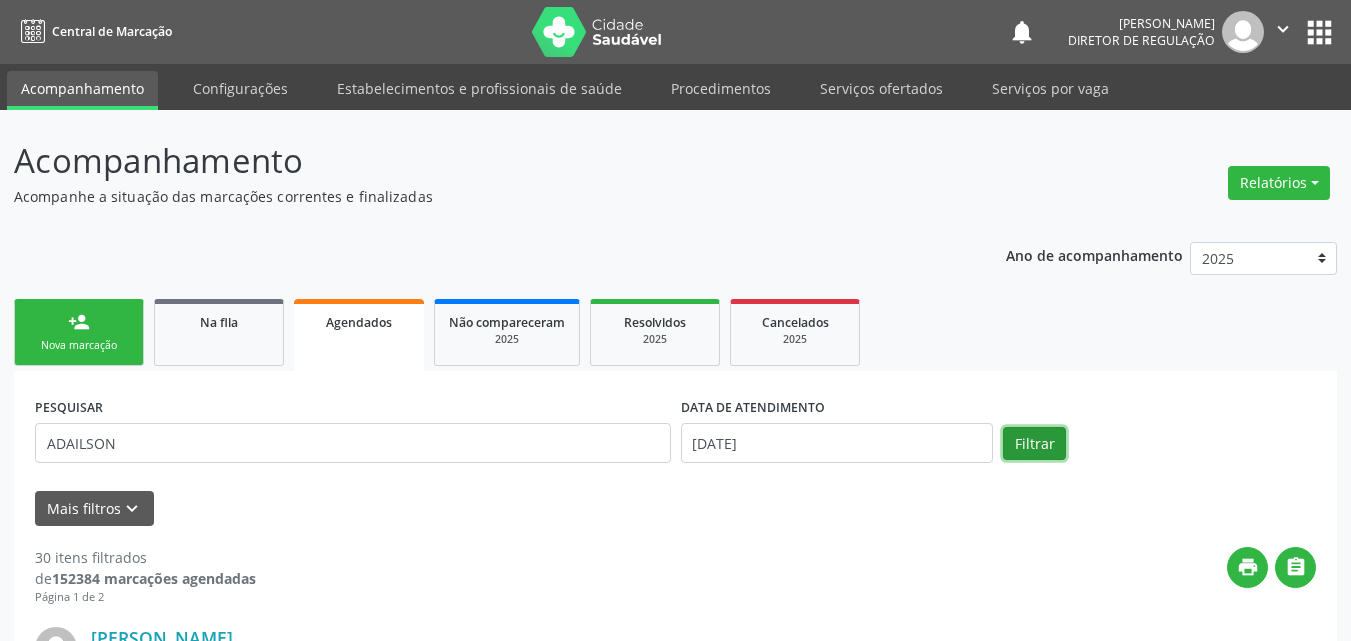 click on "Filtrar" at bounding box center (1034, 444) 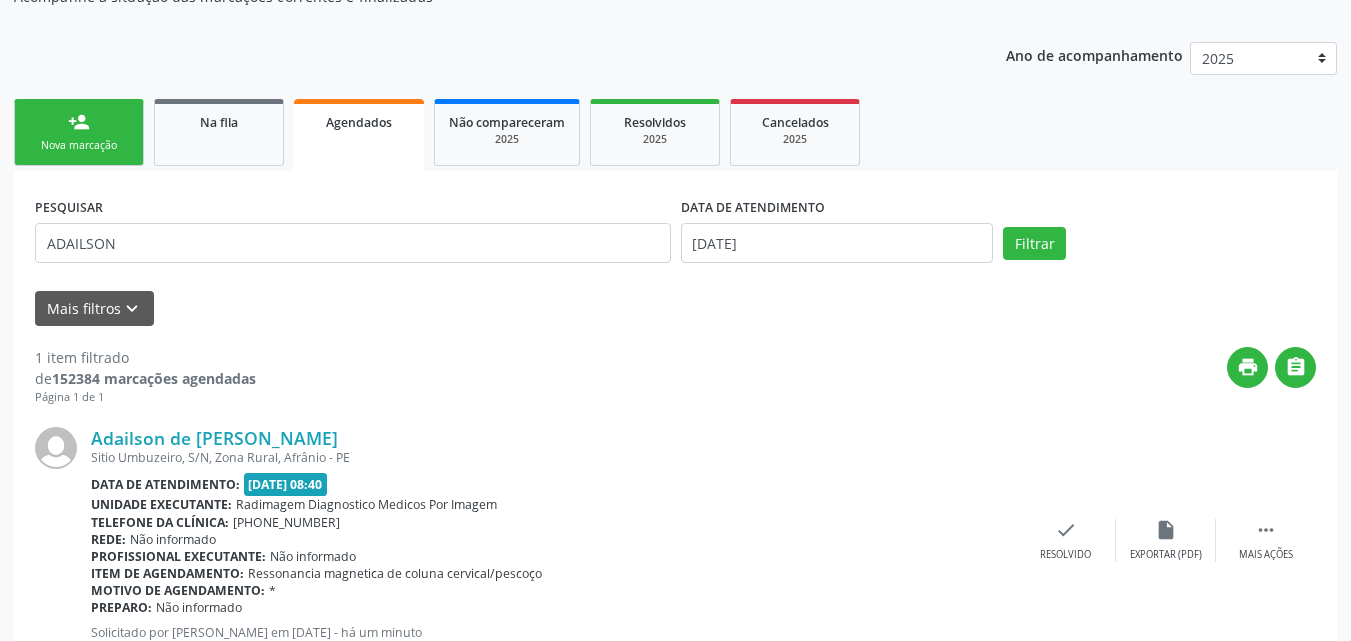 scroll, scrollTop: 270, scrollLeft: 0, axis: vertical 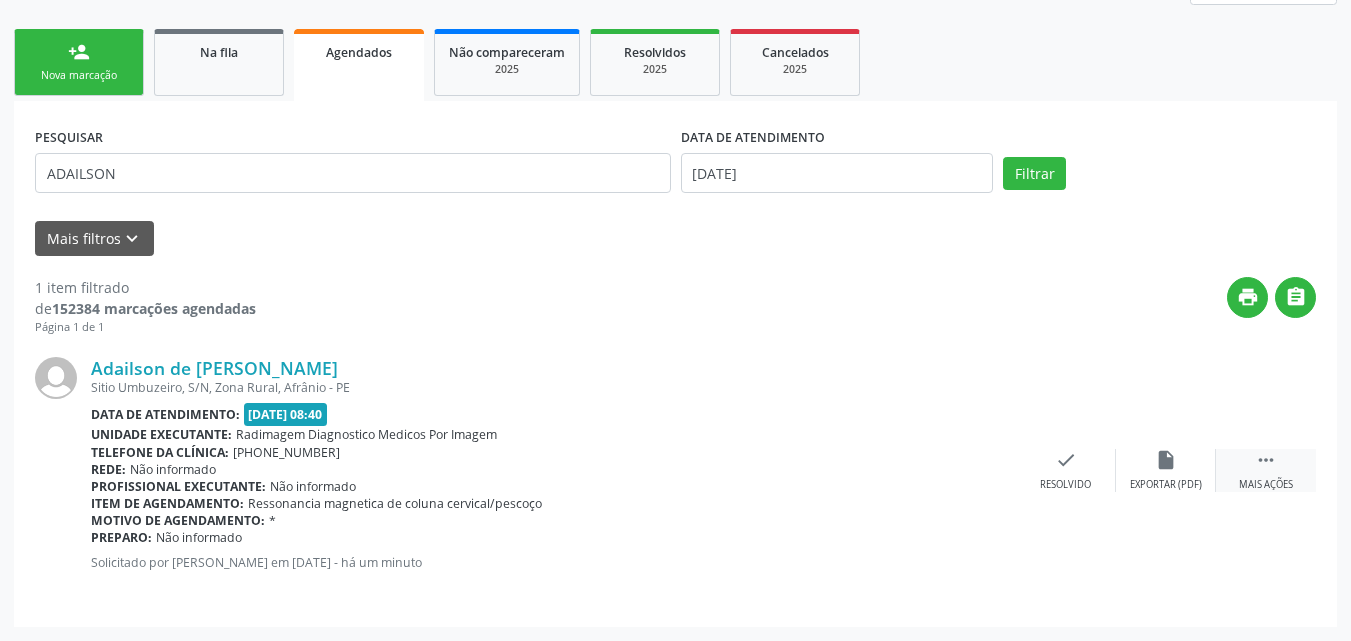 click on "" at bounding box center (1266, 460) 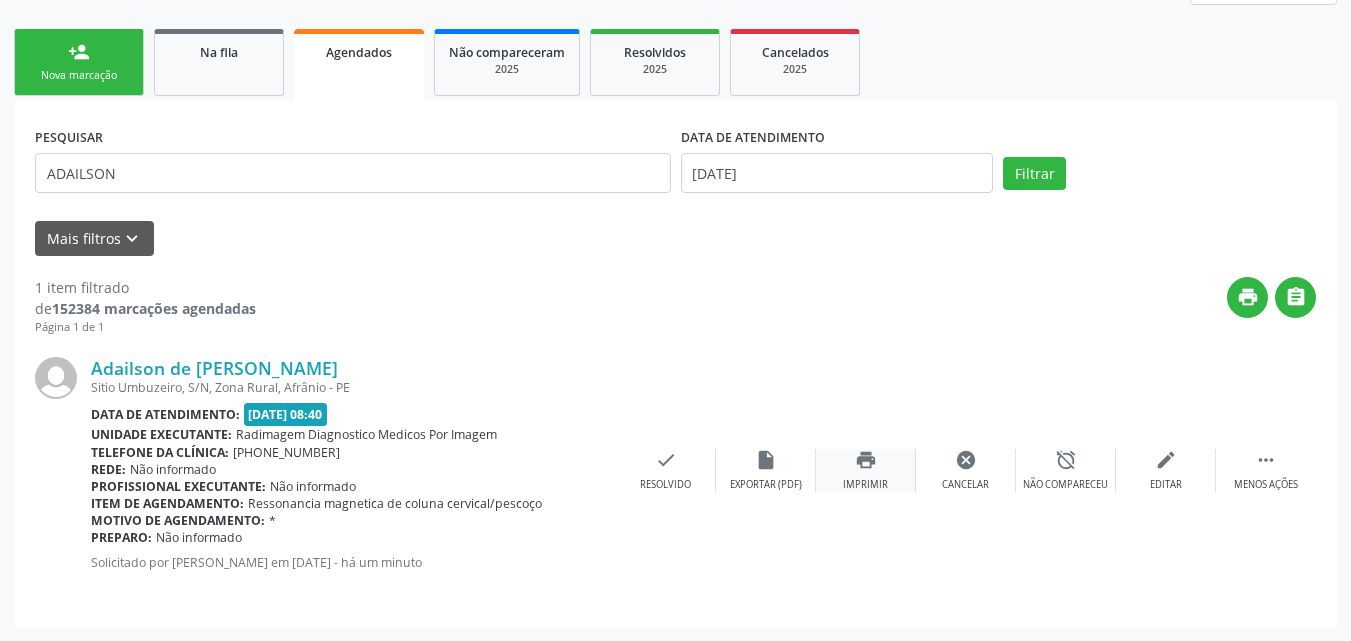 click on "print" at bounding box center (866, 460) 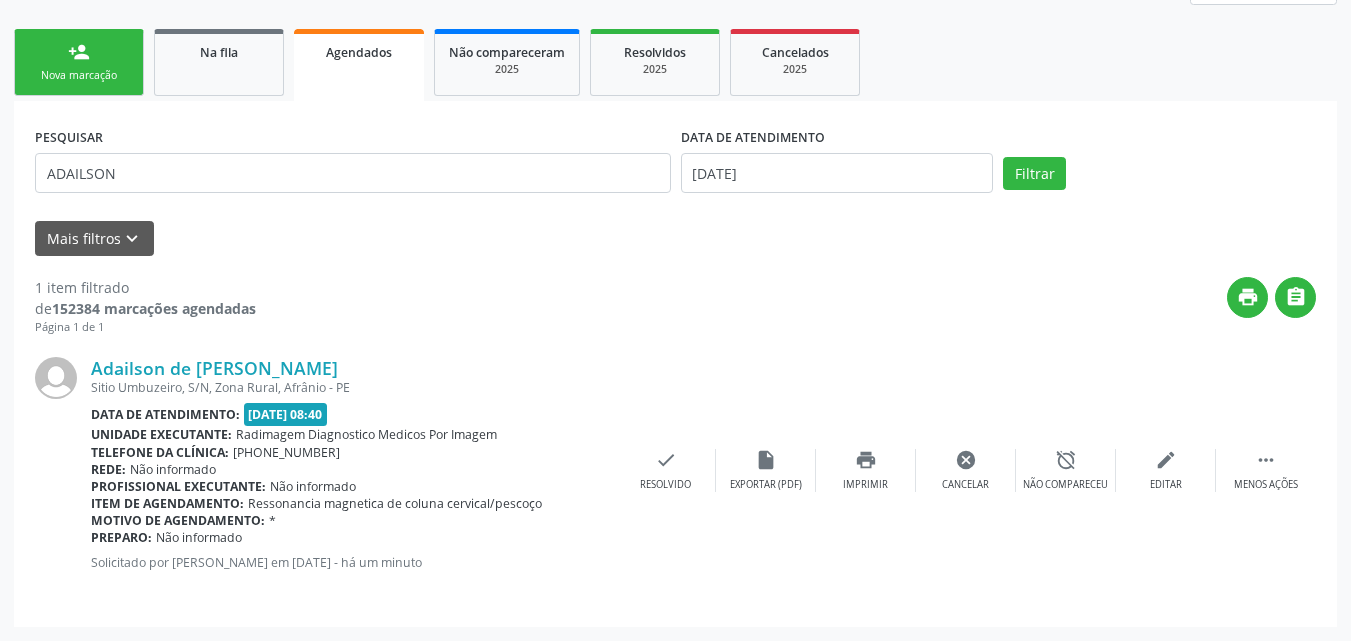 click on "Nova marcação" at bounding box center (79, 75) 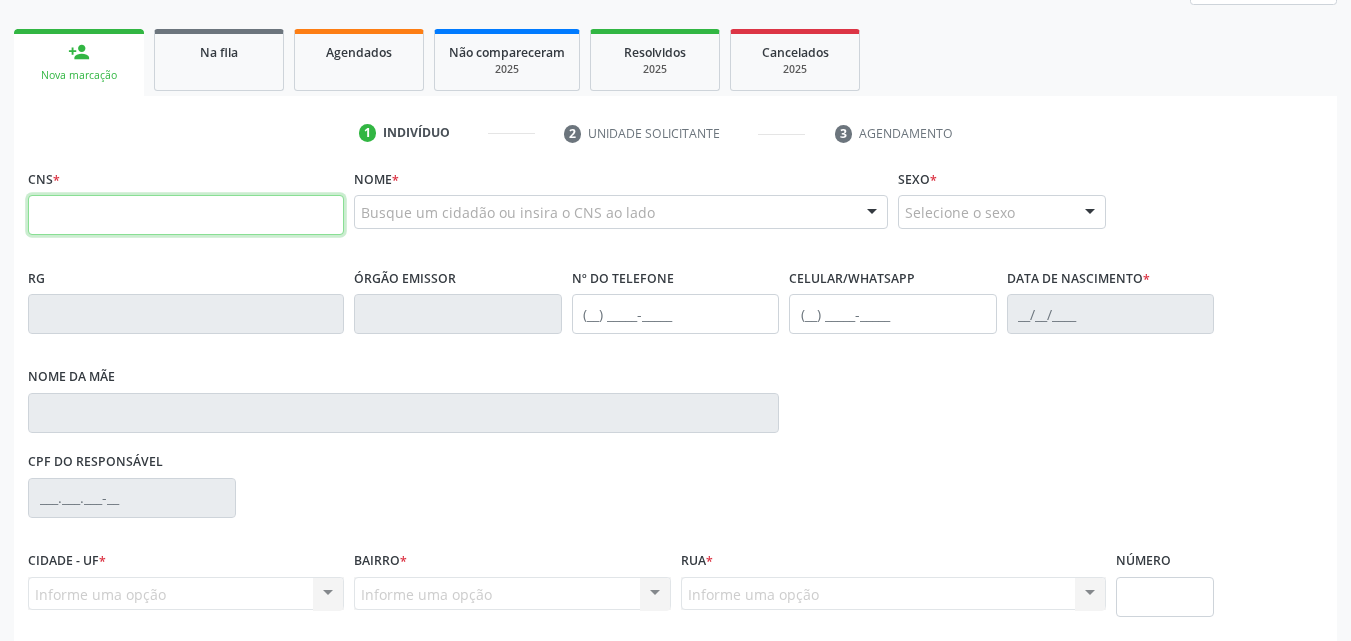 click at bounding box center (186, 215) 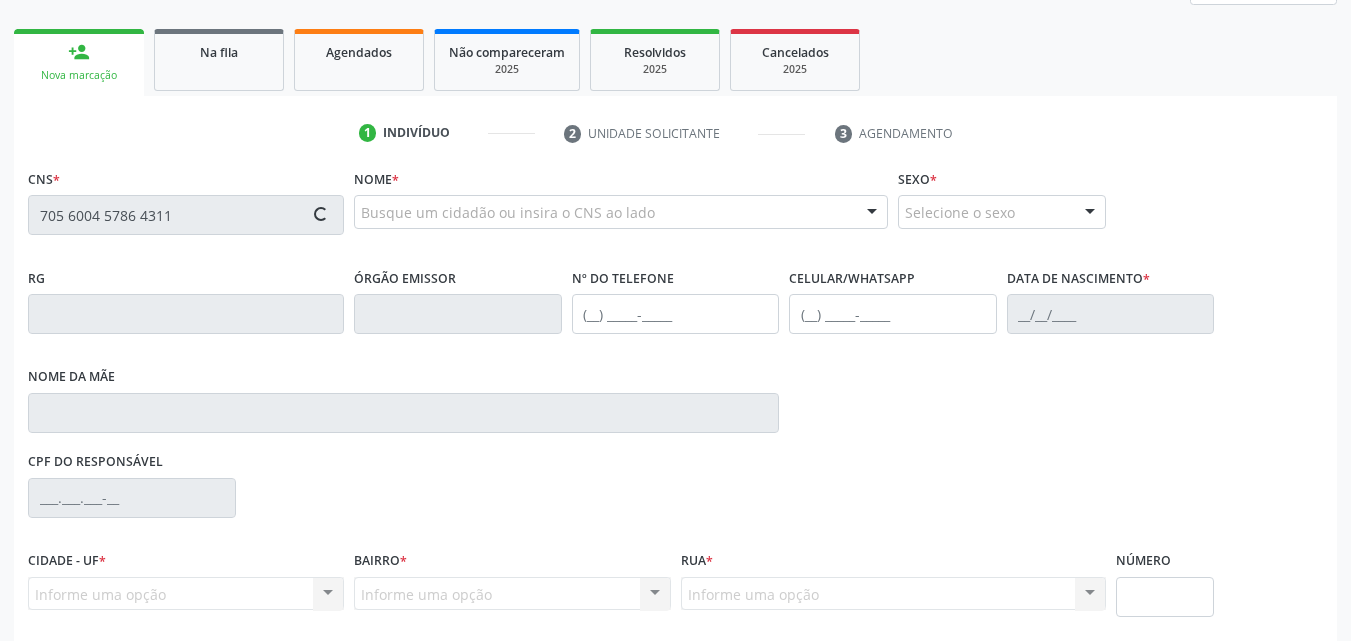 type on "705 6004 5786 4311" 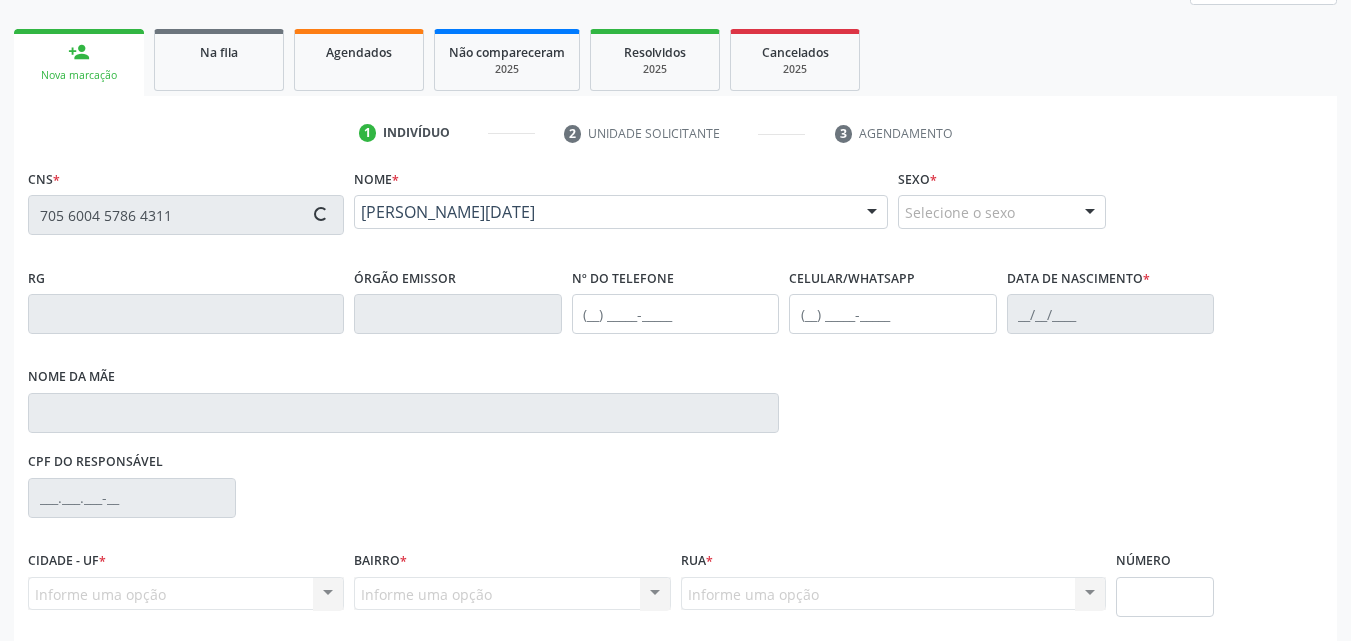 type on "[PHONE_NUMBER]" 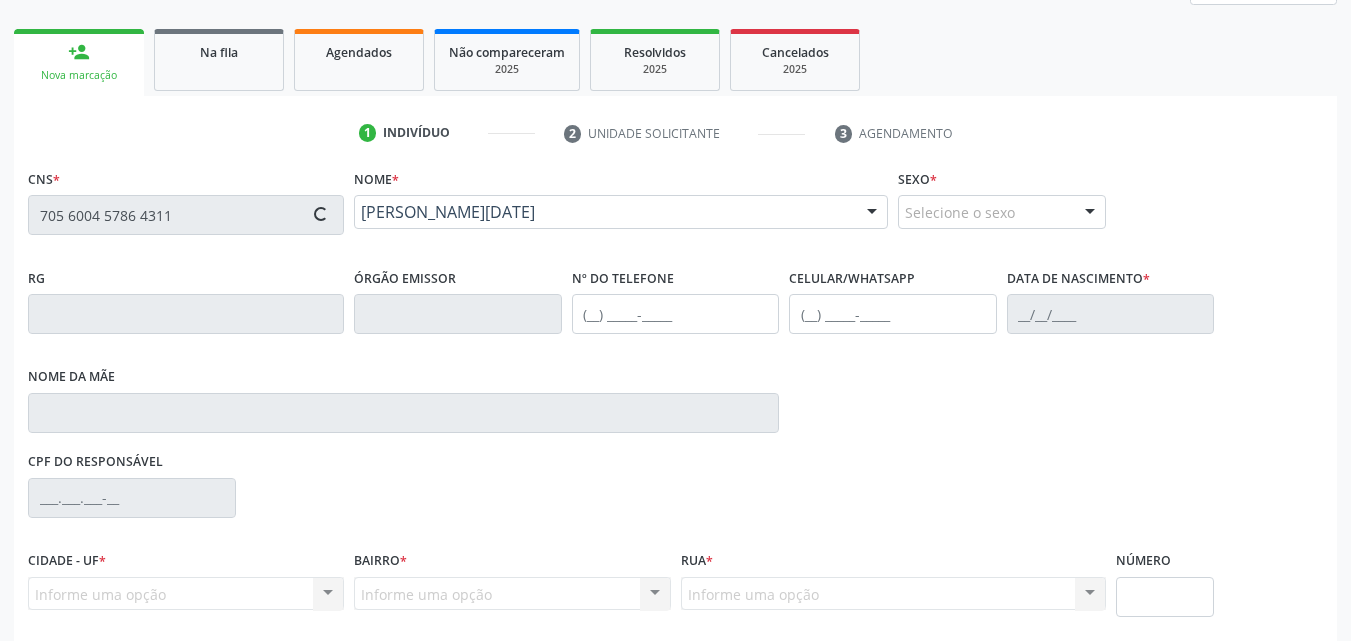 type on "[PHONE_NUMBER]" 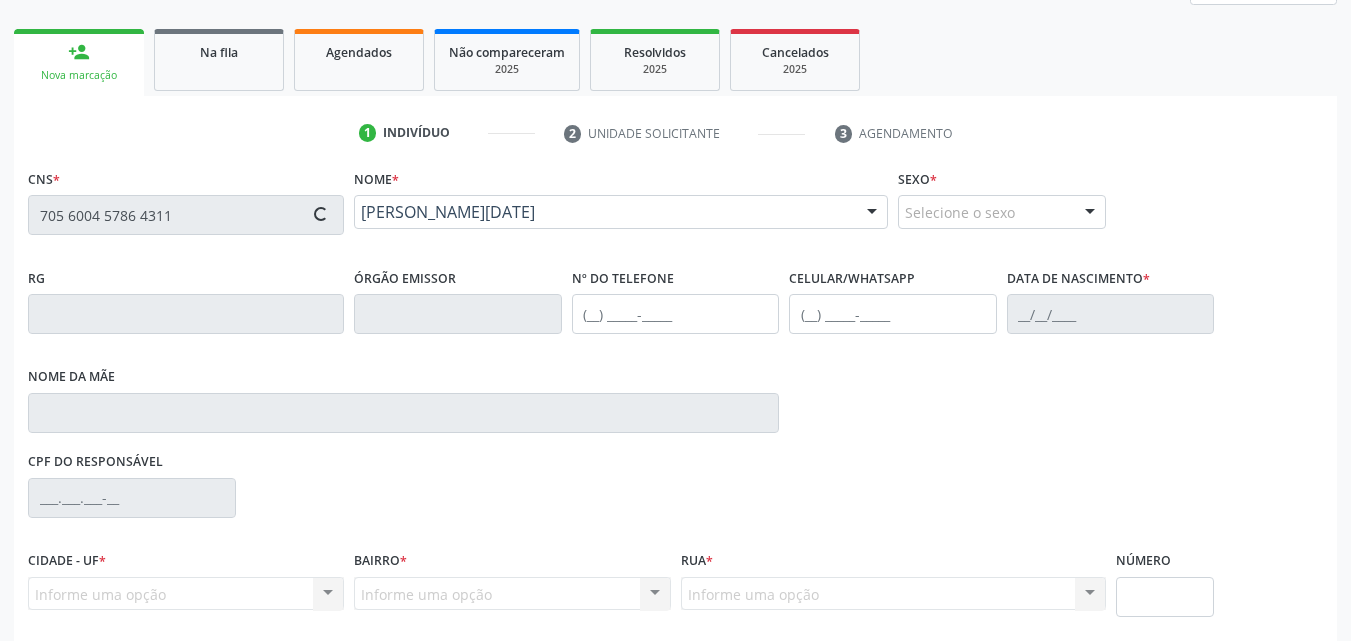 type on "[PERSON_NAME]" 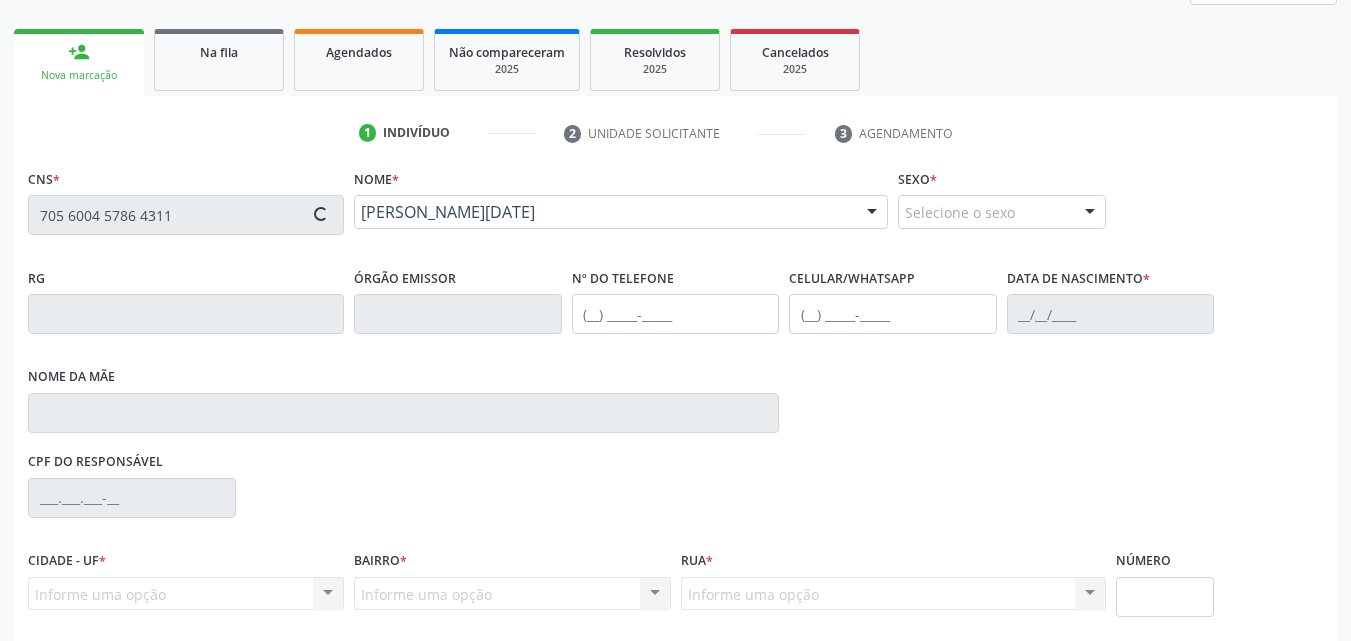 type on "051.097.234-94" 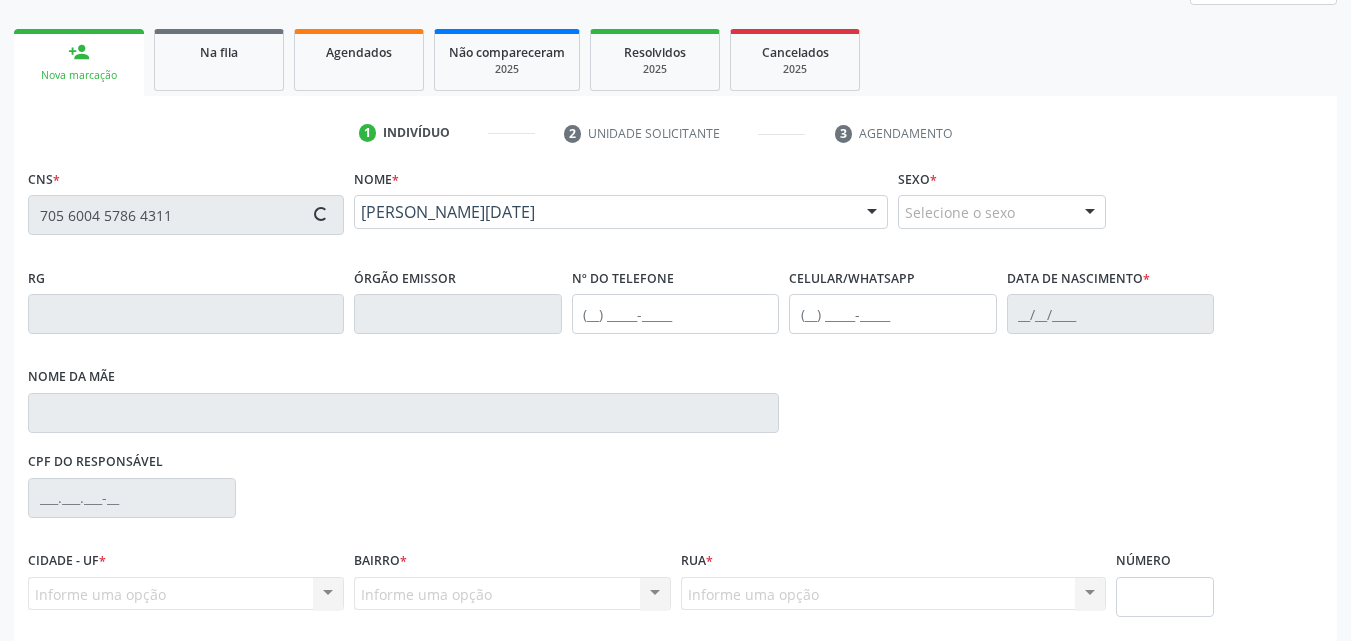 type on "S/N" 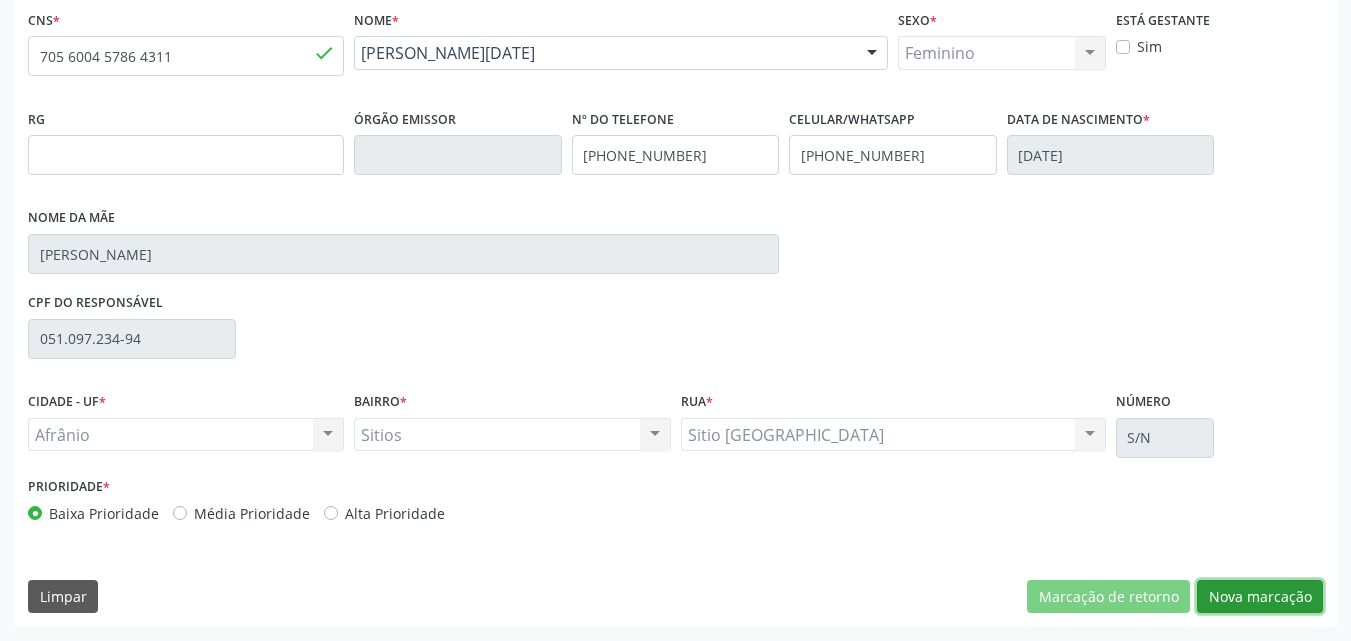 click on "Nova marcação" at bounding box center [1260, 597] 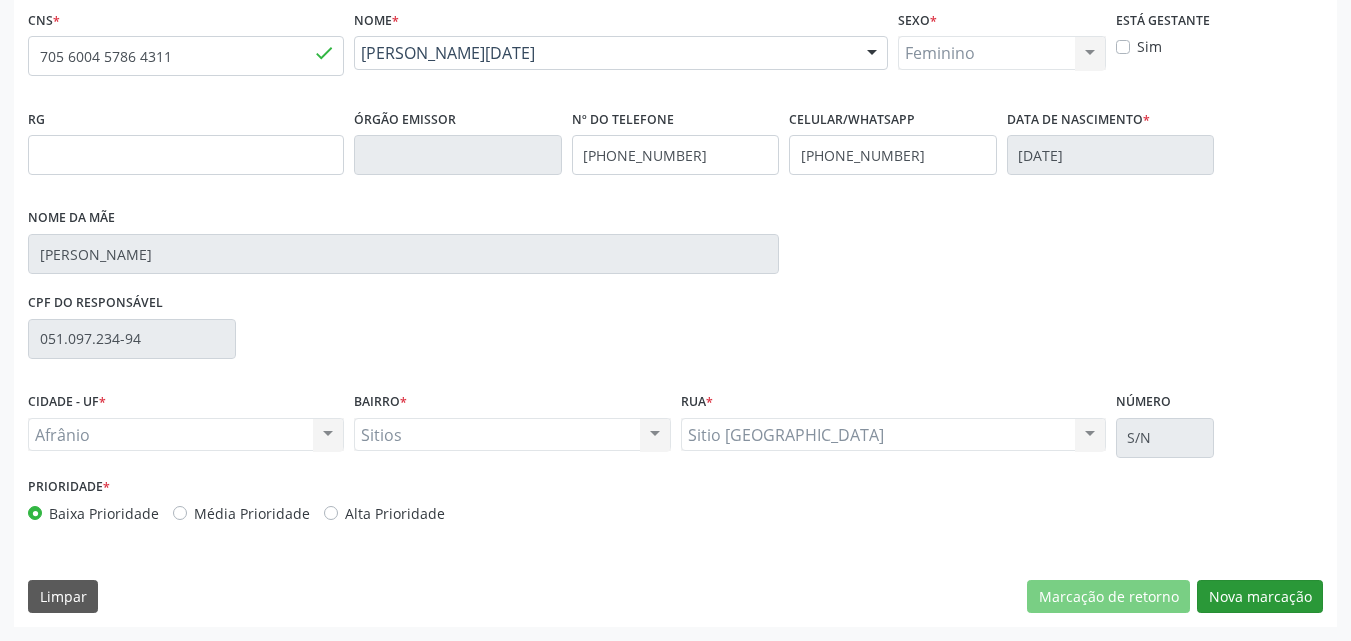 scroll, scrollTop: 265, scrollLeft: 0, axis: vertical 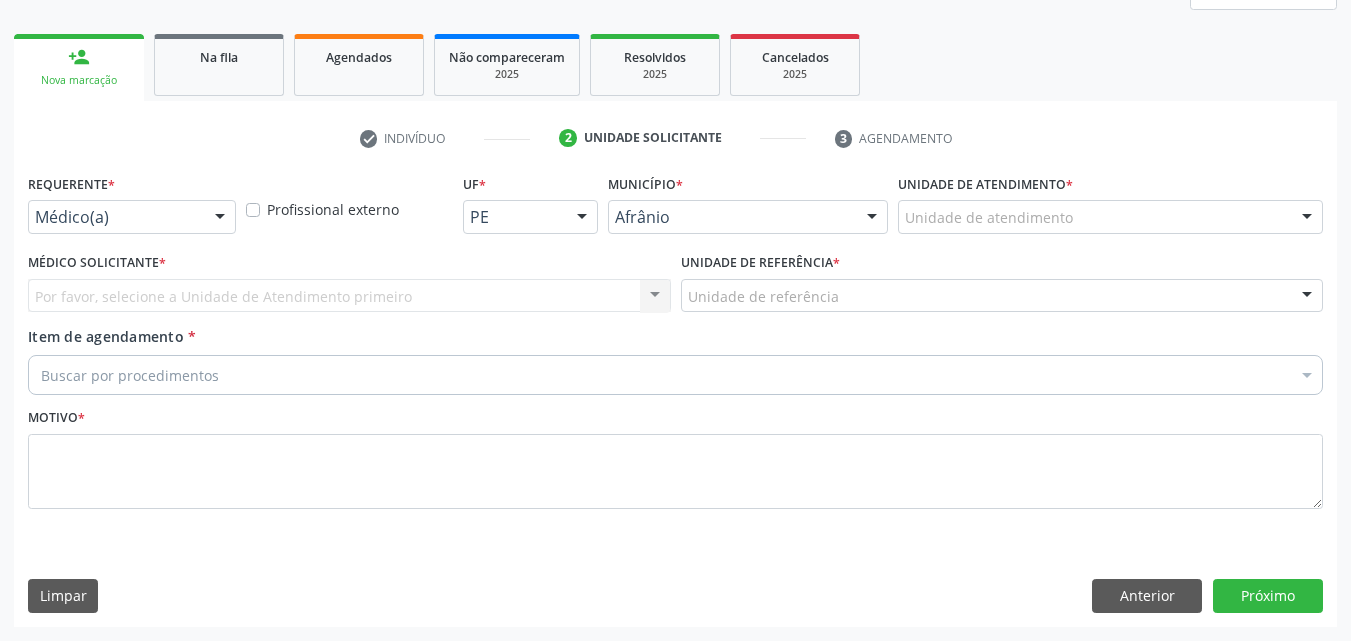 click on "Unidade de atendimento" at bounding box center (1110, 217) 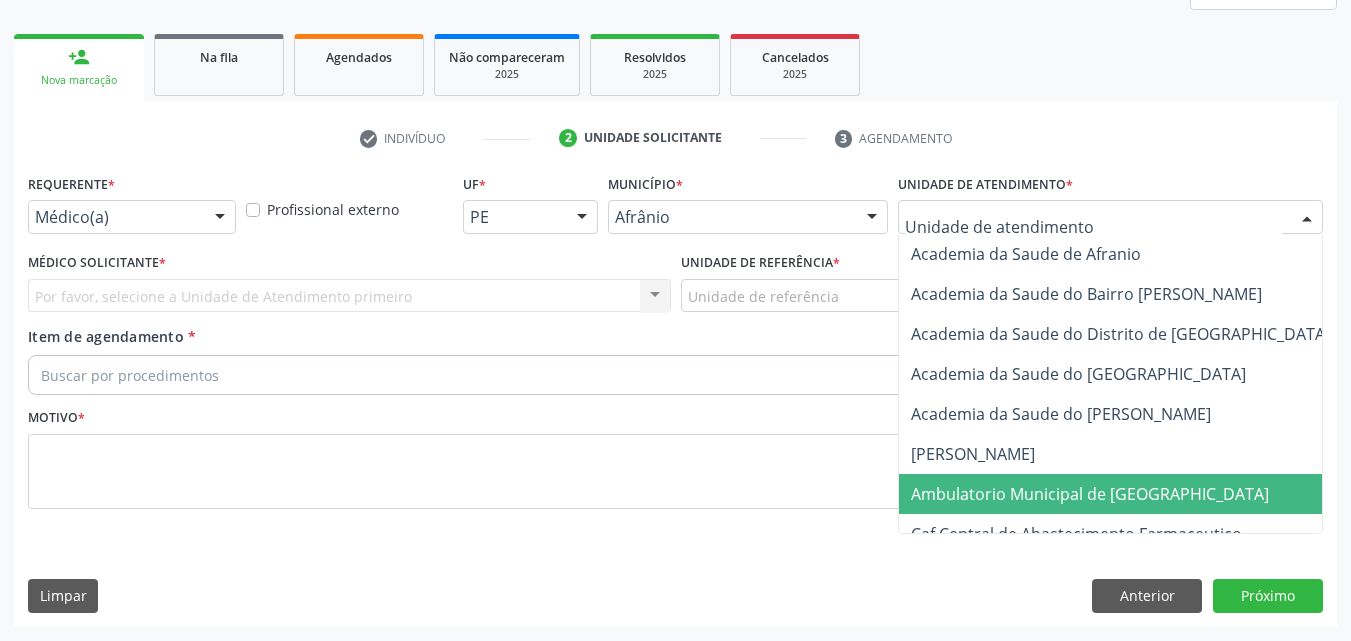 click on "Ambulatorio Municipal de [GEOGRAPHIC_DATA]" at bounding box center [1090, 494] 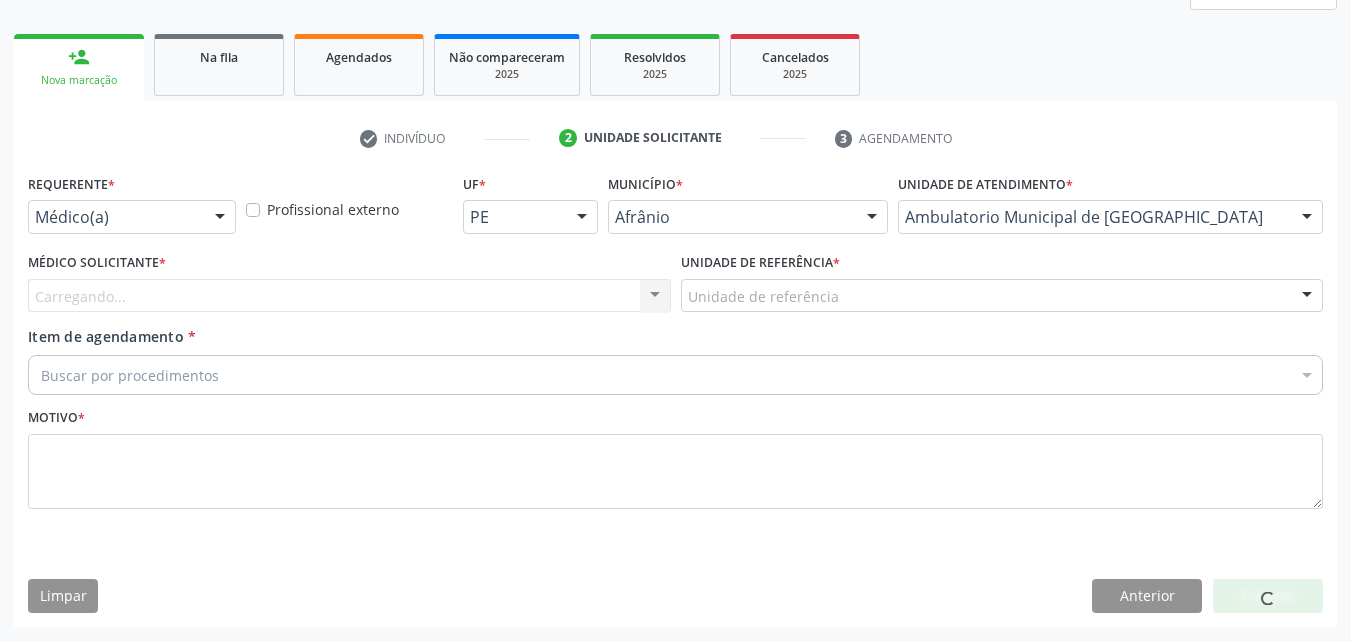 click on "Unidade de referência" at bounding box center (1002, 296) 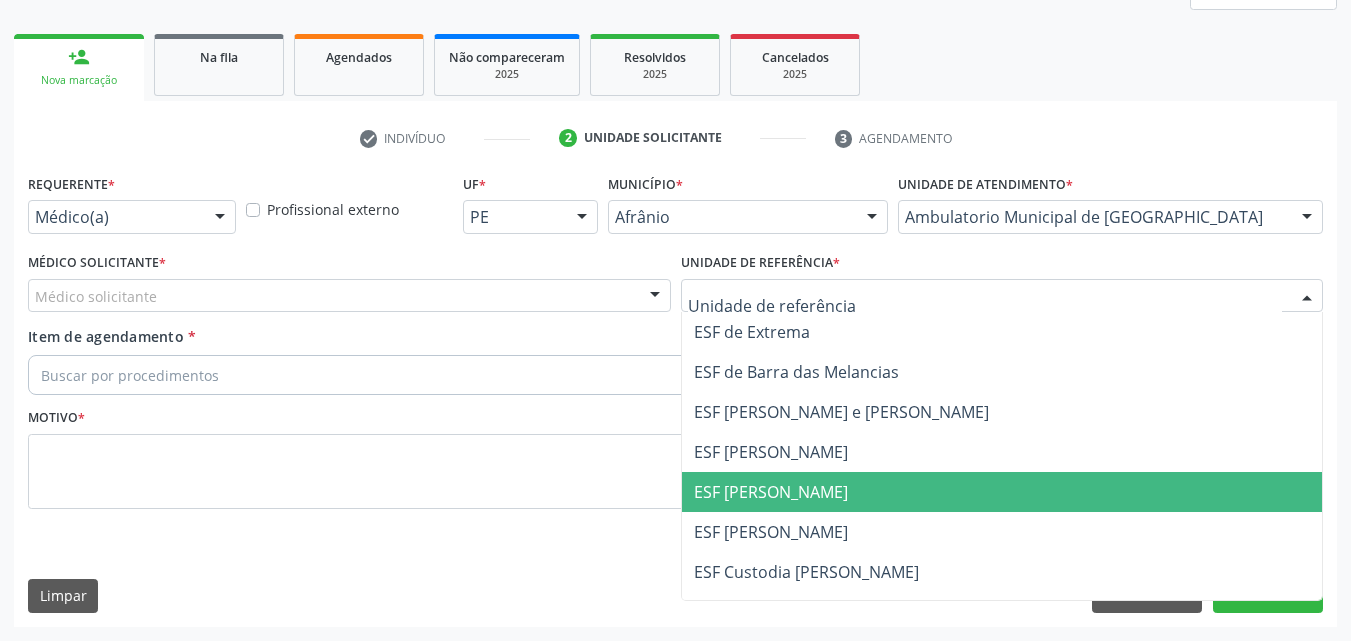 click on "ESF [PERSON_NAME]" at bounding box center [1002, 492] 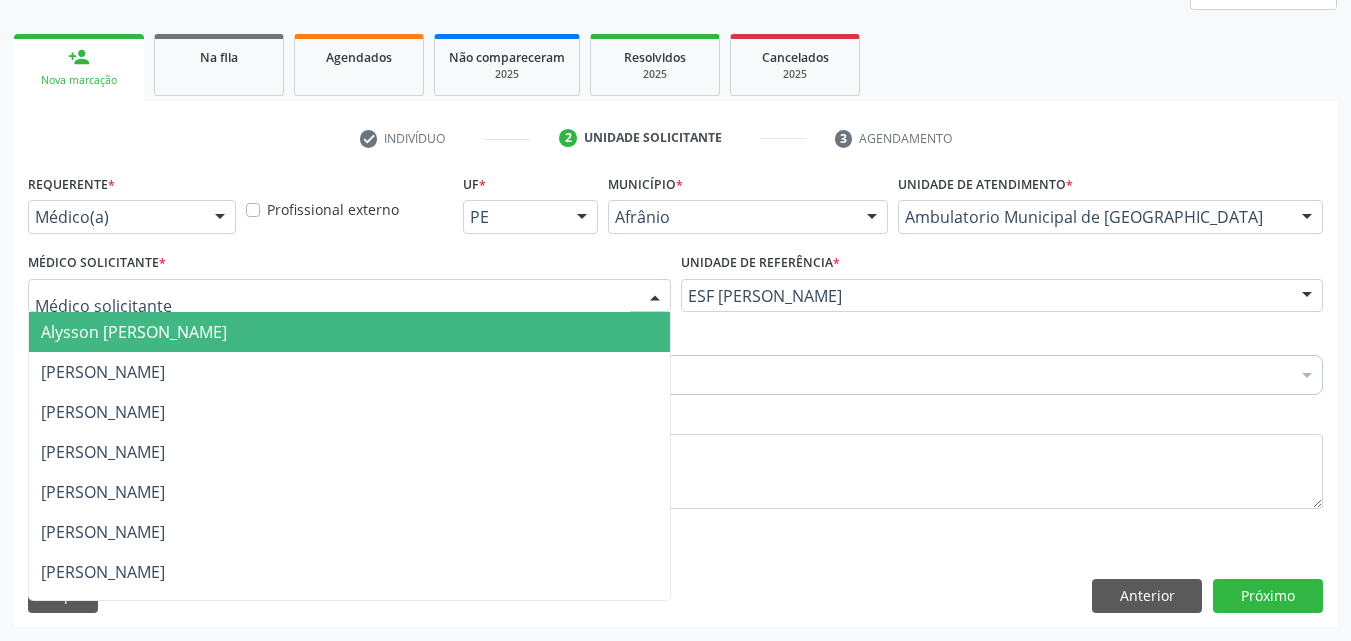 click at bounding box center (349, 296) 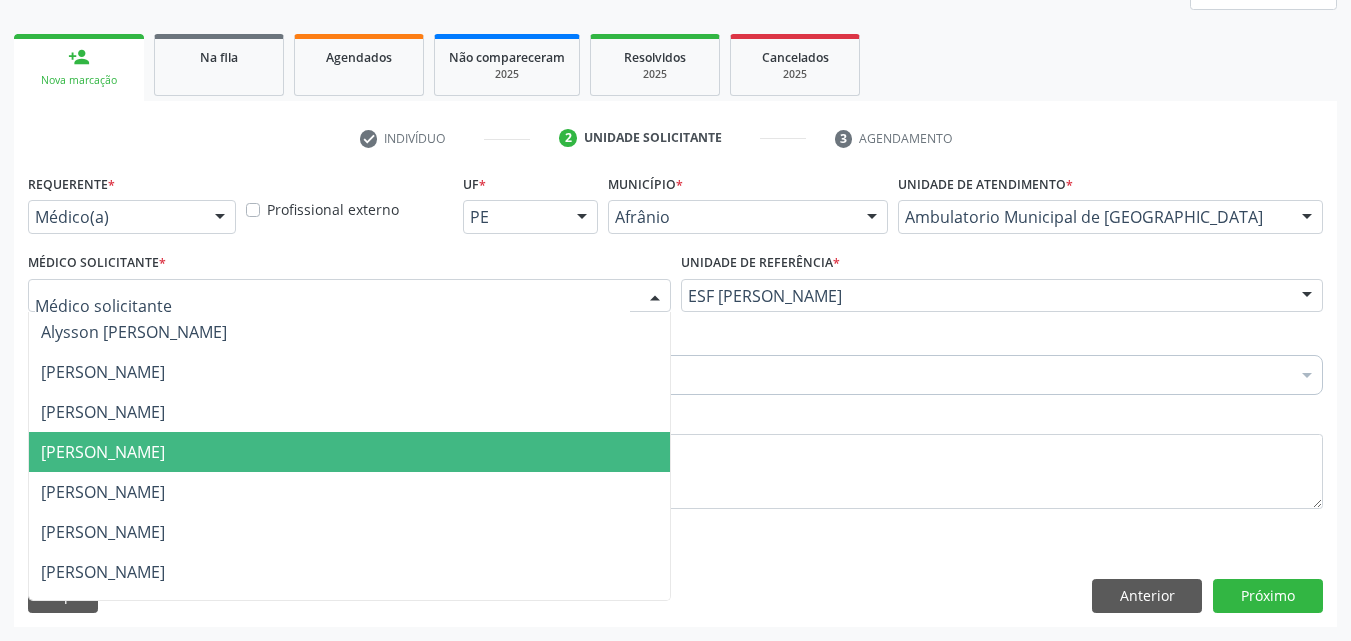click on "[PERSON_NAME]" at bounding box center (349, 452) 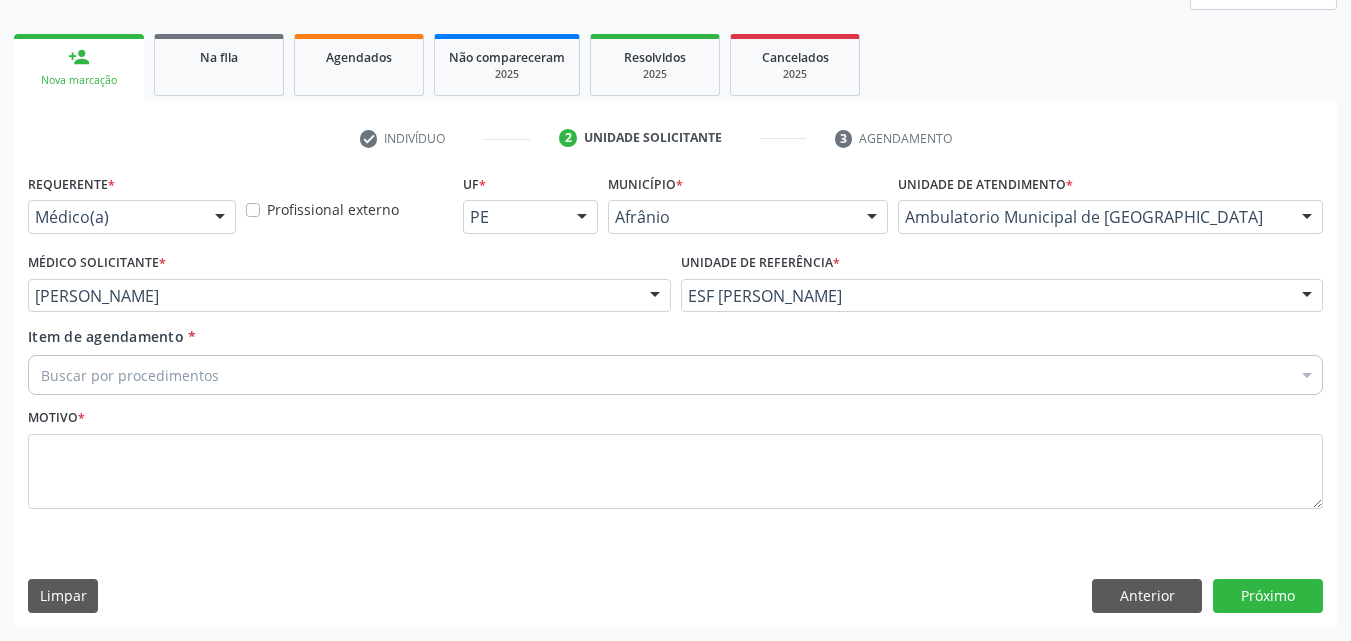 click on "Buscar por procedimentos" at bounding box center [675, 375] 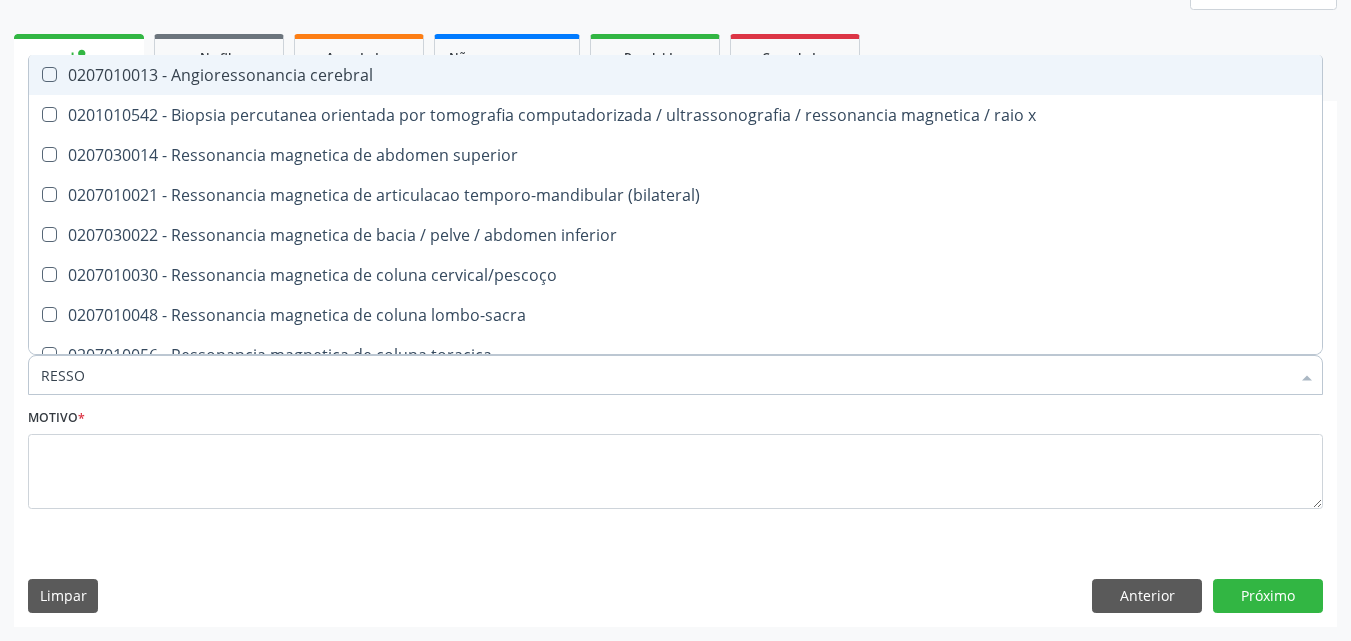 type on "RESSON" 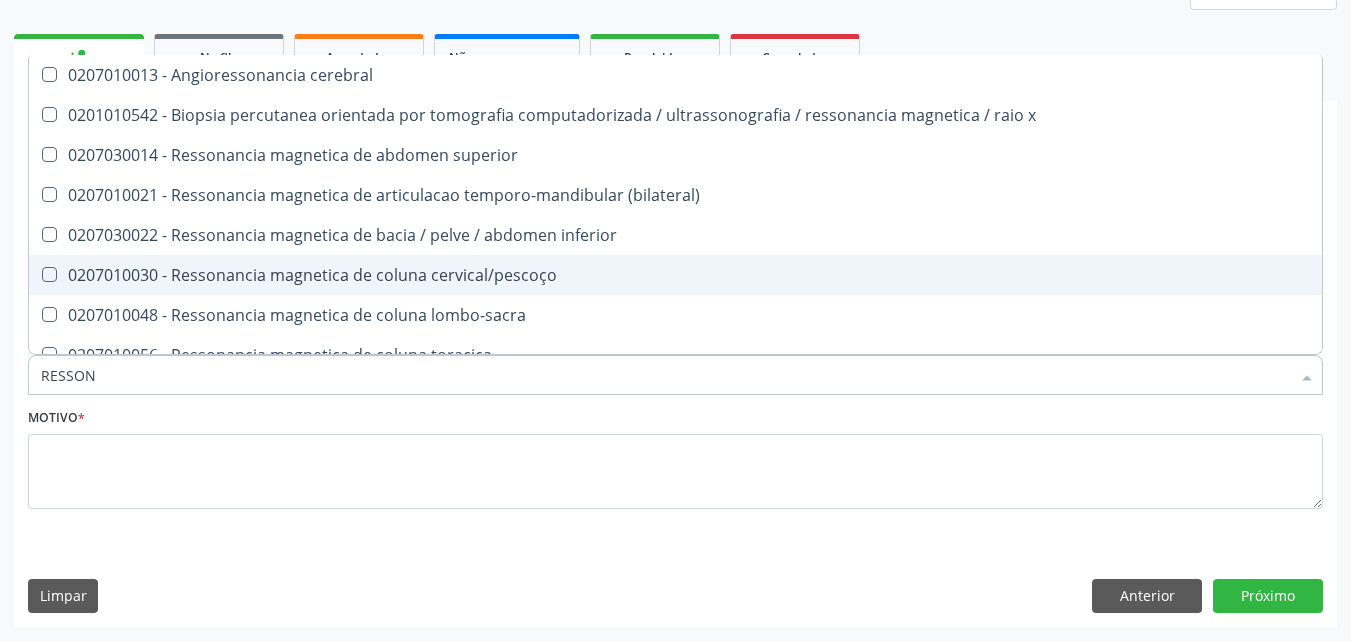 click on "0207010030 - Ressonancia magnetica de coluna cervical/pescoço" at bounding box center [675, 275] 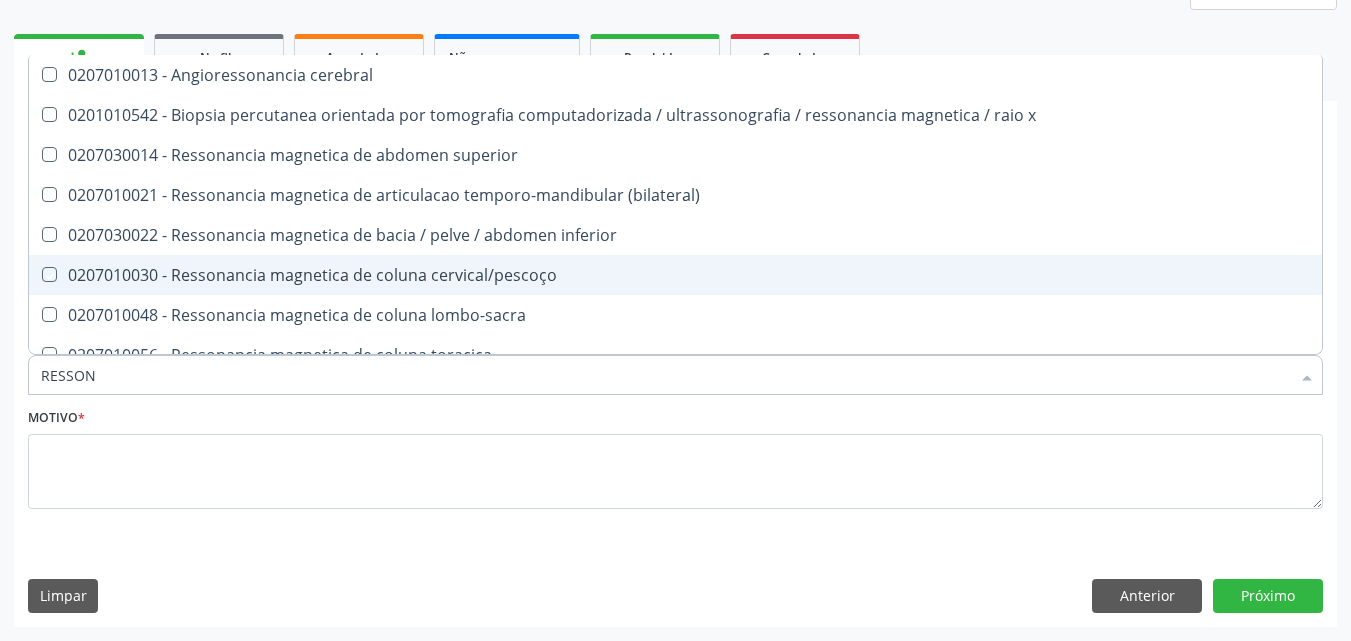 checkbox on "true" 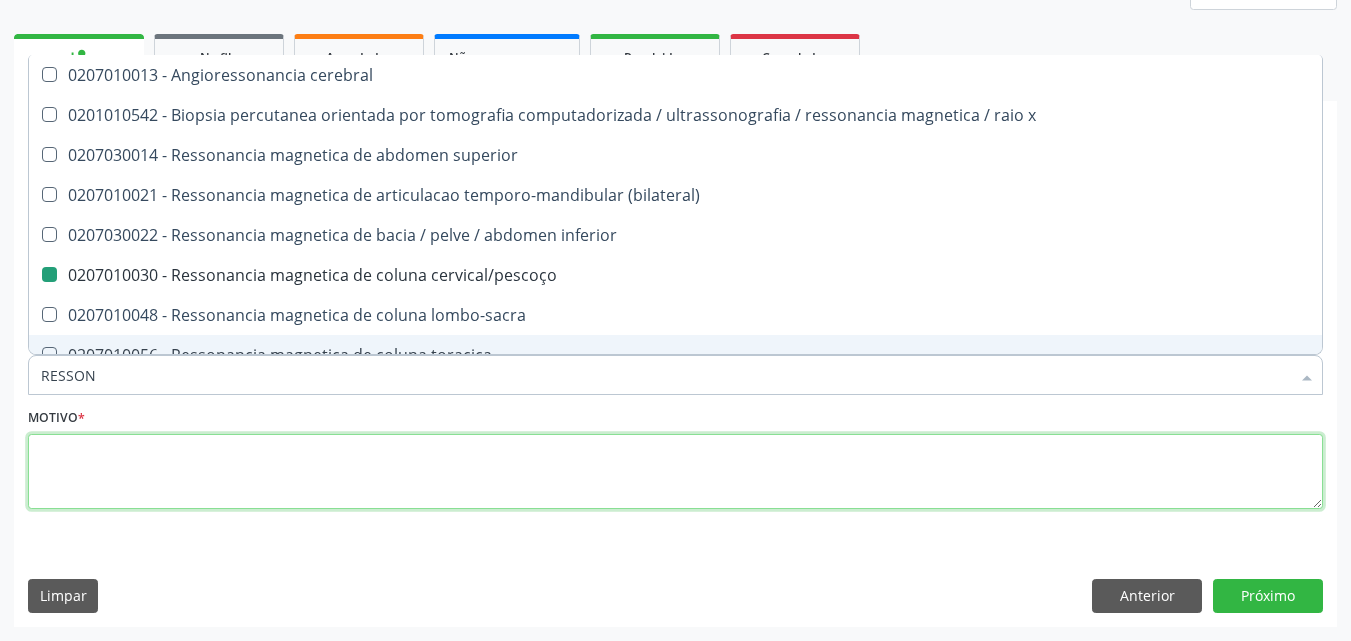 click at bounding box center (675, 472) 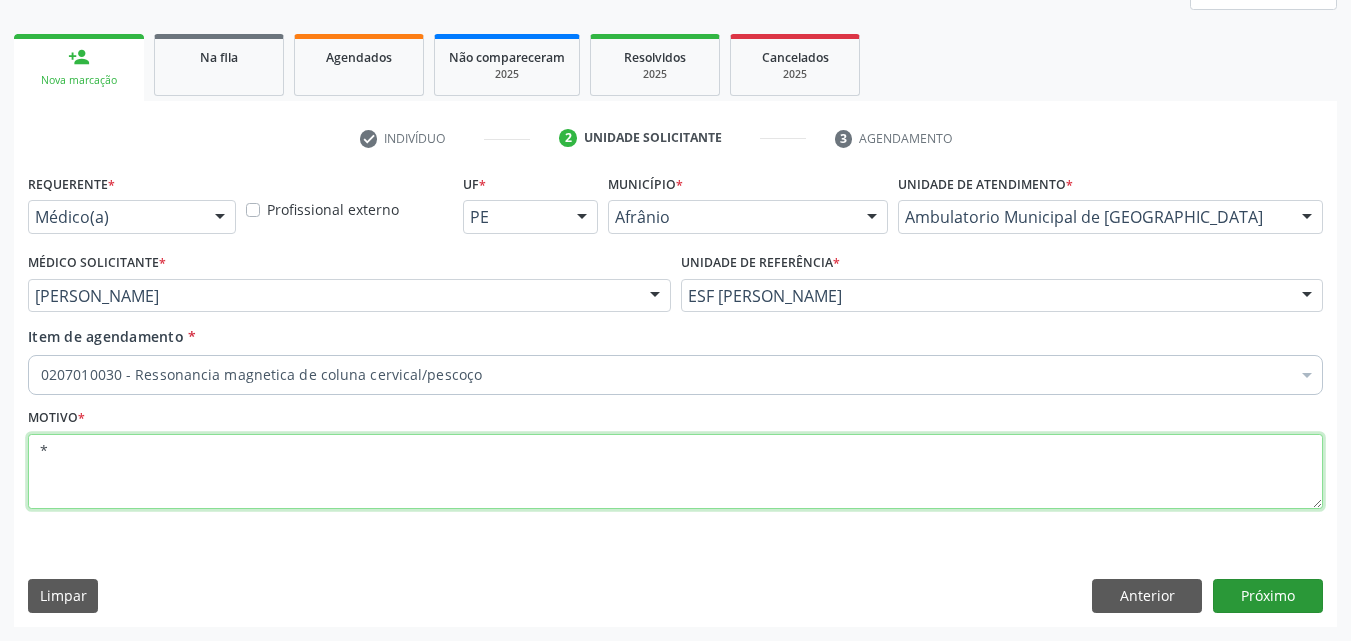 type on "*" 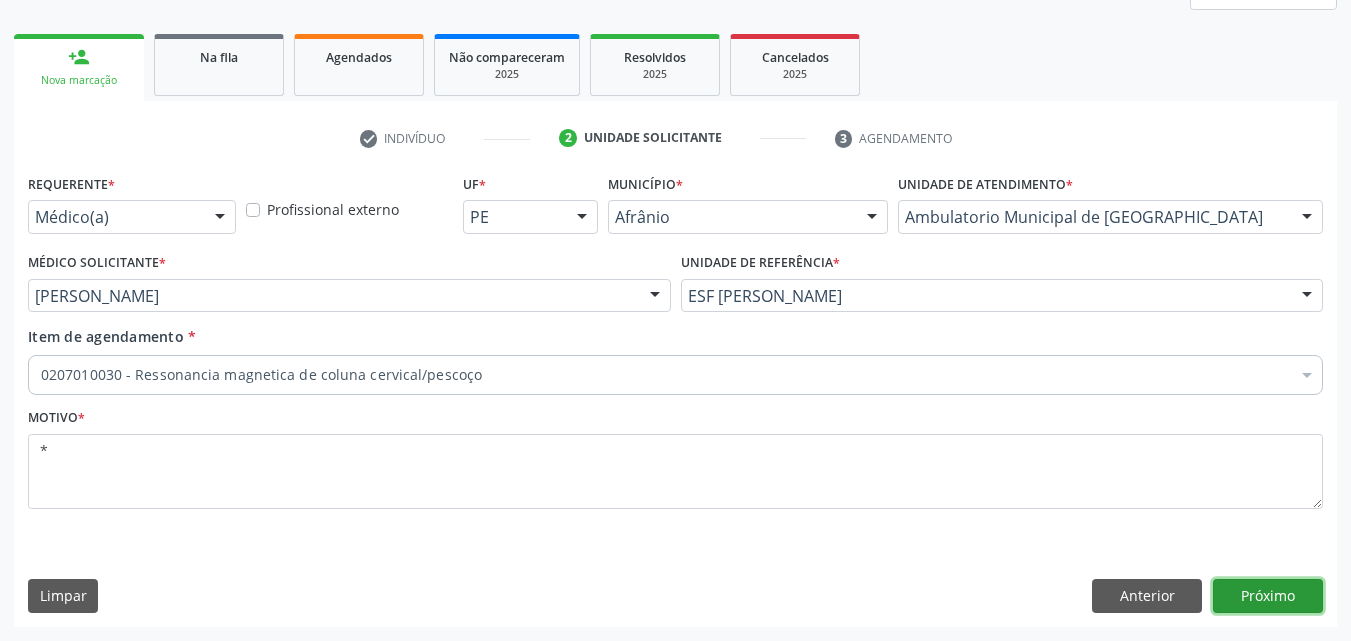 click on "Próximo" at bounding box center (1268, 596) 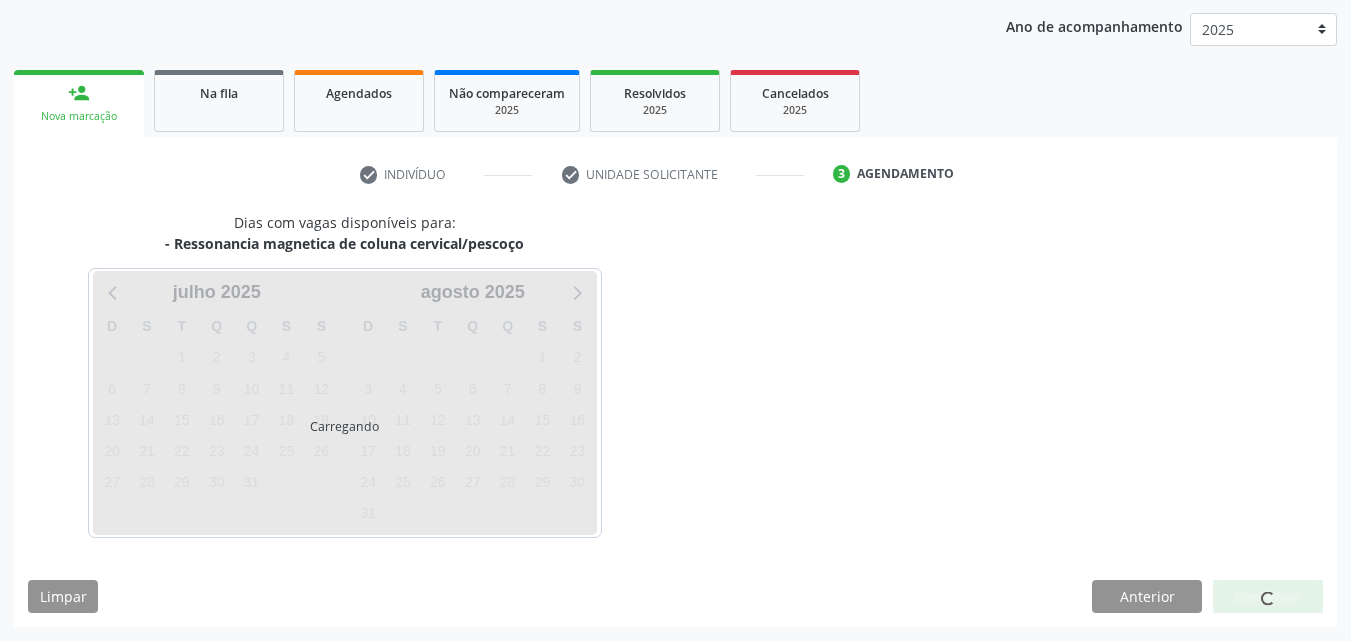 scroll, scrollTop: 229, scrollLeft: 0, axis: vertical 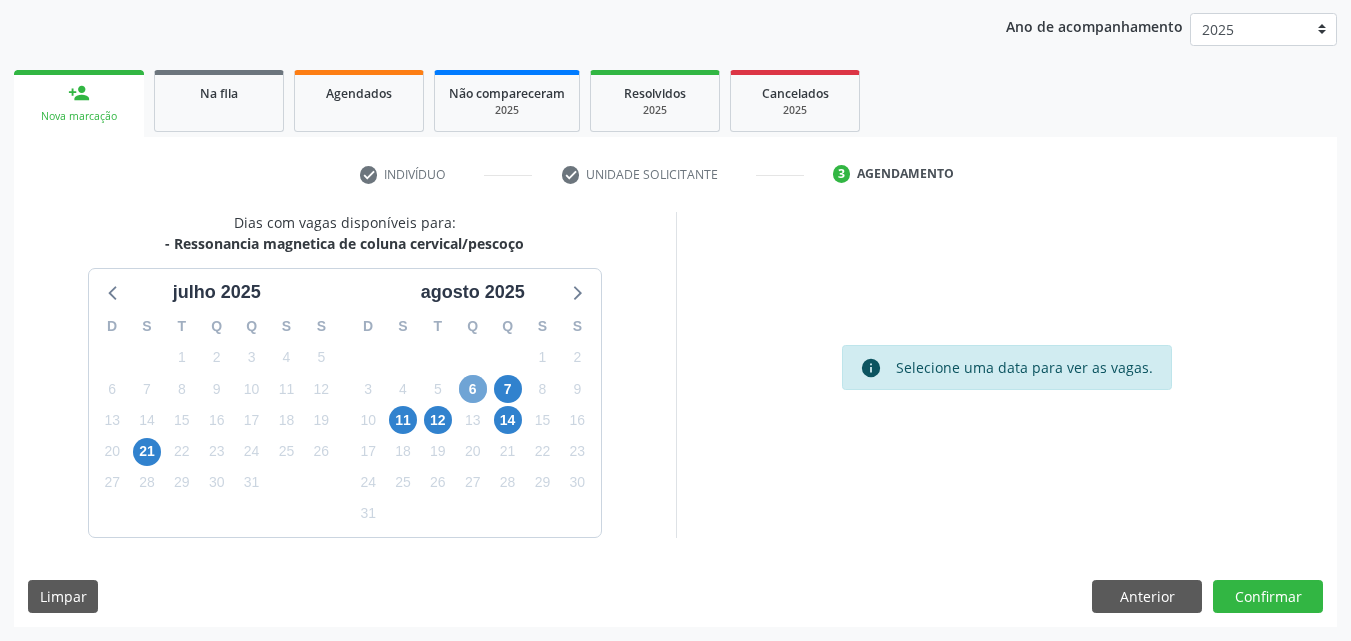click on "6" at bounding box center [473, 389] 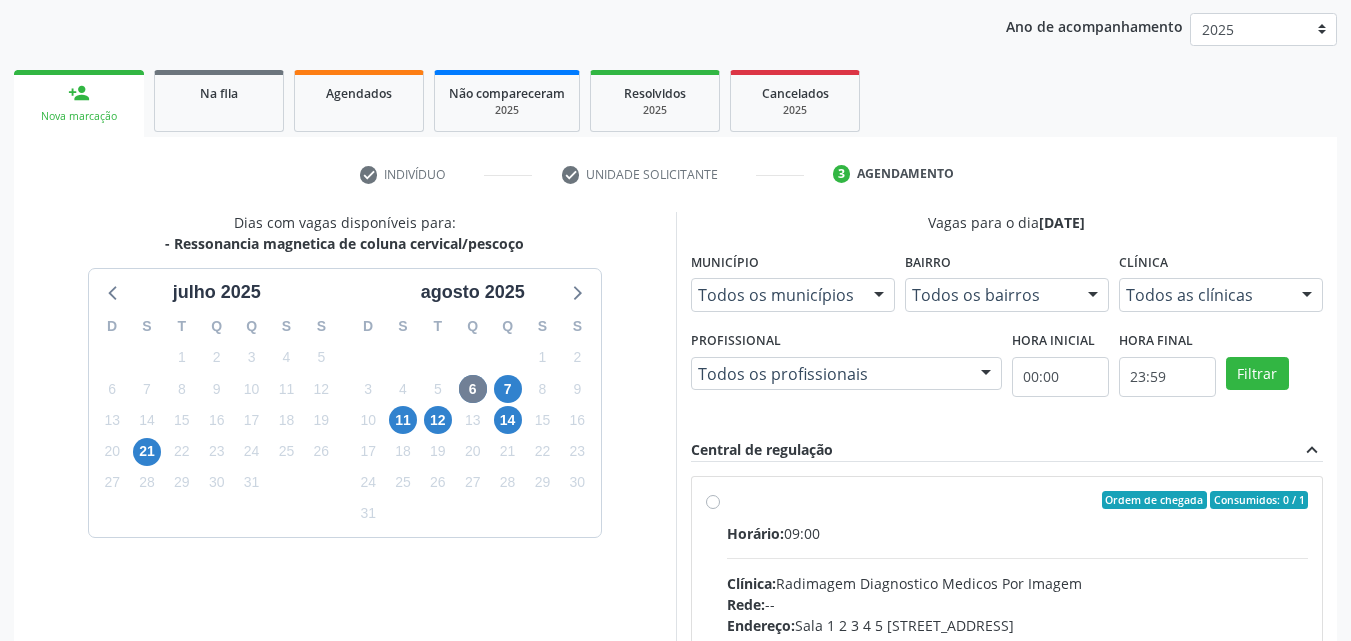 click on "Ordem de chegada
Consumidos: 0 / 1" at bounding box center [1018, 500] 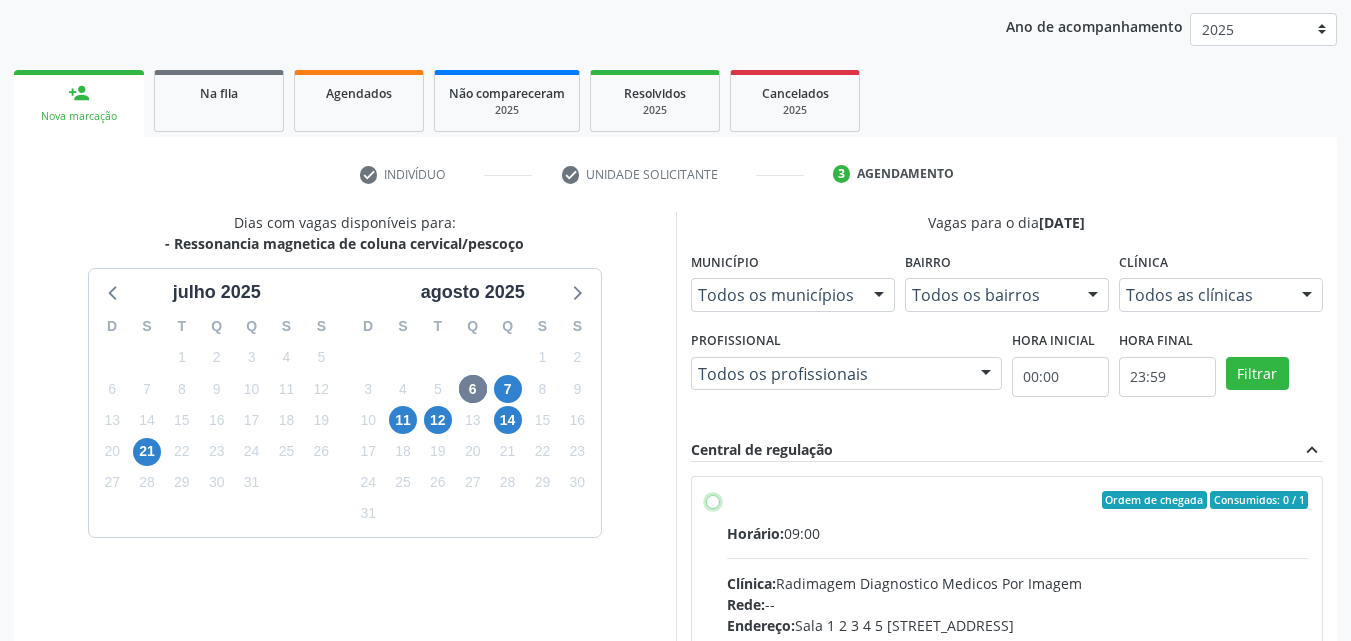 click on "Ordem de chegada
Consumidos: 0 / 1
Horário:   09:00
Clínica:  Radimagem Diagnostico Medicos Por Imagem
Rede:
--
Endereço:   [STREET_ADDRESS]
Telefone:   [PHONE_NUMBER]
Profissional:
--
Informações adicionais sobre o atendimento
Idade de atendimento:
Sem restrição
Gênero(s) atendido(s):
Sem restrição
Informações adicionais:
--" at bounding box center (713, 500) 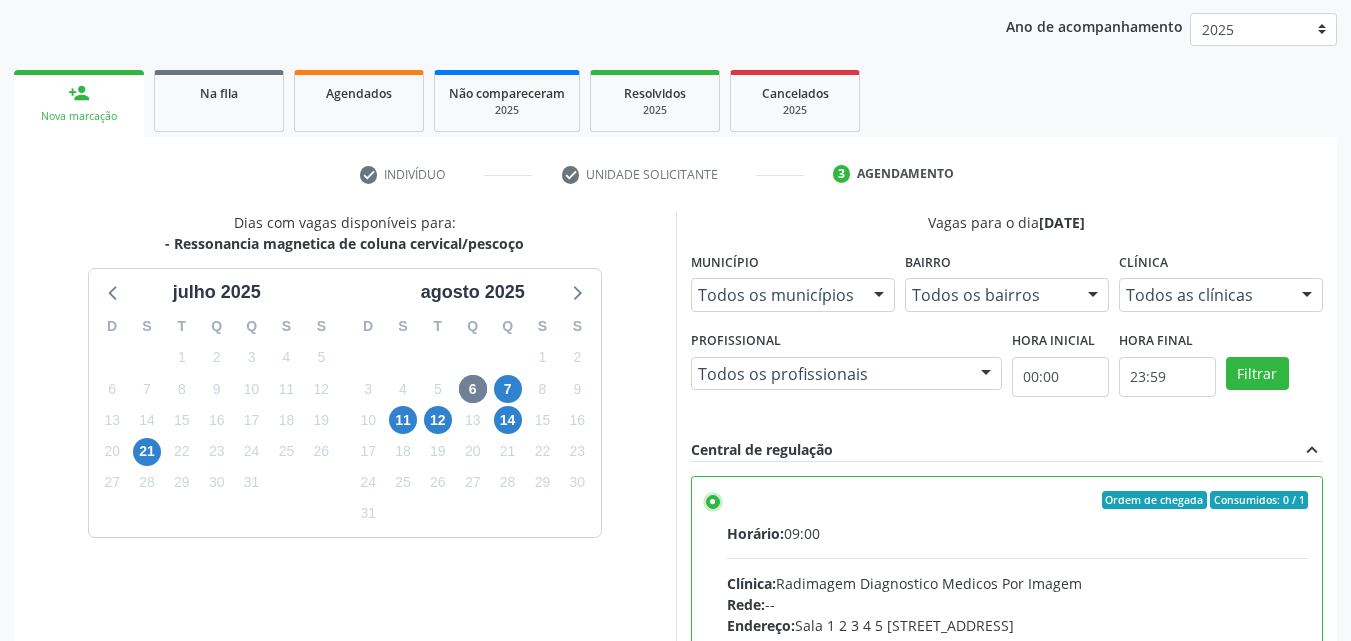 scroll, scrollTop: 300, scrollLeft: 0, axis: vertical 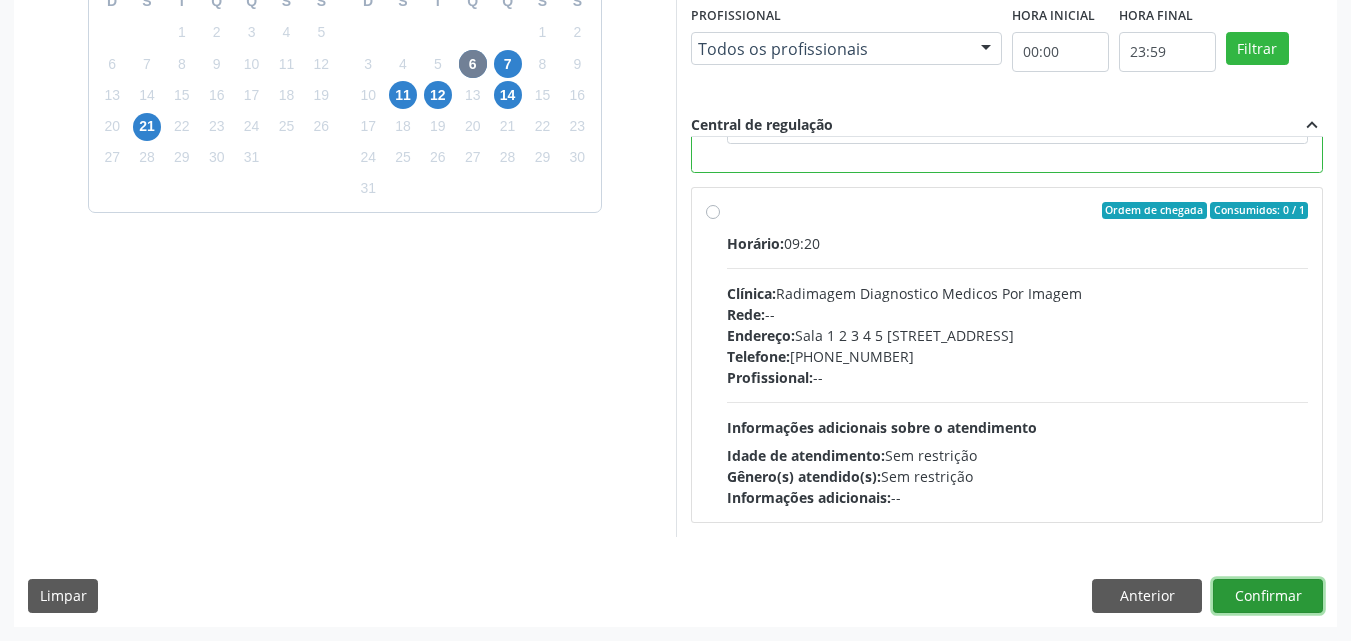 click on "Confirmar" at bounding box center (1268, 596) 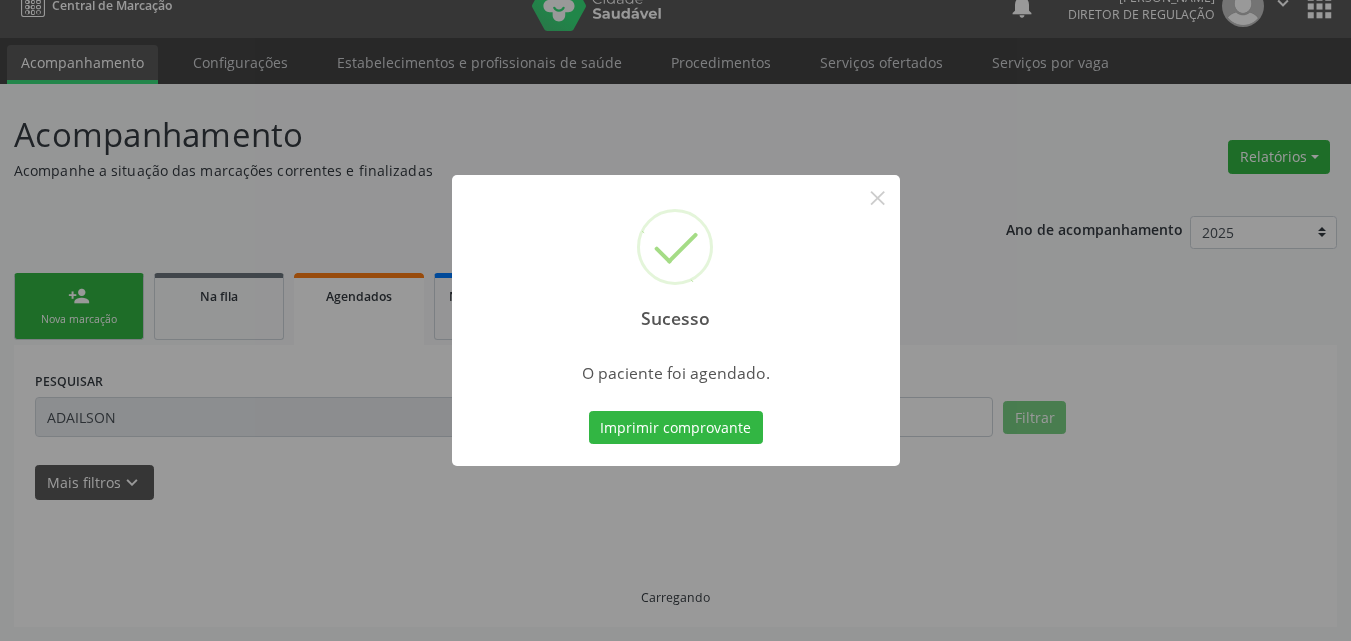 scroll, scrollTop: 26, scrollLeft: 0, axis: vertical 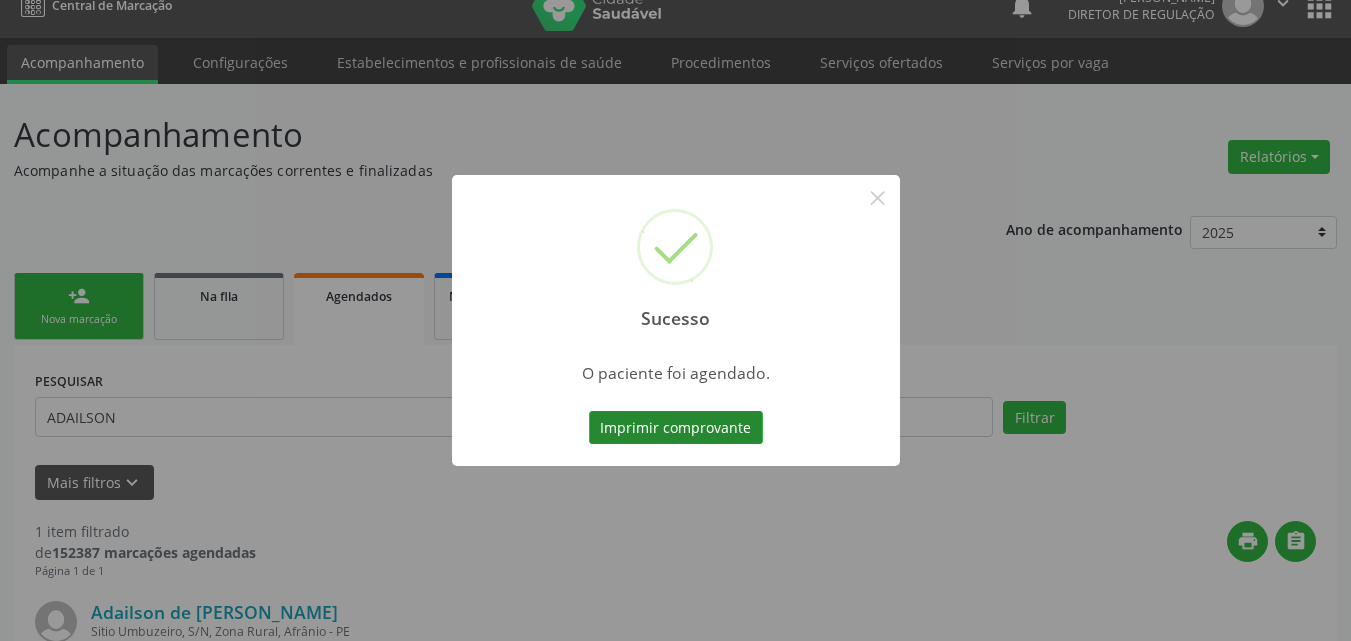 click on "Imprimir comprovante" at bounding box center (676, 428) 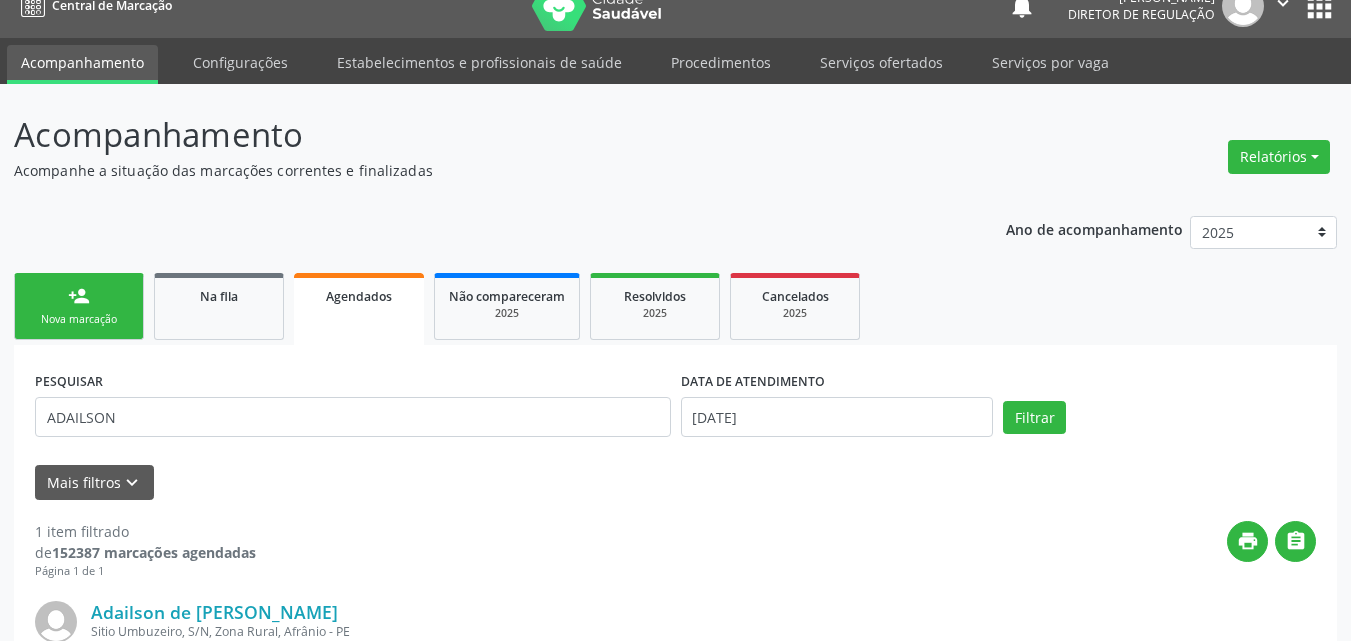 click on "person_add
Nova marcação" at bounding box center [79, 306] 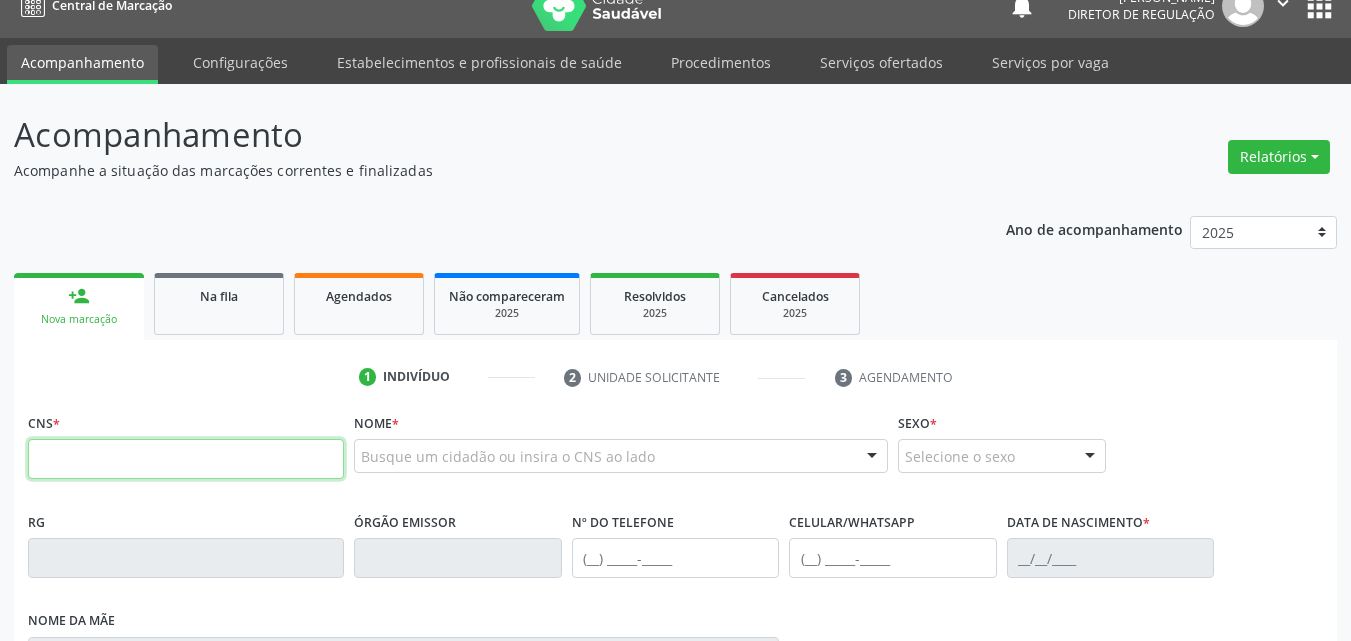 click at bounding box center (186, 459) 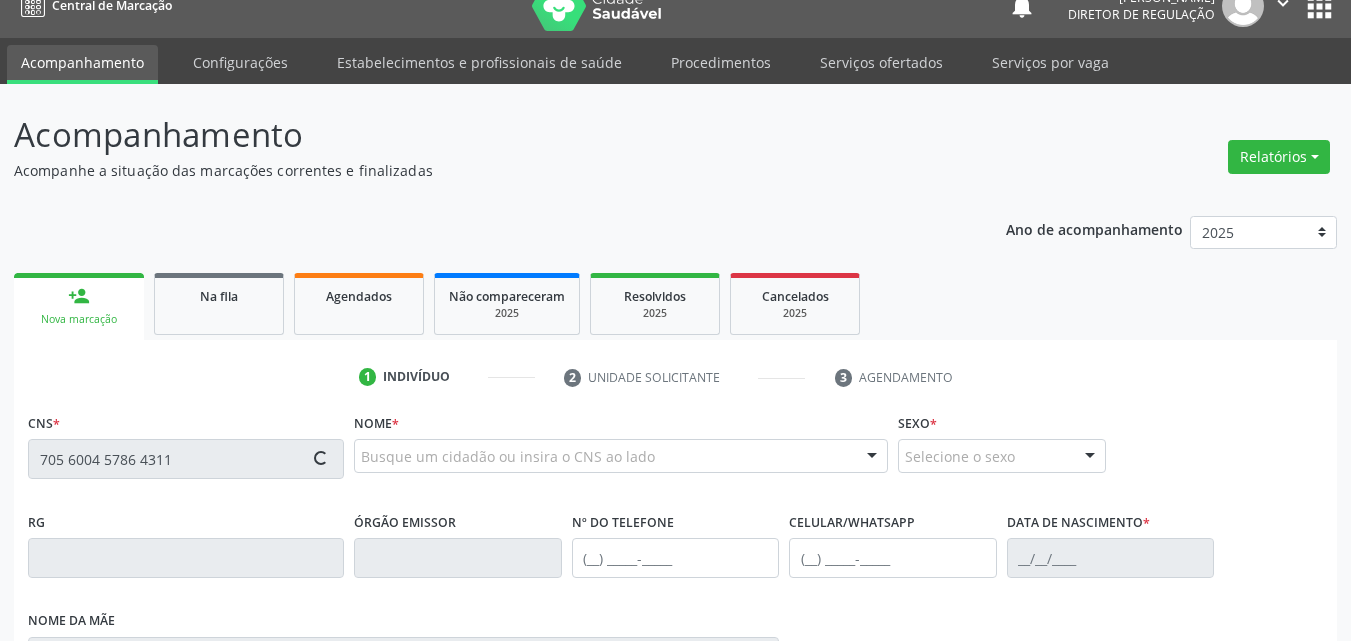 type on "705 6004 5786 4311" 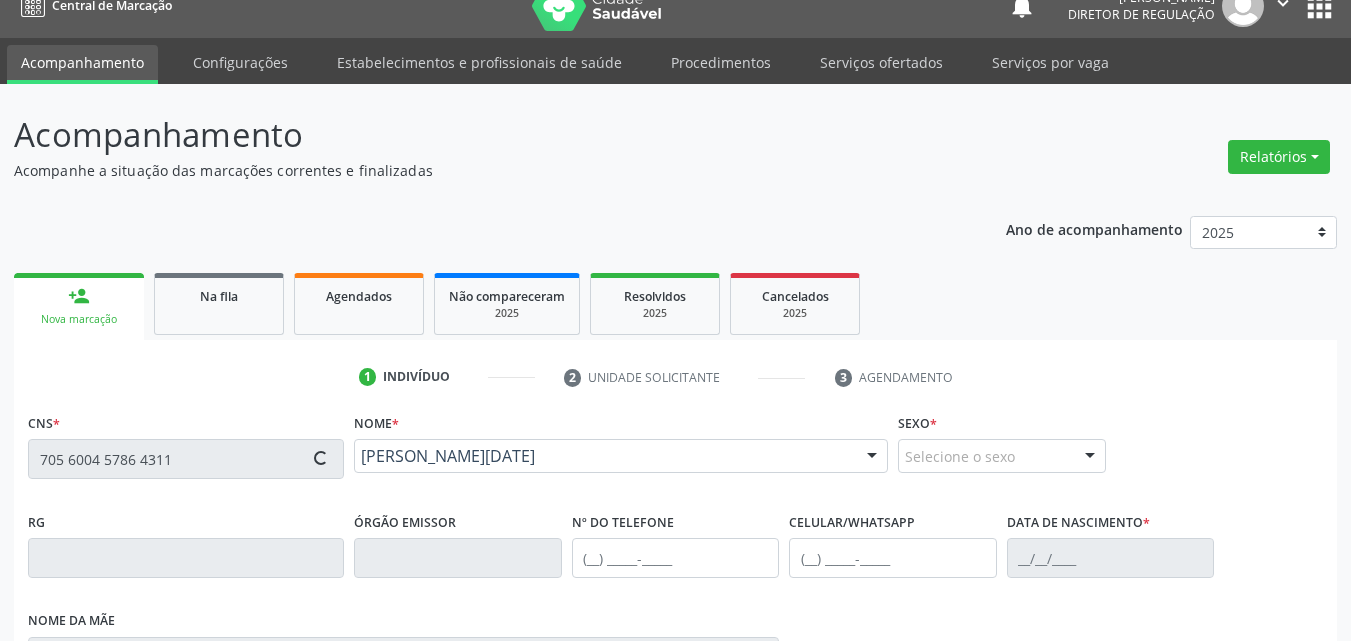 type on "[PHONE_NUMBER]" 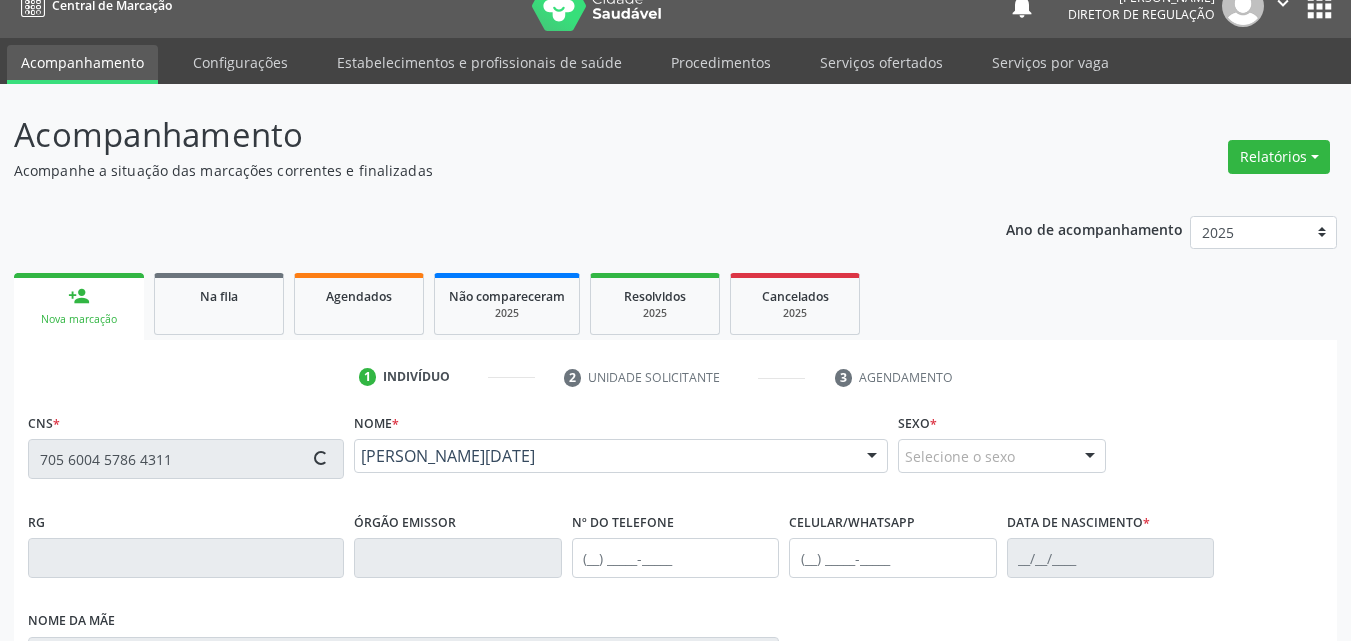 type on "[PHONE_NUMBER]" 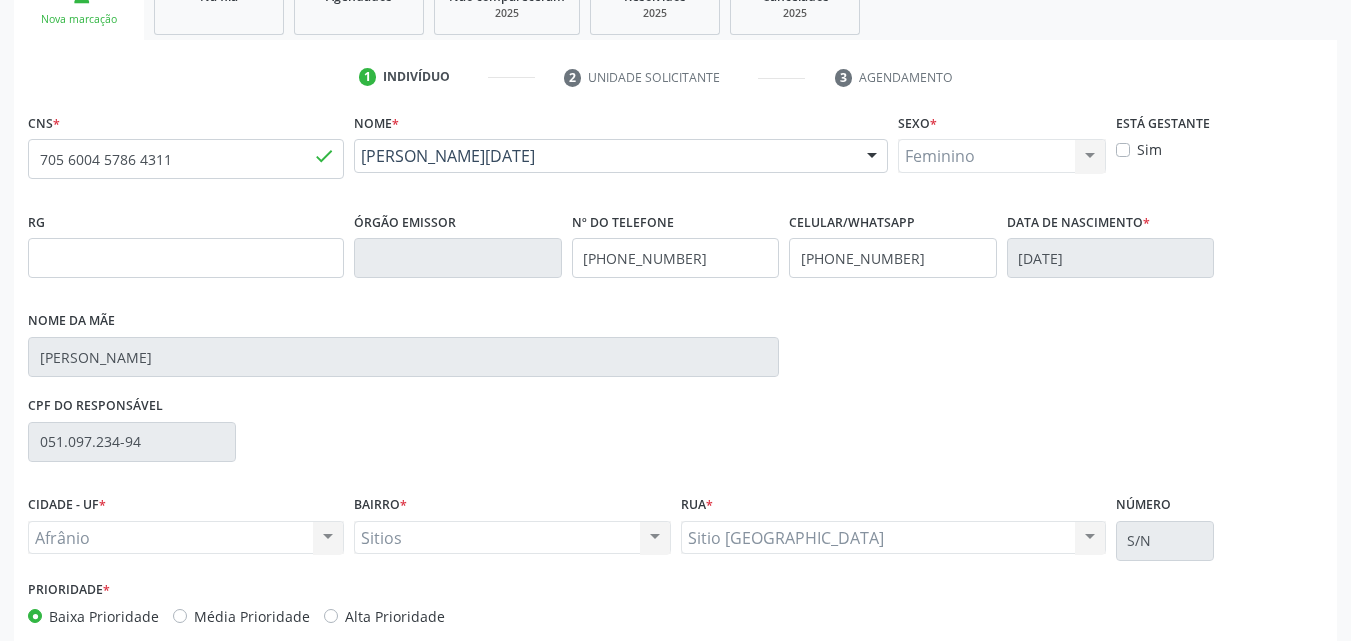 scroll, scrollTop: 429, scrollLeft: 0, axis: vertical 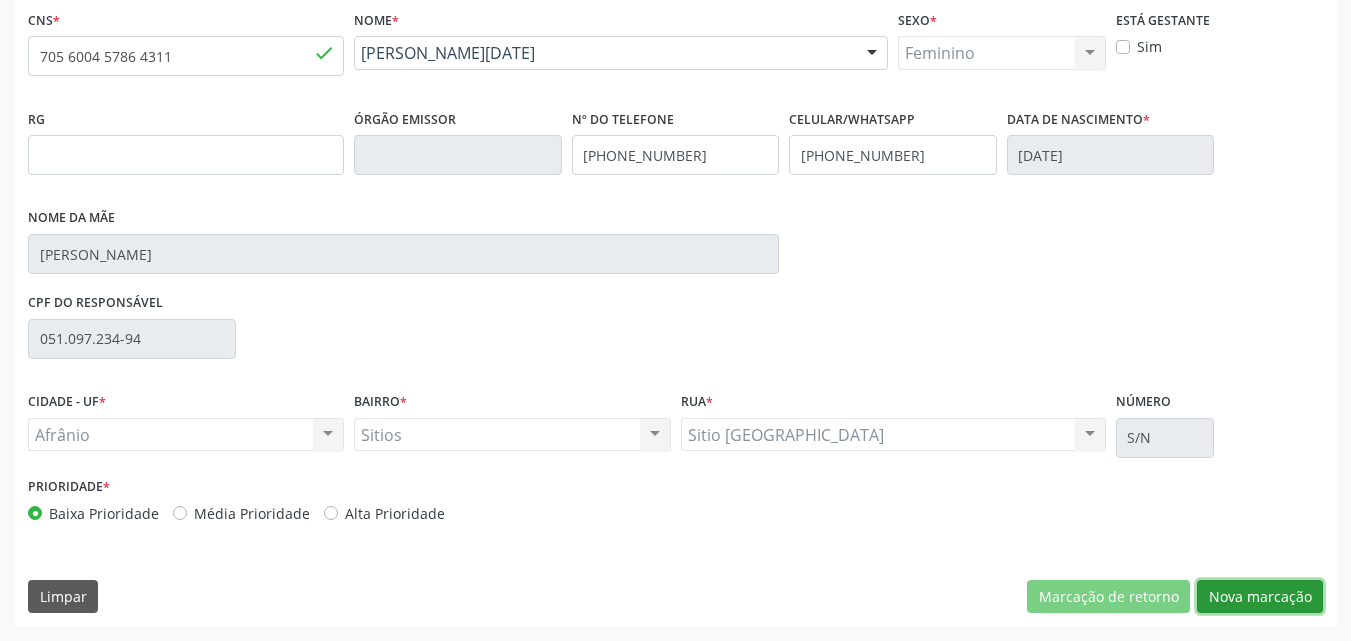 click on "Nova marcação" at bounding box center (1260, 597) 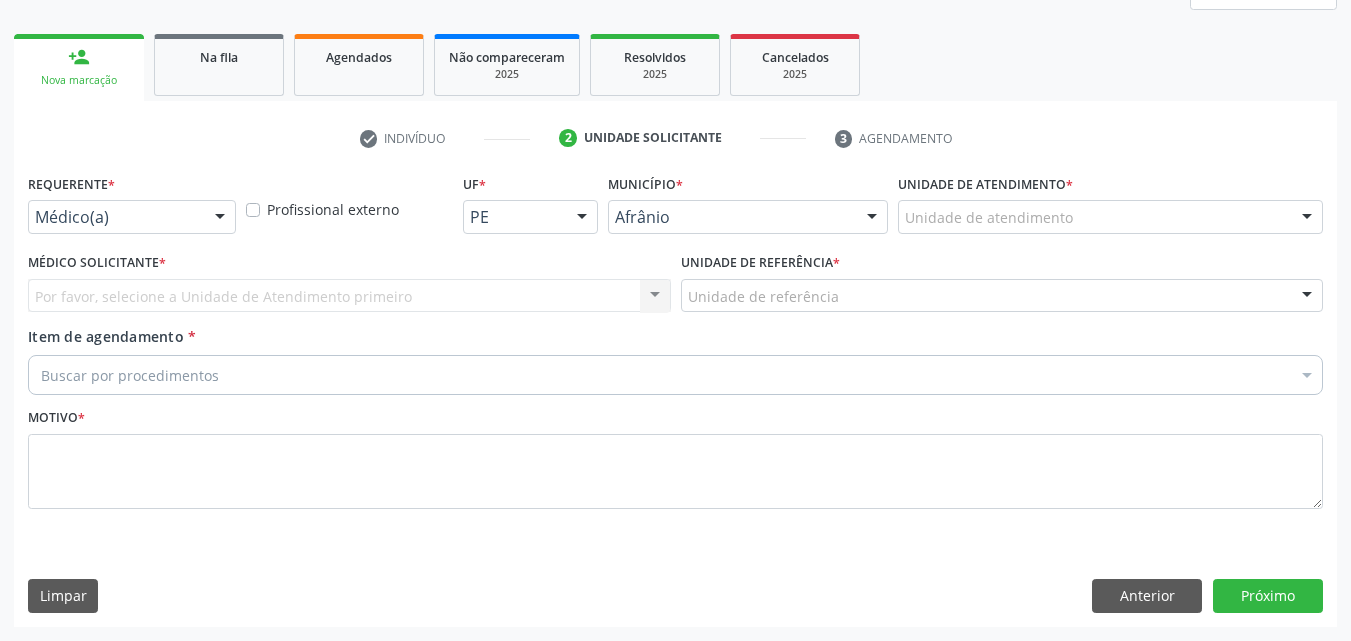 scroll, scrollTop: 265, scrollLeft: 0, axis: vertical 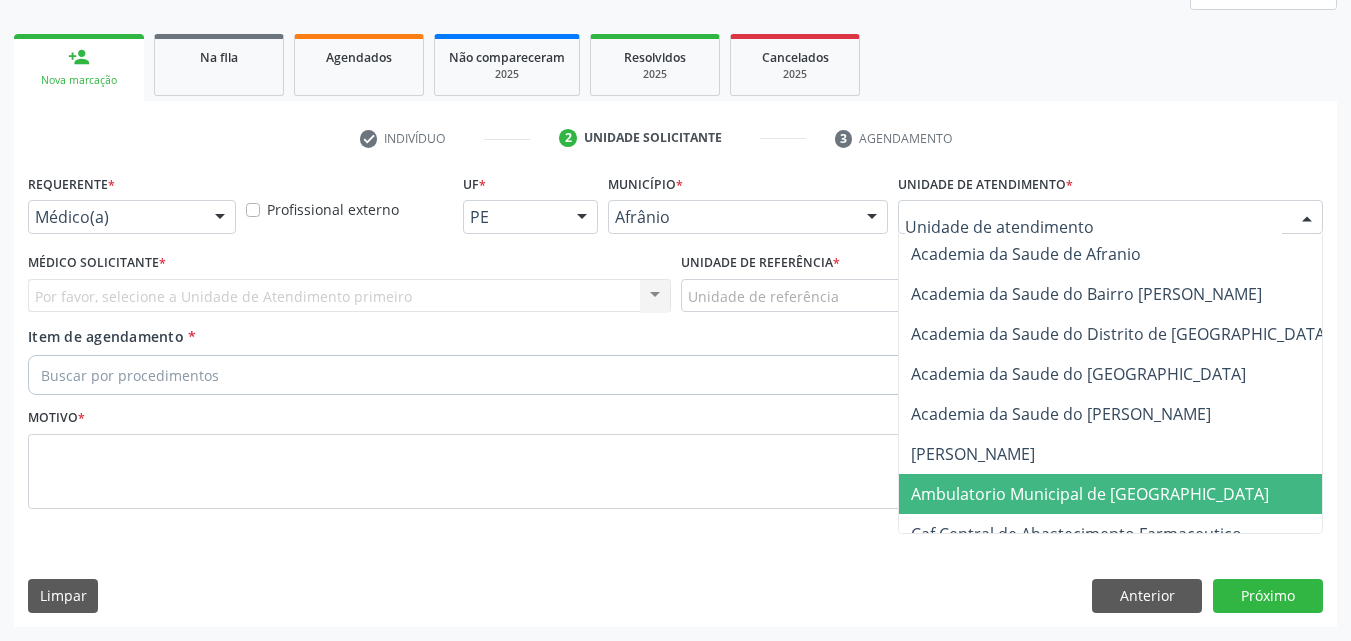 click on "Ambulatorio Municipal de [GEOGRAPHIC_DATA]" at bounding box center (1090, 494) 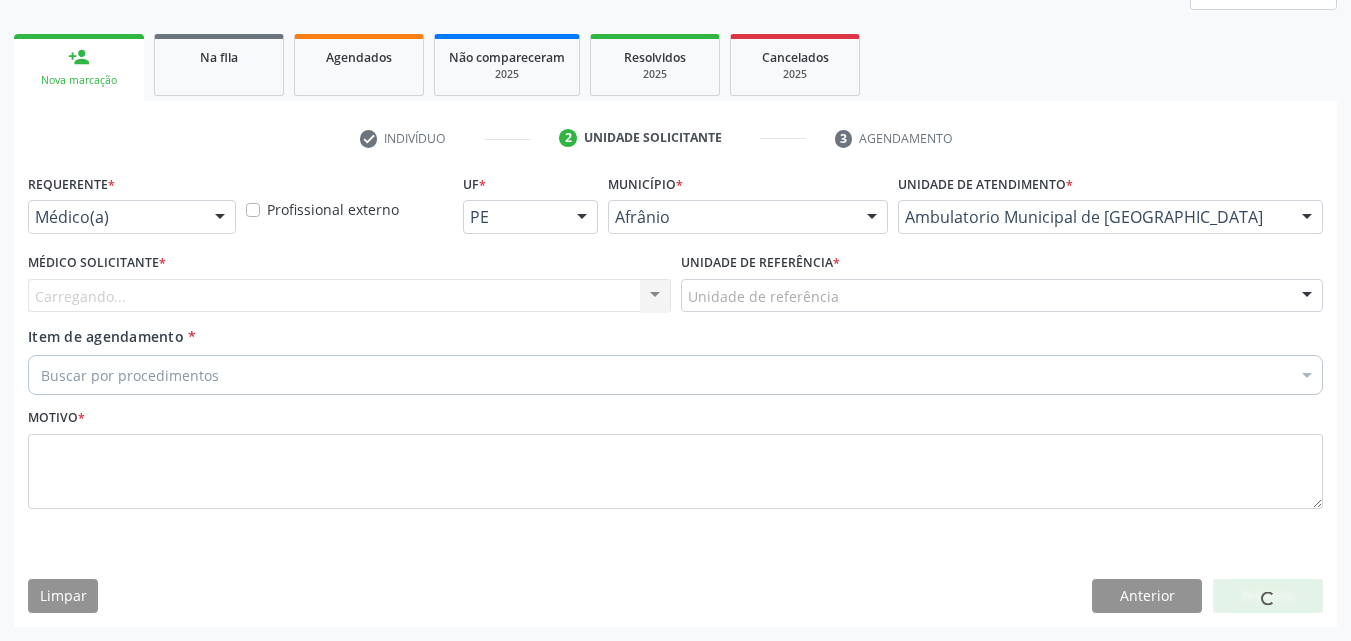 click on "Unidade de referência" at bounding box center (1002, 296) 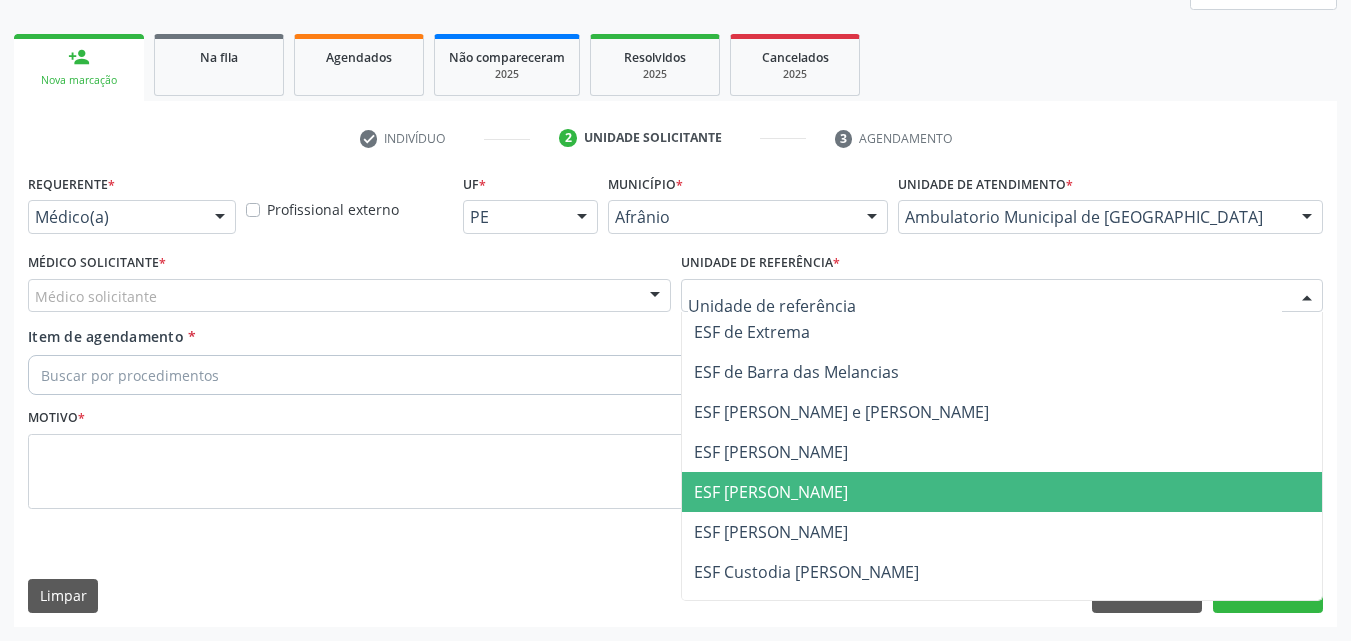drag, startPoint x: 784, startPoint y: 477, endPoint x: 756, endPoint y: 468, distance: 29.410883 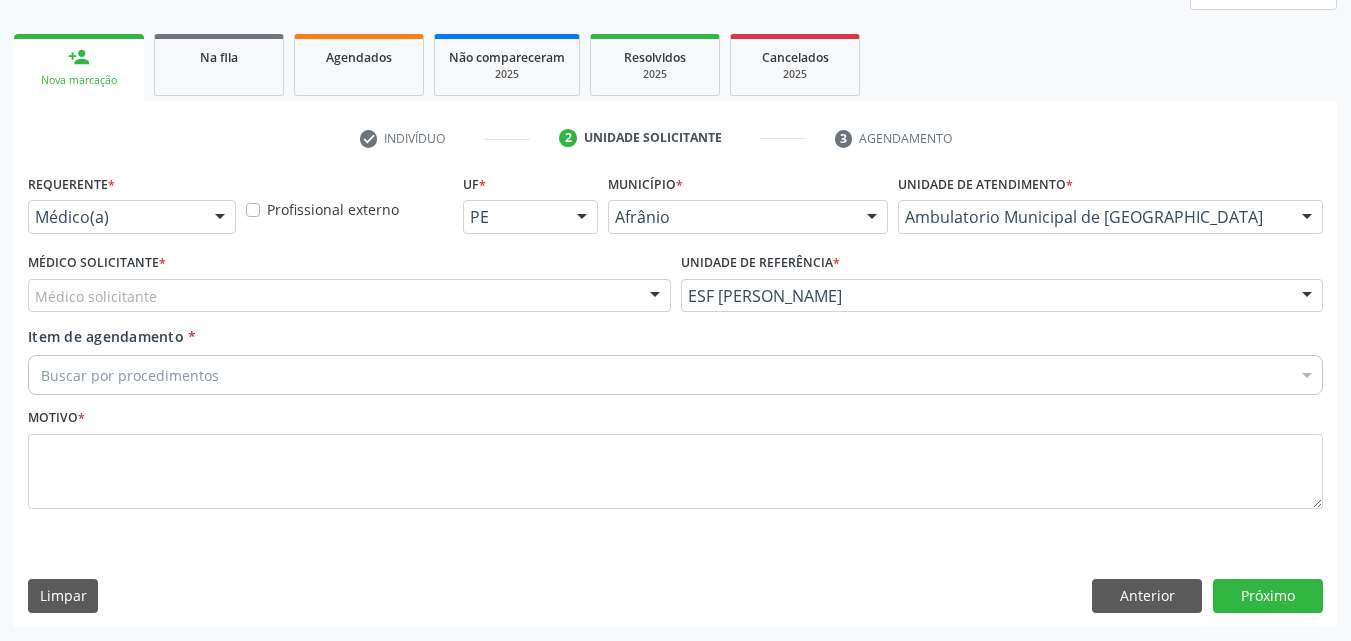 click on "Médico solicitante" at bounding box center [349, 296] 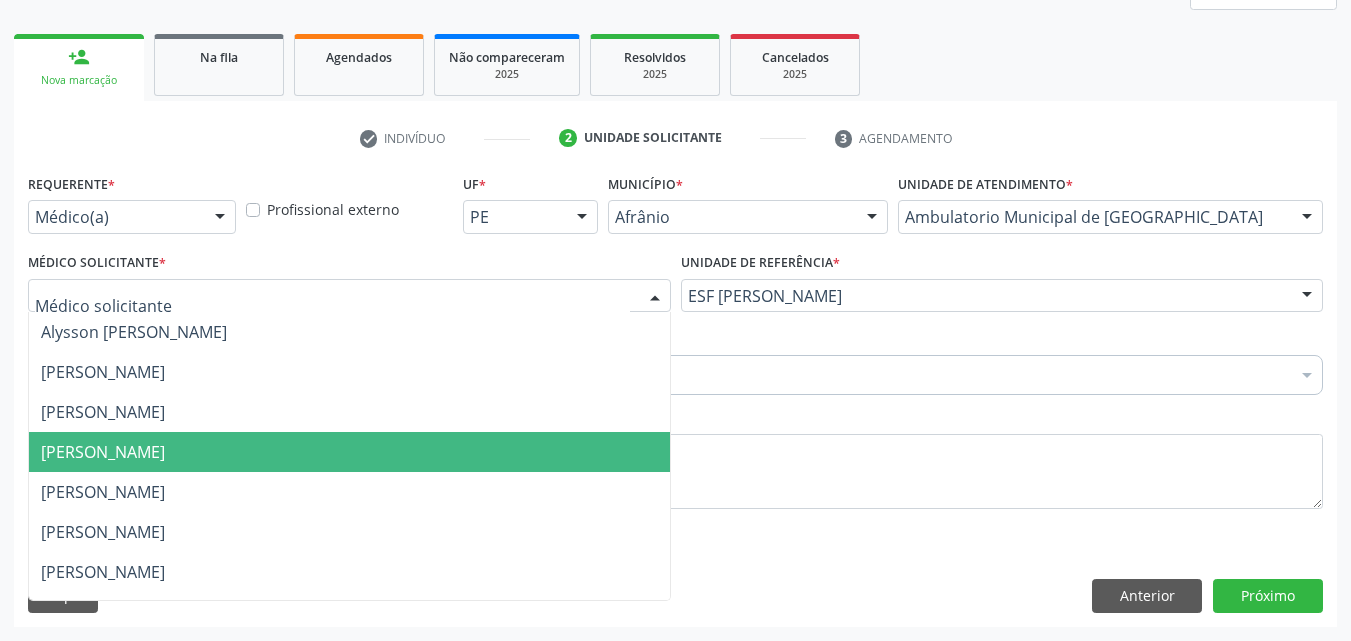 click on "[PERSON_NAME]" at bounding box center (349, 452) 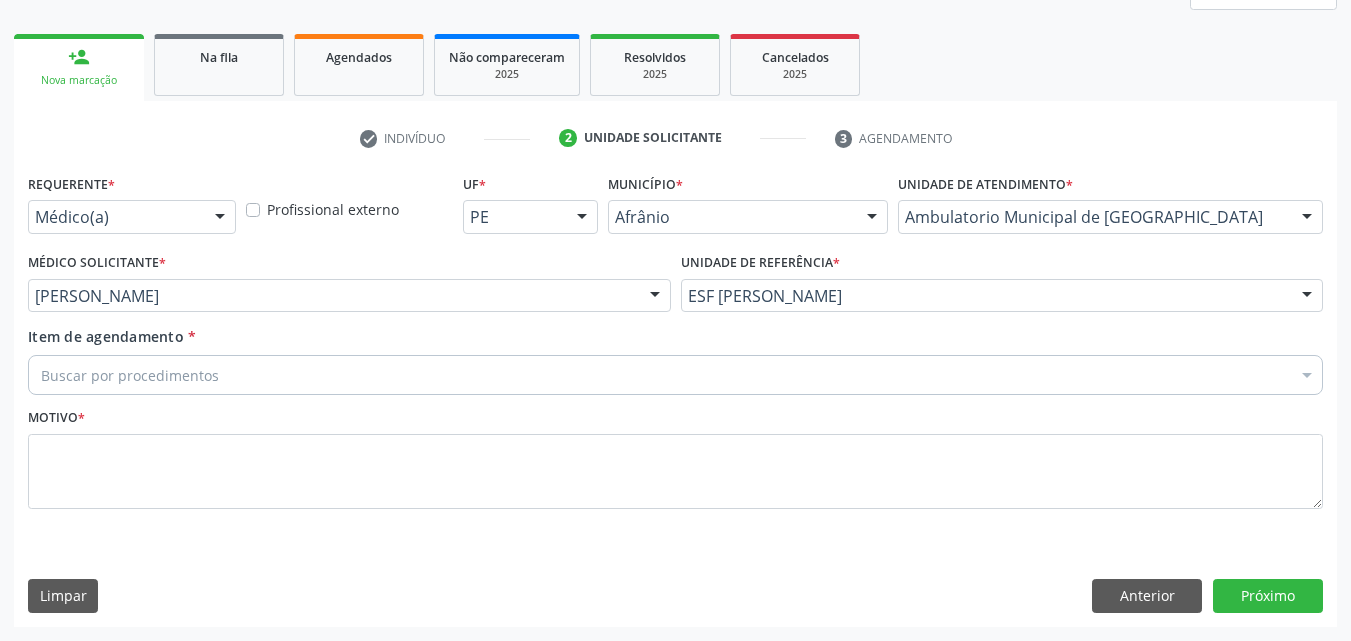 click on "Buscar por procedimentos" at bounding box center (675, 375) 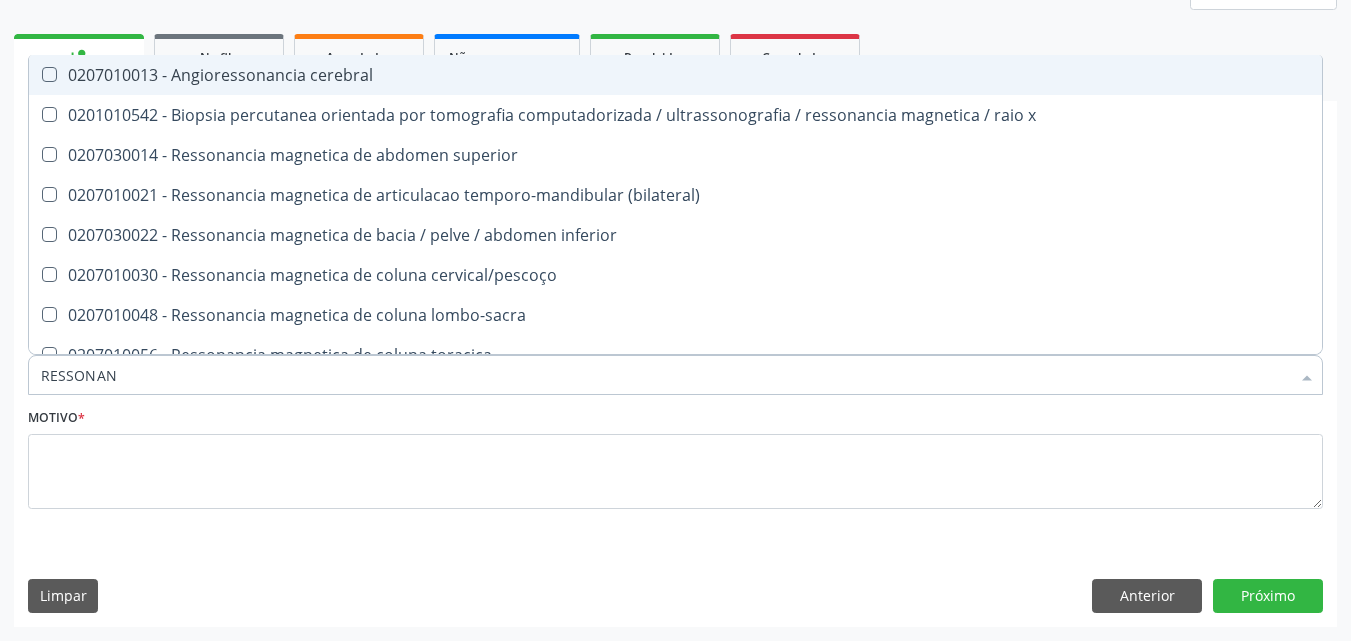 type on "RESSONAN" 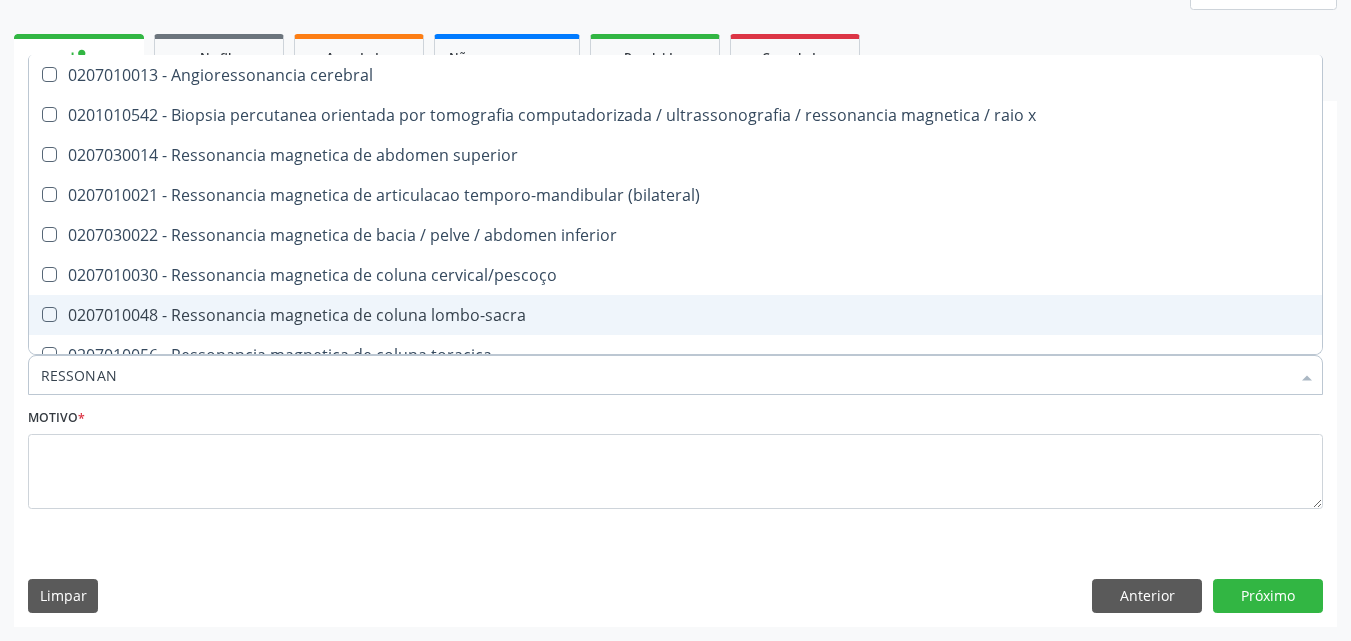 click on "0207010048 - Ressonancia magnetica de coluna lombo-sacra" at bounding box center [675, 315] 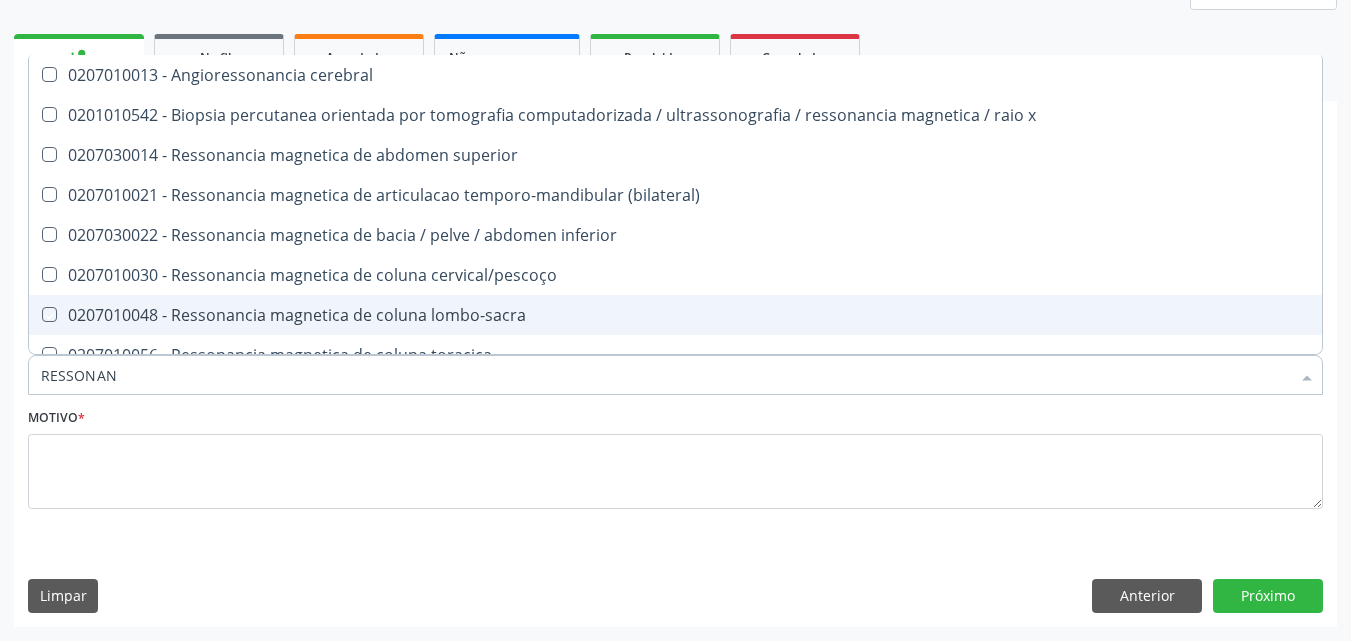 checkbox on "true" 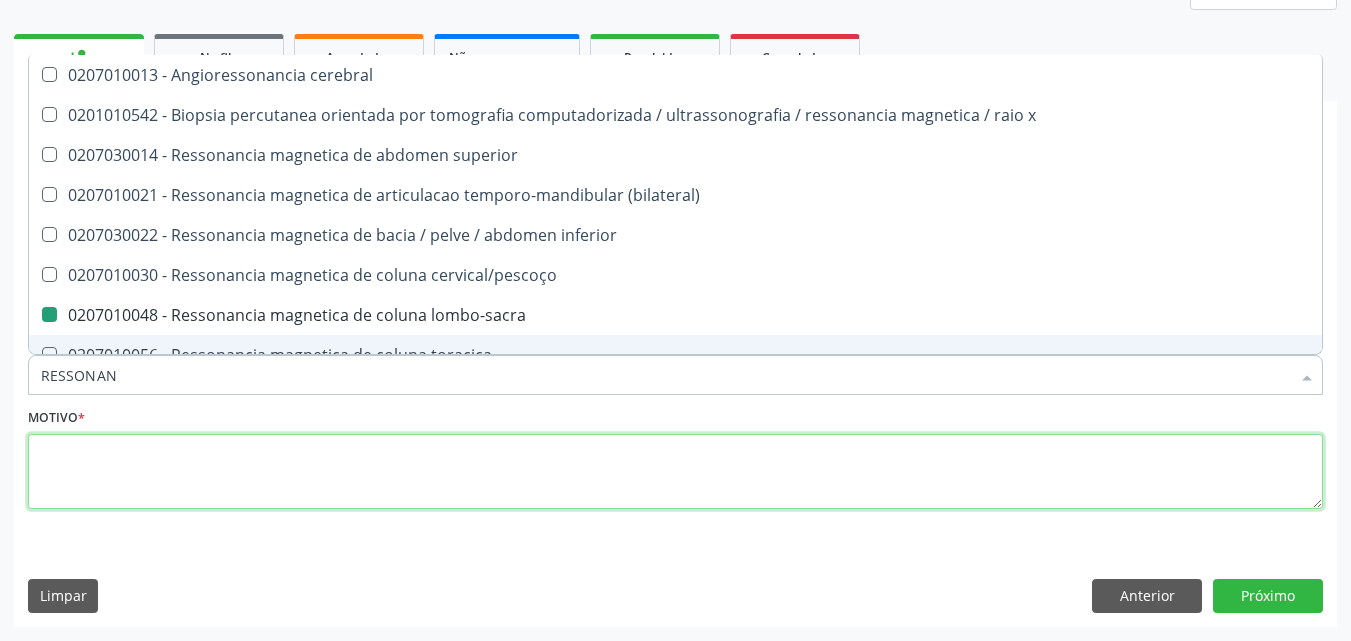 click at bounding box center (675, 472) 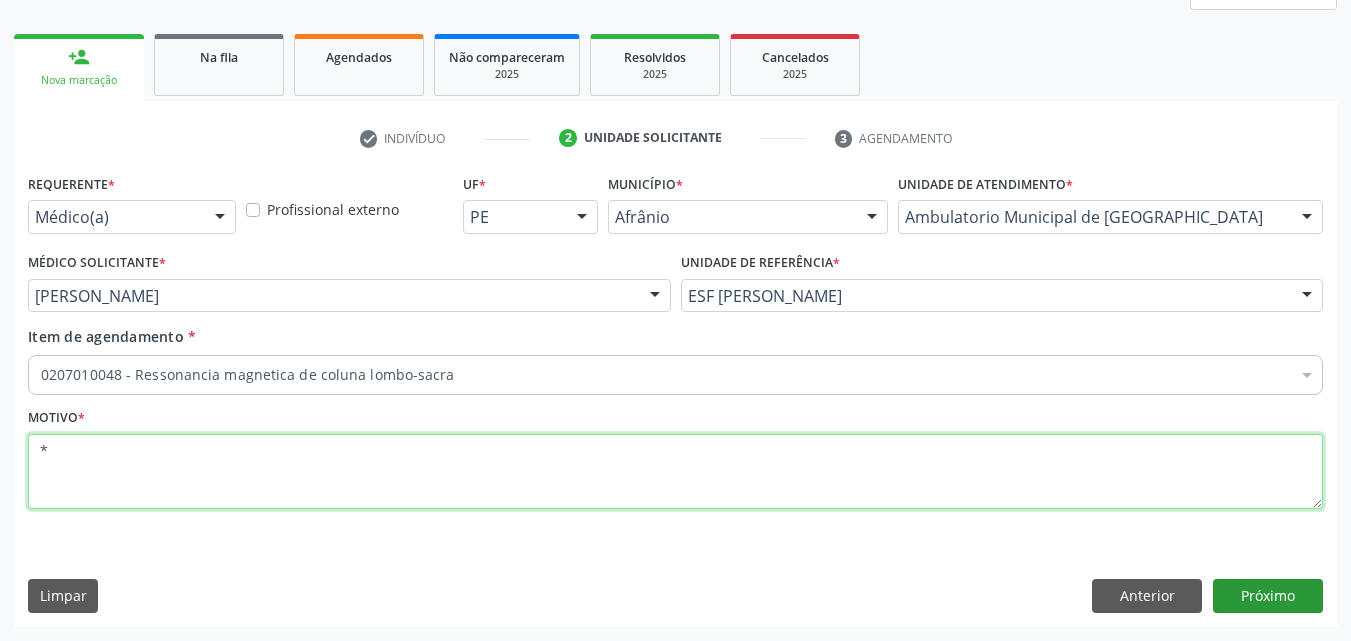 type on "*" 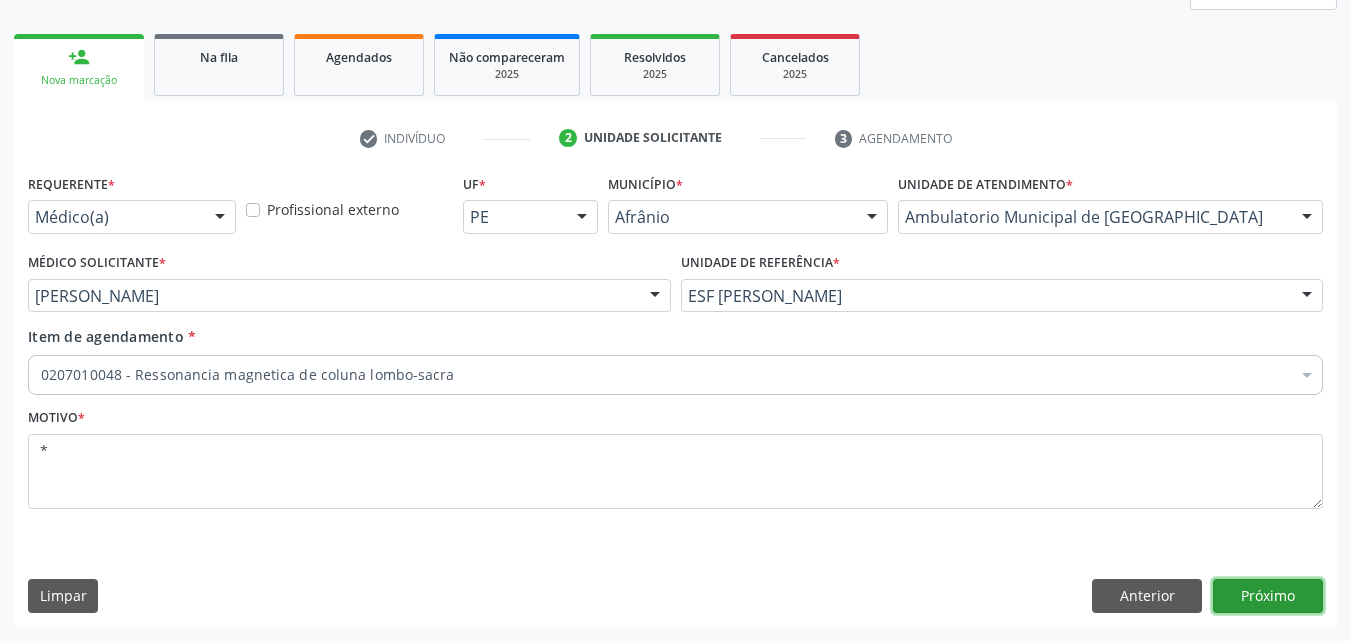 click on "Próximo" at bounding box center (1268, 596) 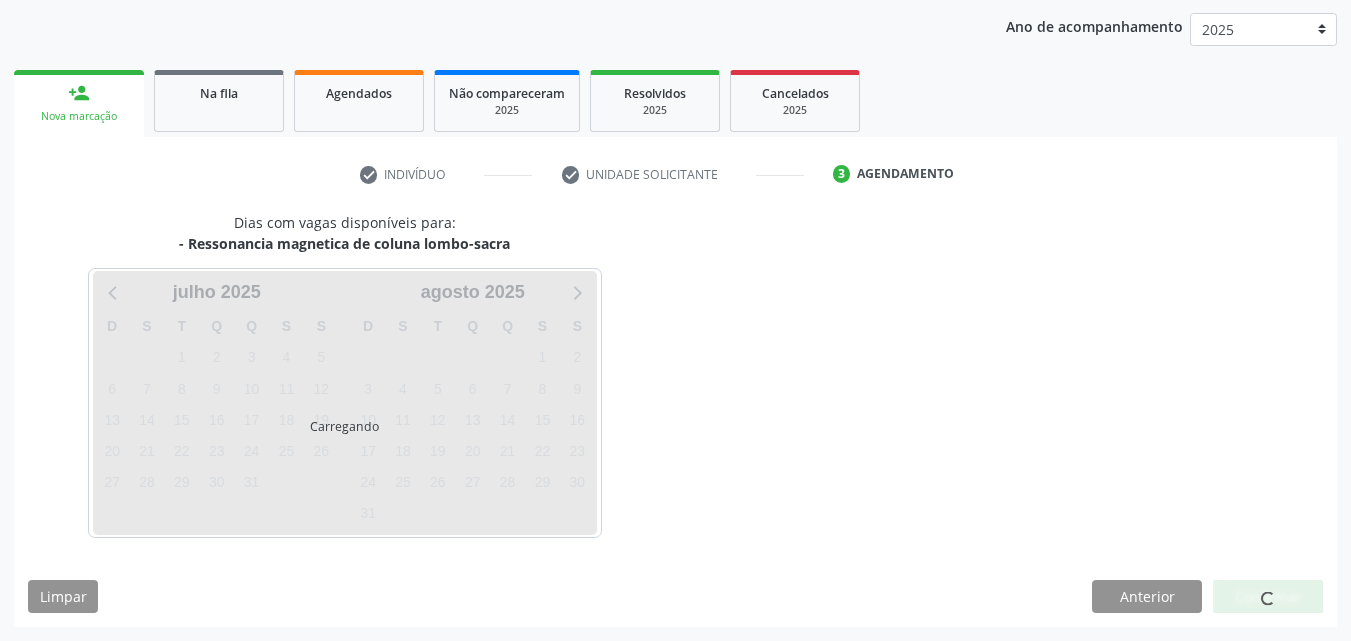 scroll, scrollTop: 229, scrollLeft: 0, axis: vertical 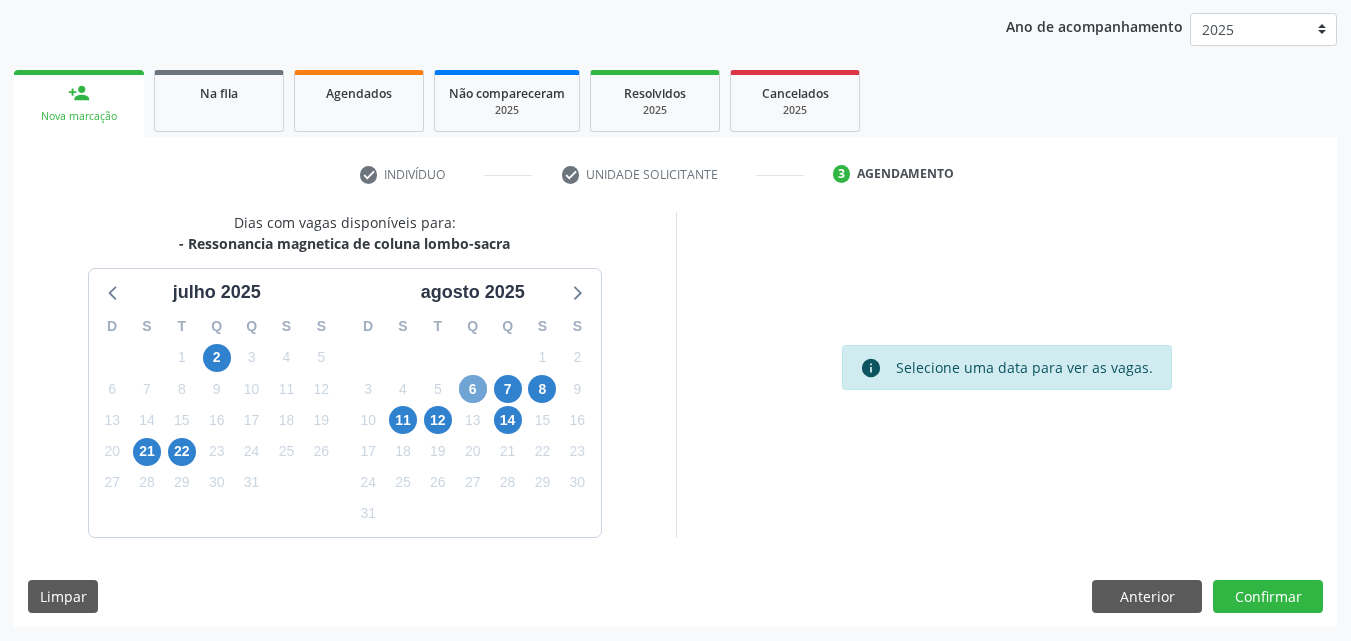 click on "6" at bounding box center (473, 389) 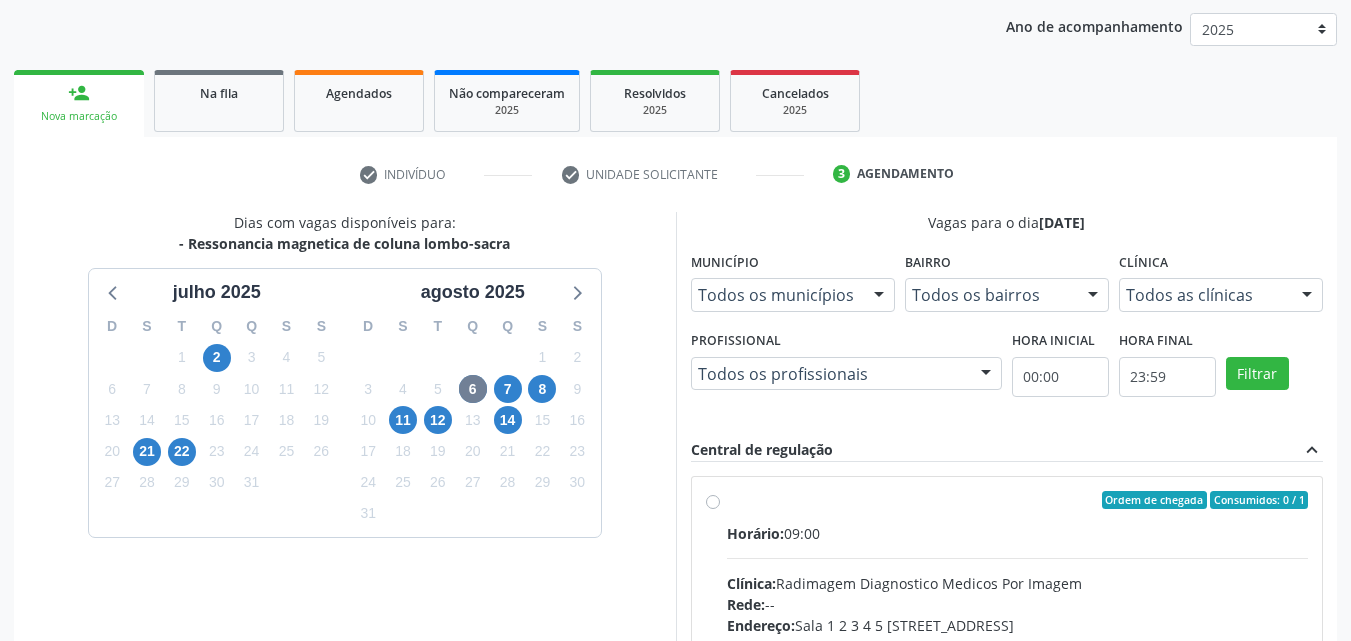 click on "Ordem de chegada
Consumidos: 0 / 1" at bounding box center (1018, 500) 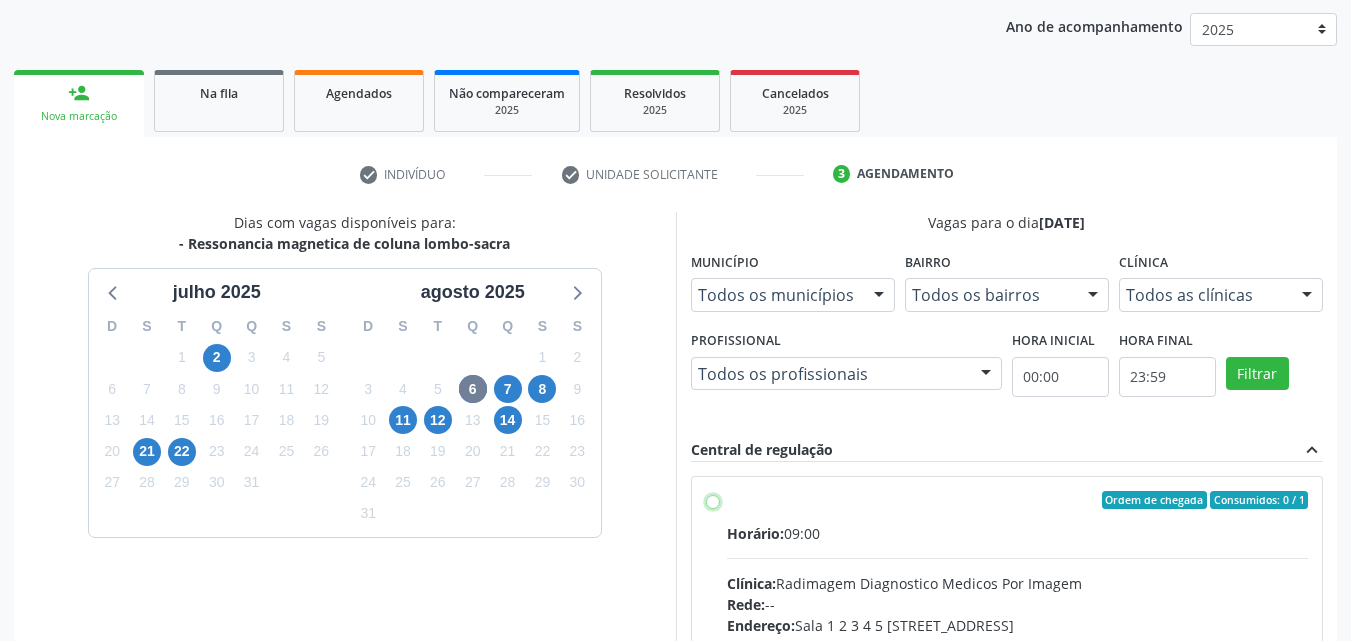 click on "Ordem de chegada
Consumidos: 0 / 1
Horário:   09:00
Clínica:  Radimagem Diagnostico Medicos Por Imagem
Rede:
--
Endereço:   [STREET_ADDRESS]
Telefone:   [PHONE_NUMBER]
Profissional:
--
Informações adicionais sobre o atendimento
Idade de atendimento:
Sem restrição
Gênero(s) atendido(s):
Sem restrição
Informações adicionais:
--" at bounding box center (713, 500) 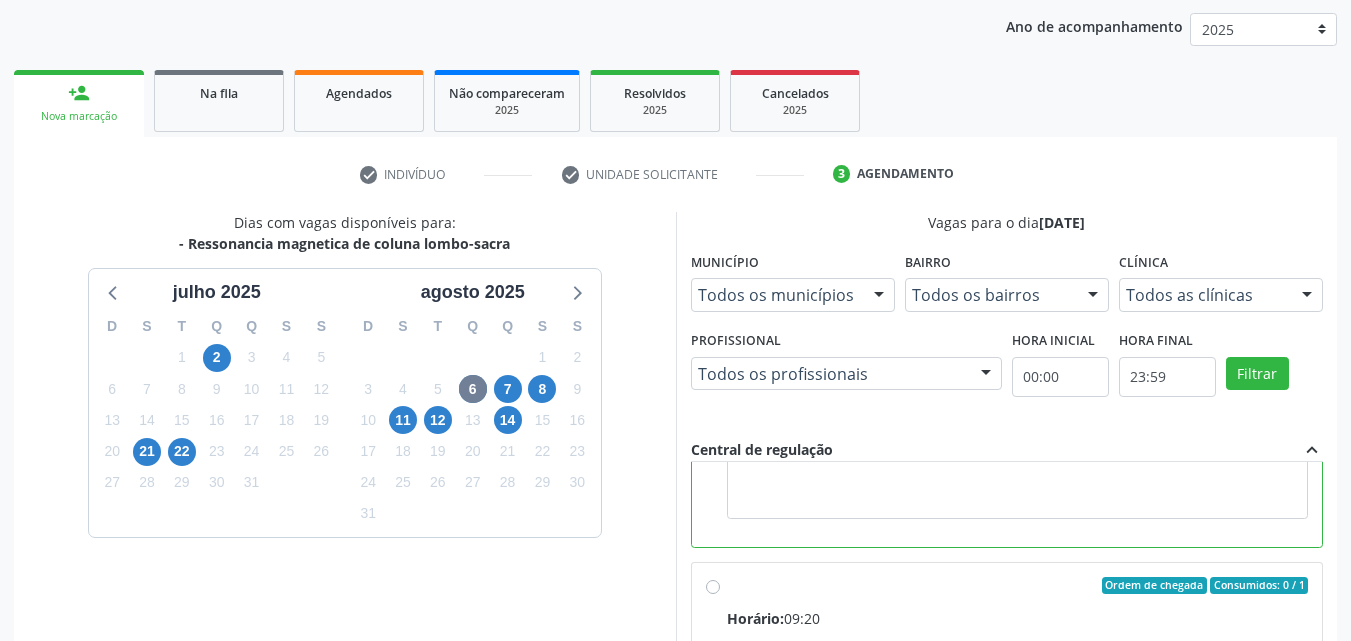 scroll, scrollTop: 450, scrollLeft: 0, axis: vertical 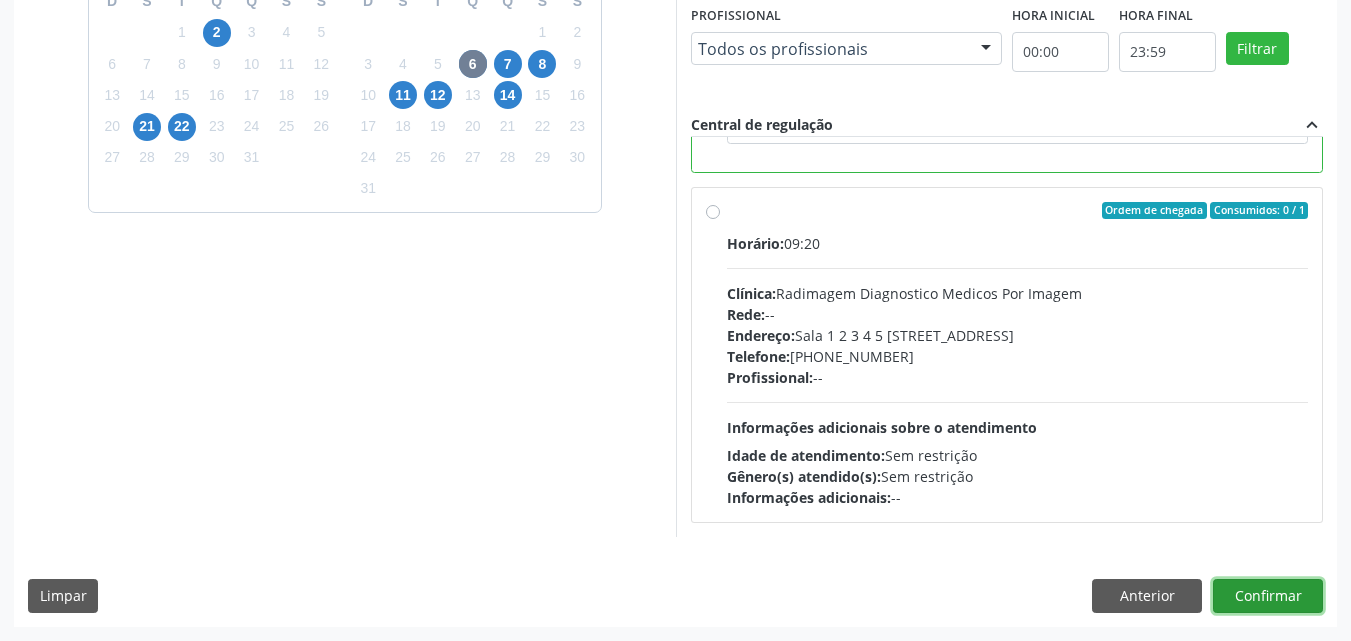 click on "Confirmar" at bounding box center [1268, 596] 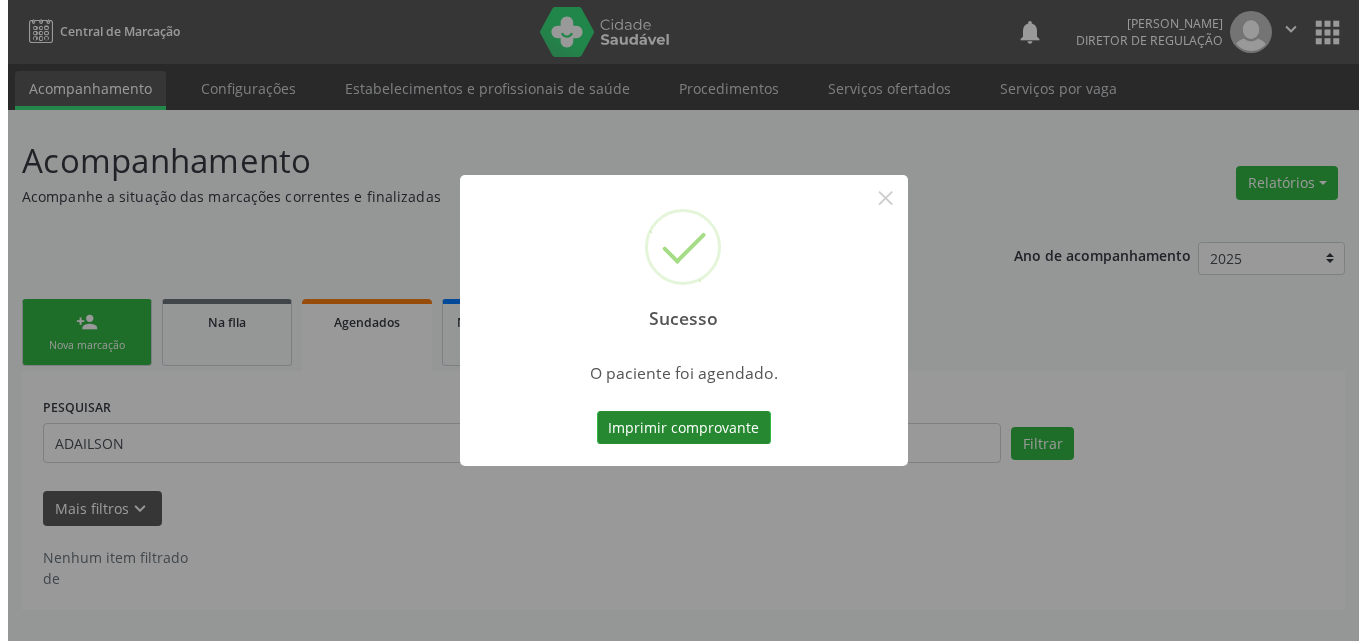 scroll, scrollTop: 0, scrollLeft: 0, axis: both 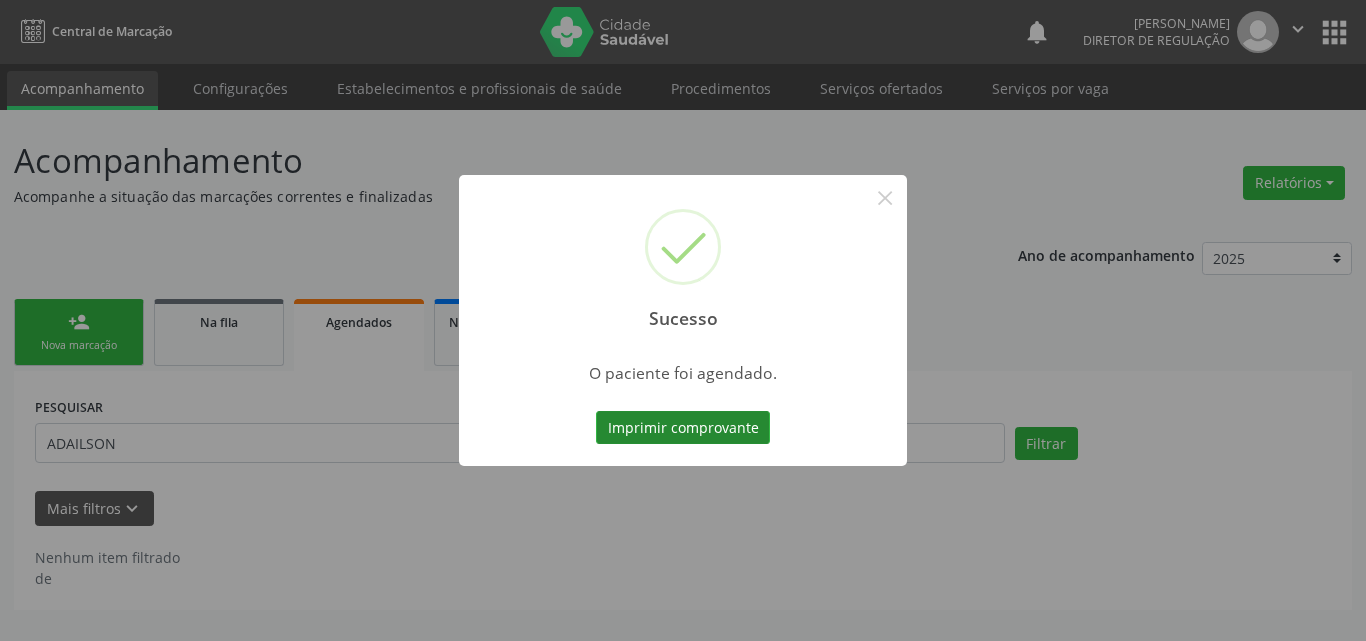 click on "Imprimir comprovante" at bounding box center (683, 428) 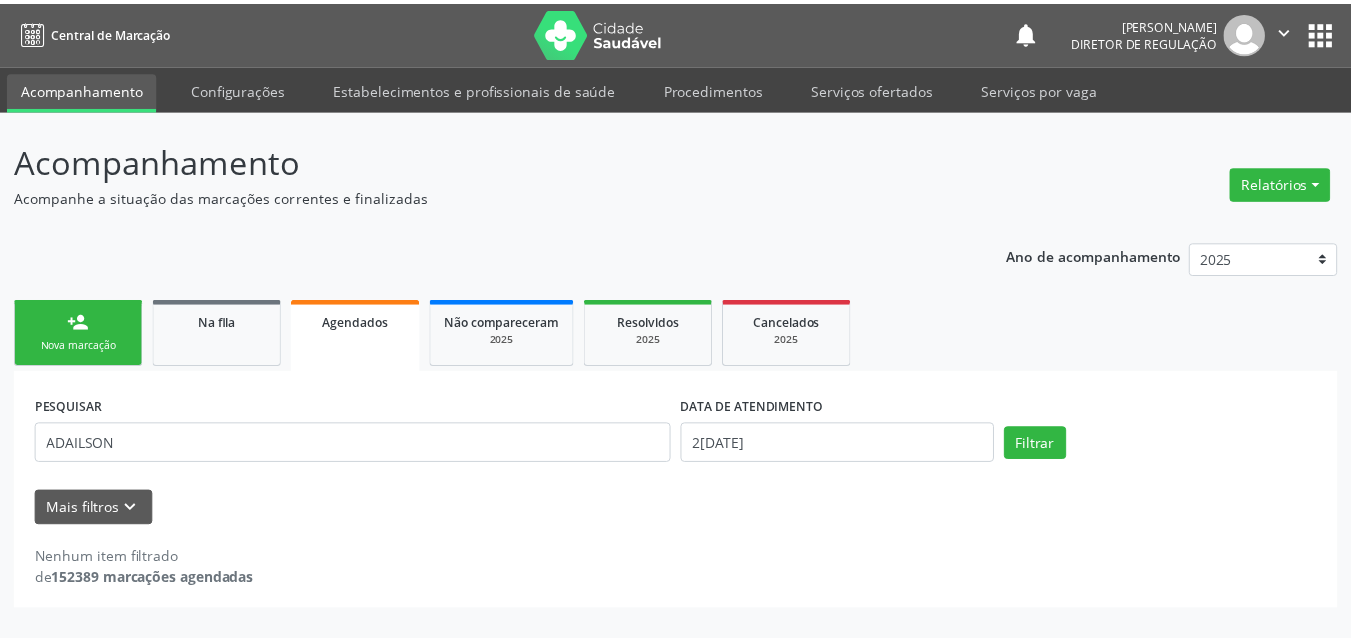 scroll, scrollTop: 0, scrollLeft: 0, axis: both 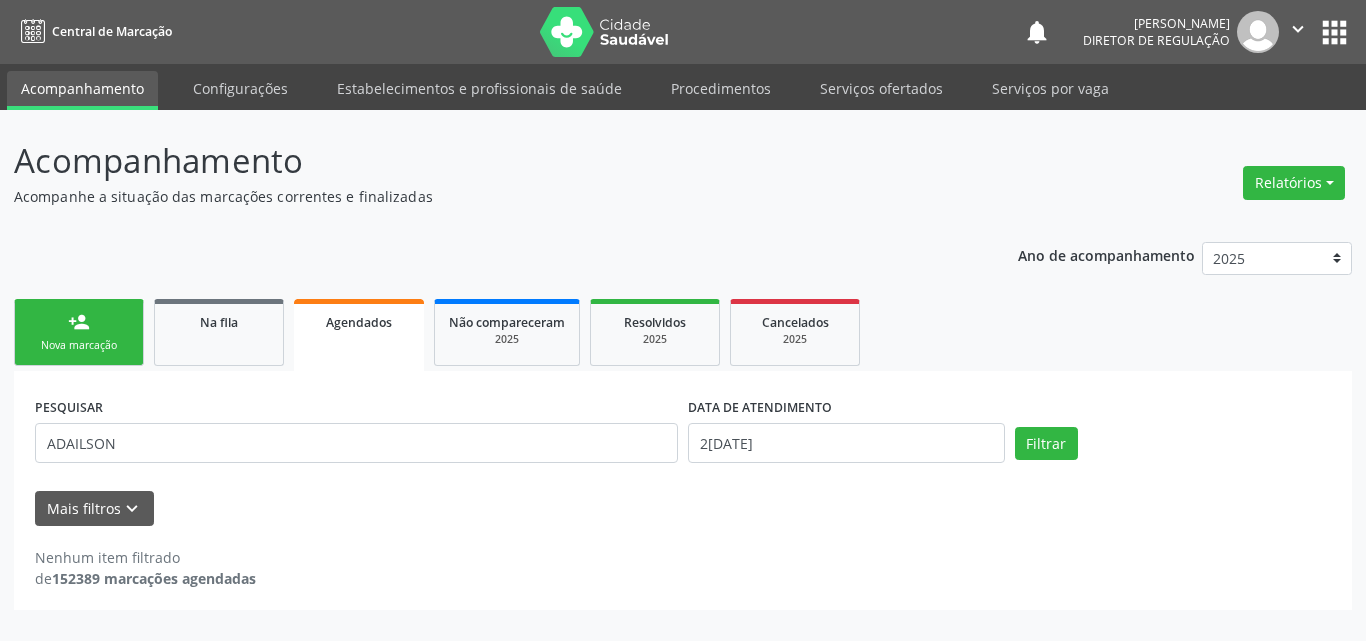 click on "person_add
Nova marcação" at bounding box center [79, 332] 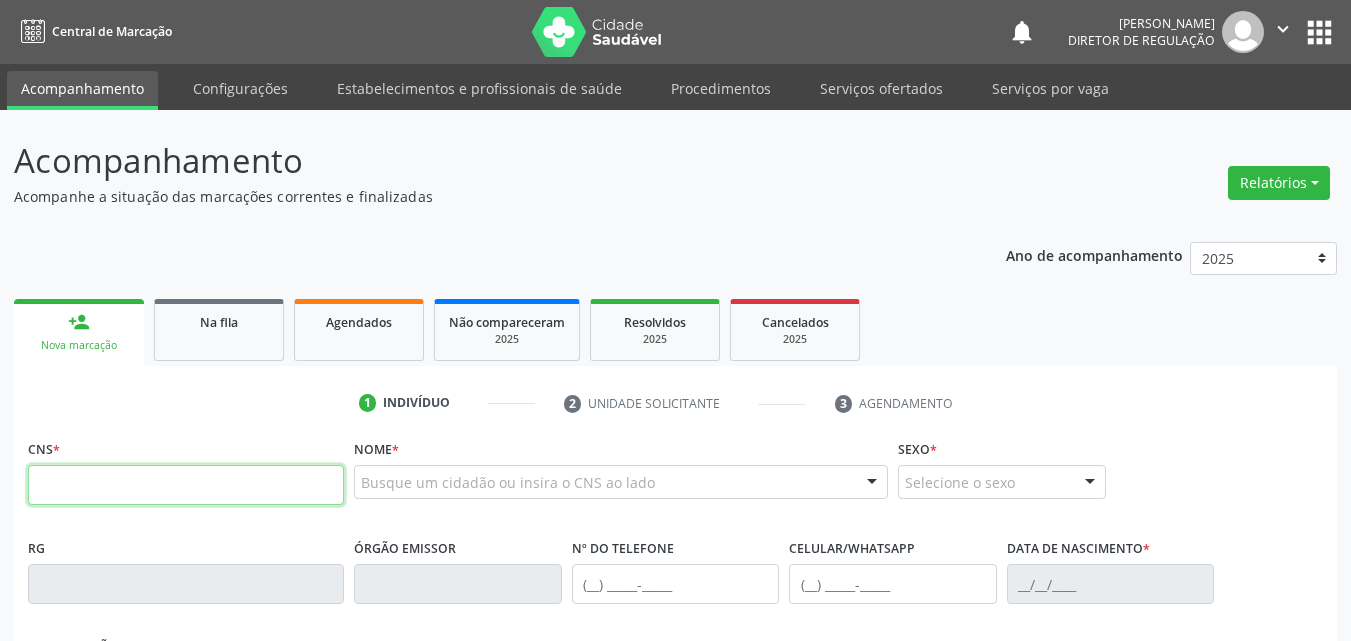 drag, startPoint x: 252, startPoint y: 483, endPoint x: 263, endPoint y: 477, distance: 12.529964 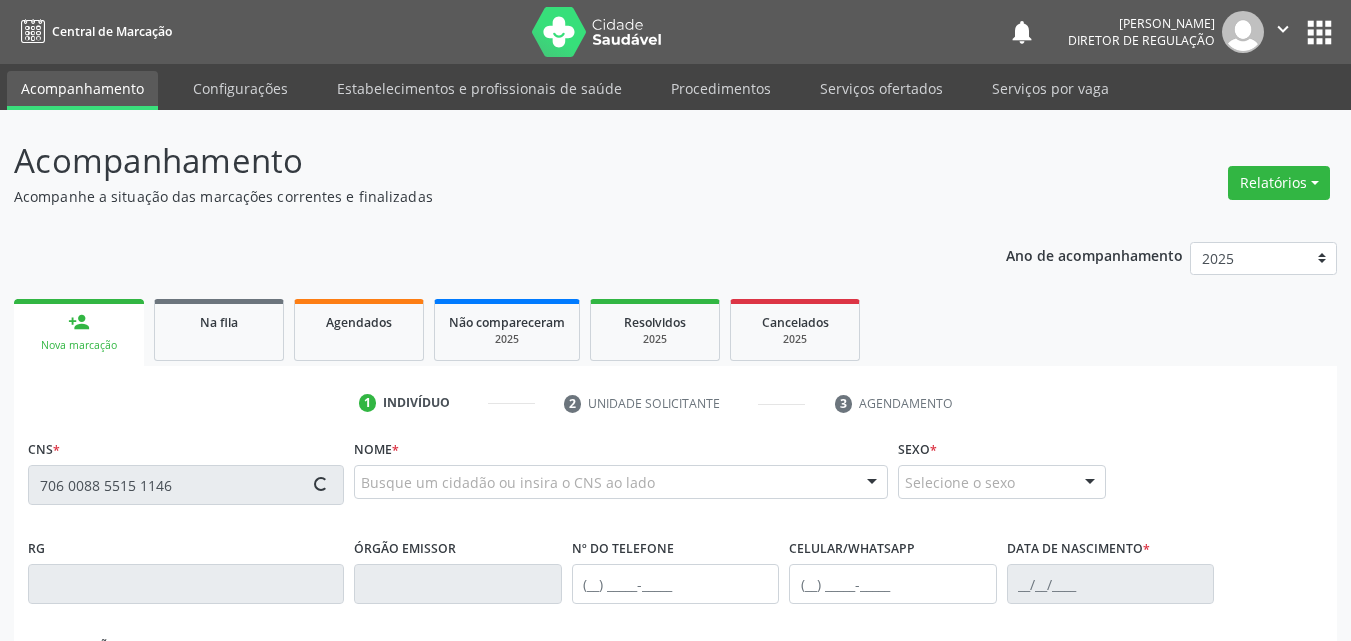 type on "706 0088 5515 1146" 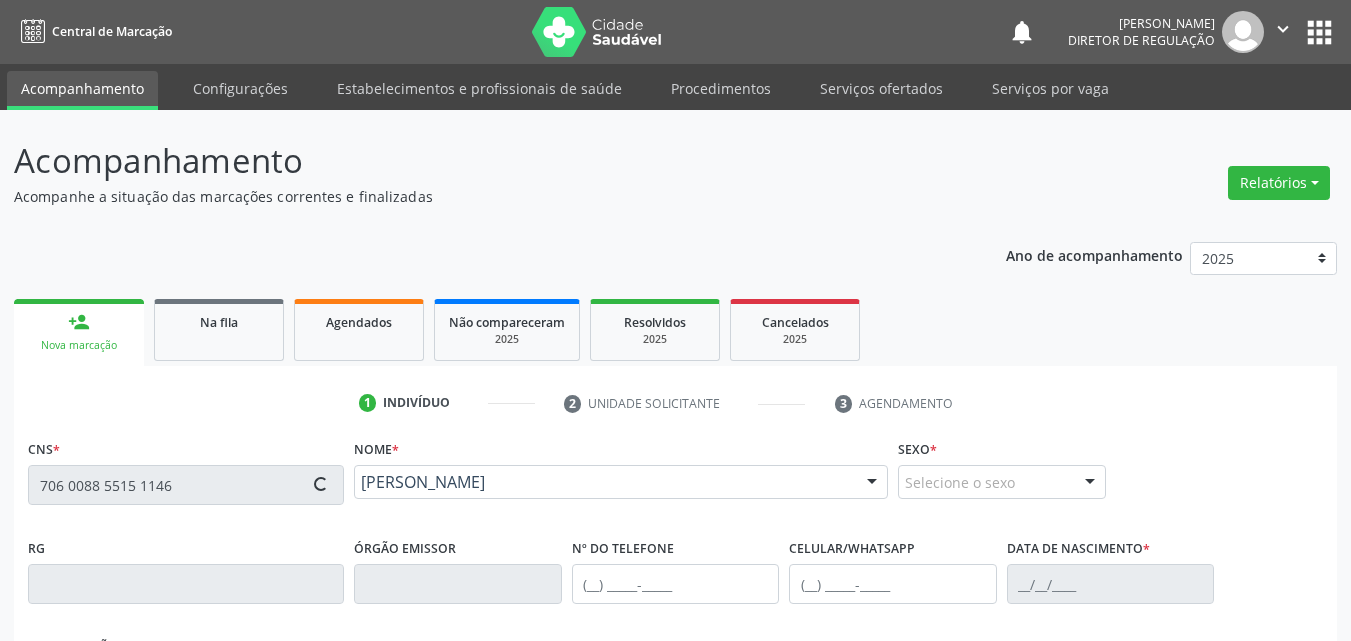 type on "(87) 98852-4548" 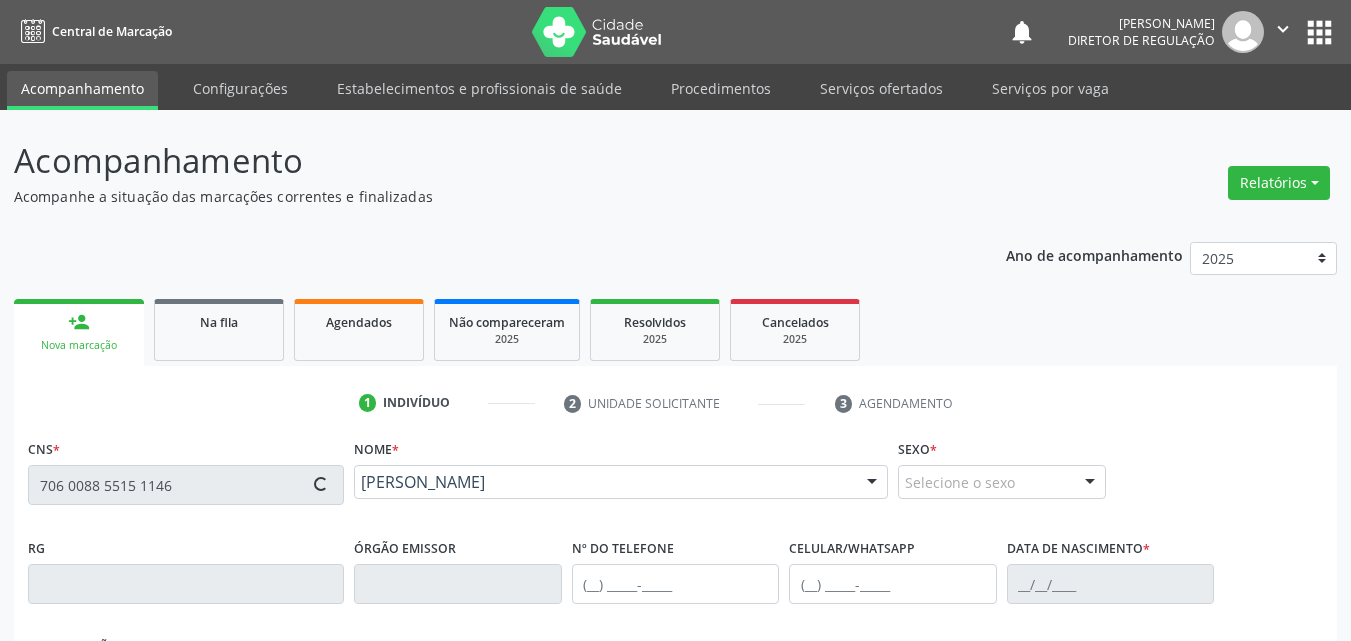 type on "(87) 98852-4548" 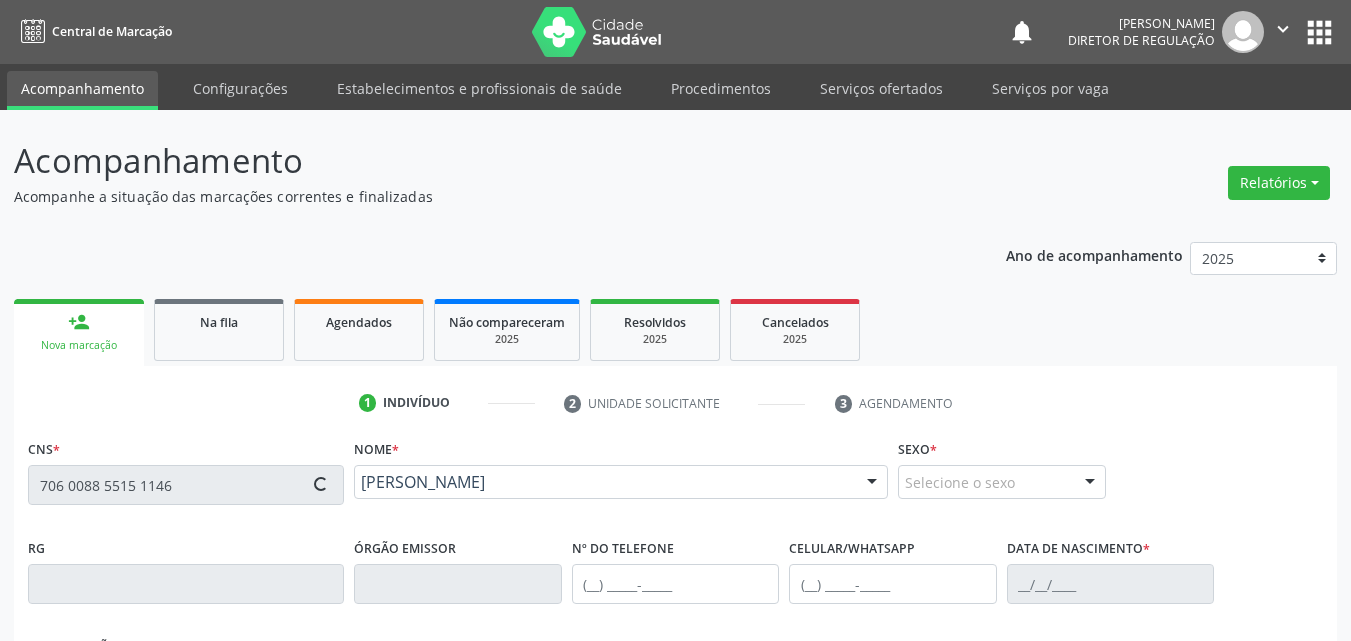type on "12/11/1971" 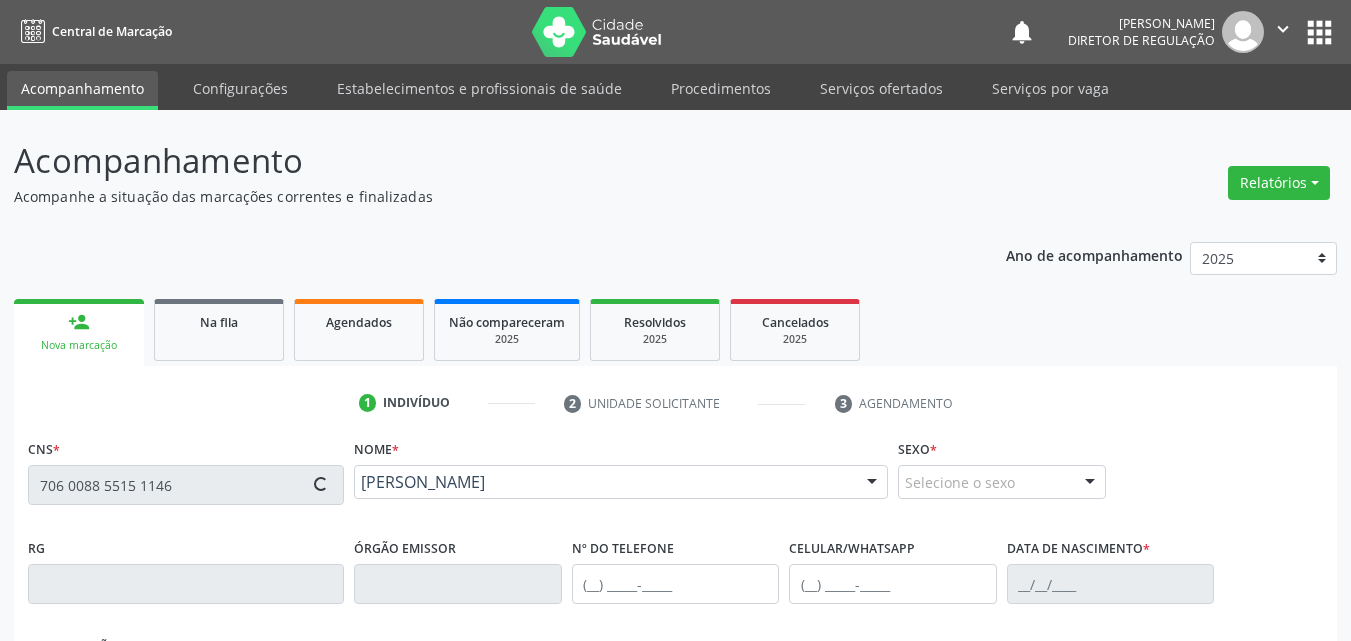 type on "Maria Izabel Purificao Albuquerque" 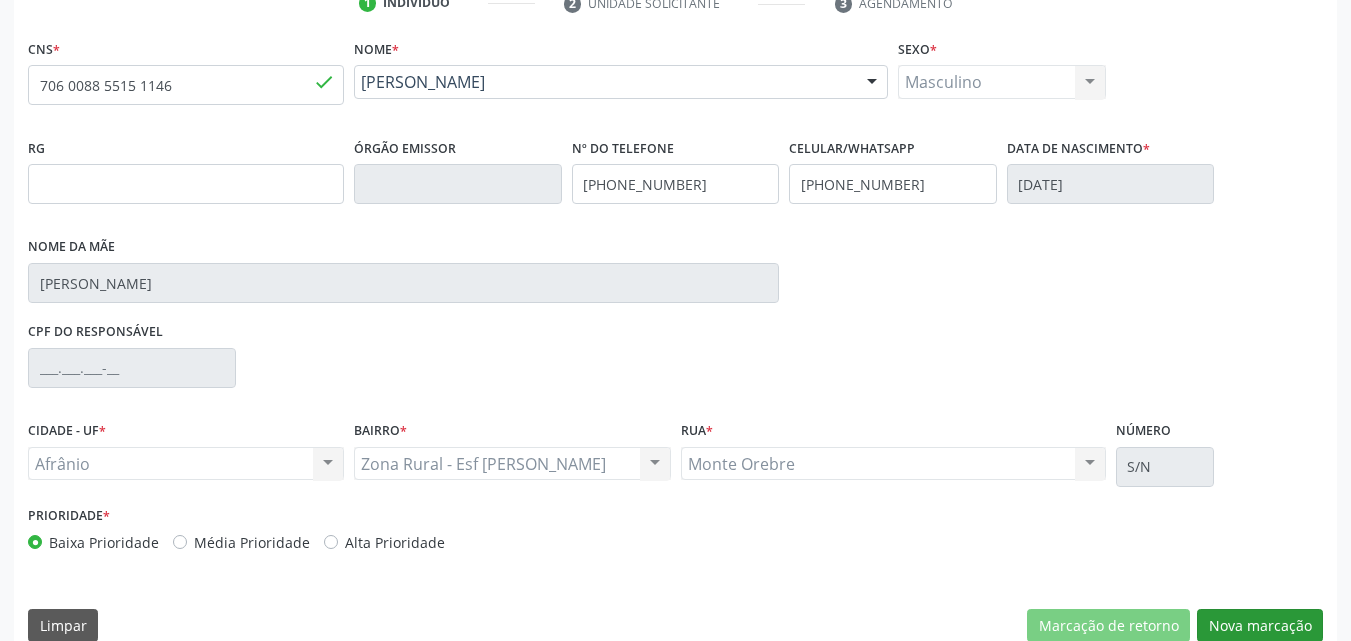 scroll, scrollTop: 429, scrollLeft: 0, axis: vertical 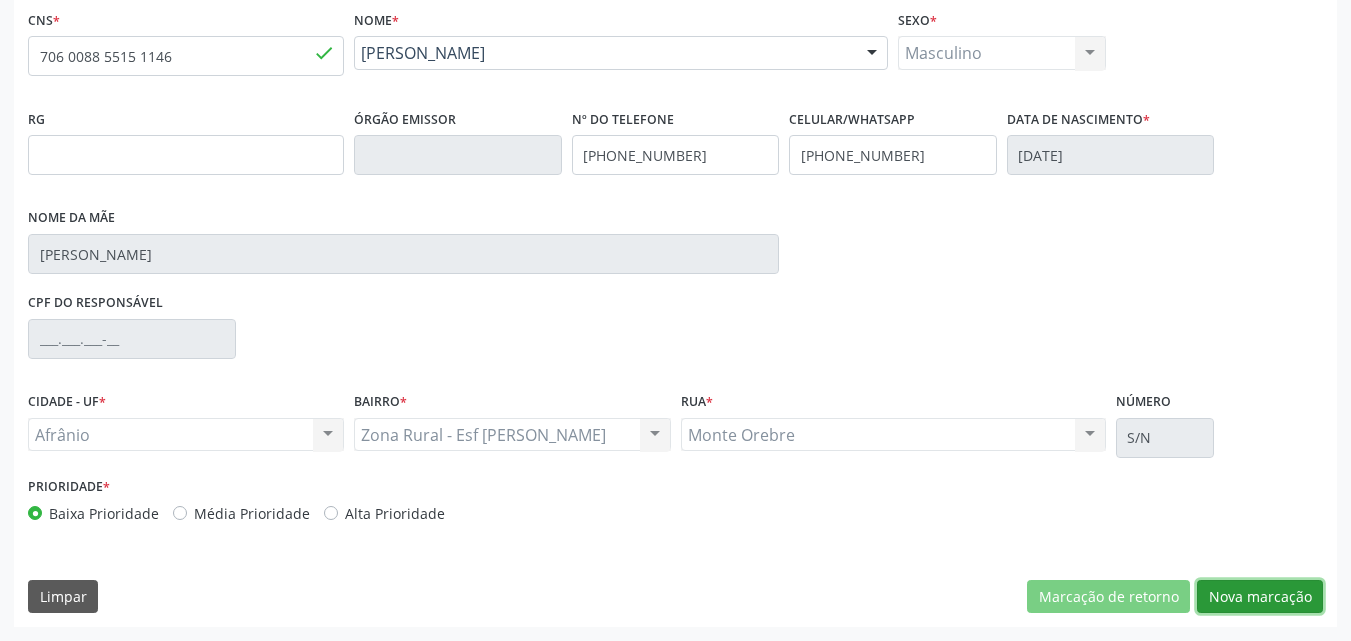 click on "Nova marcação" at bounding box center (1260, 597) 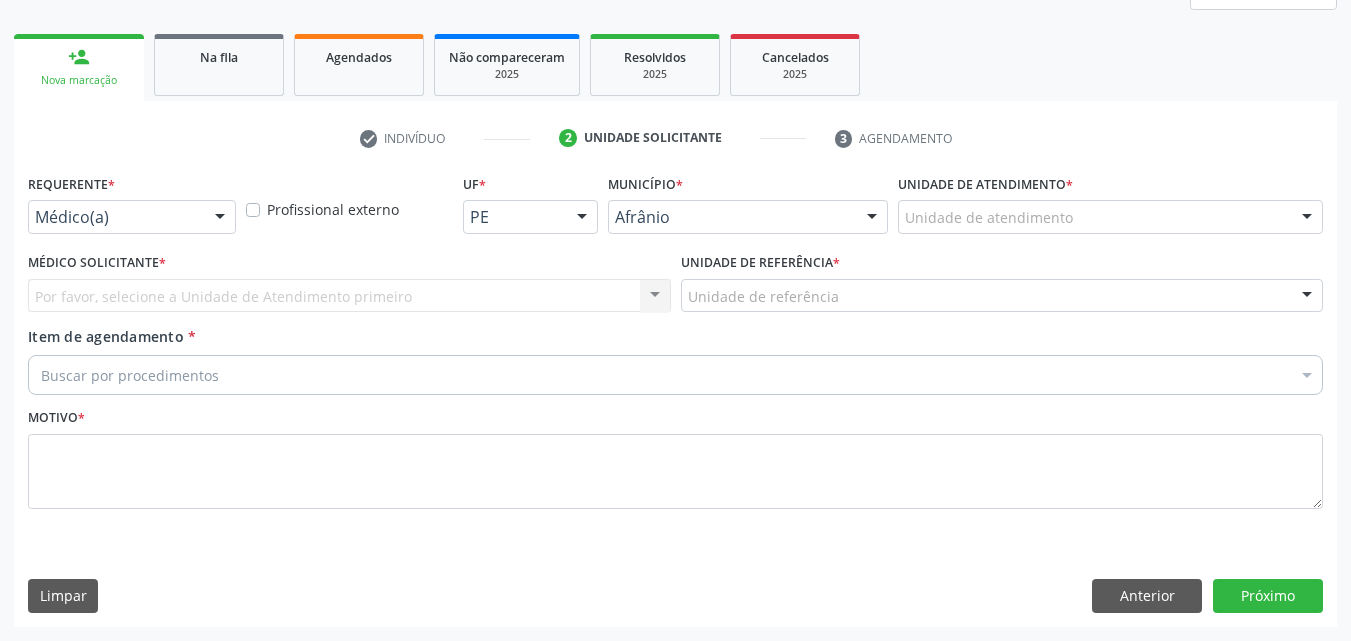 scroll, scrollTop: 265, scrollLeft: 0, axis: vertical 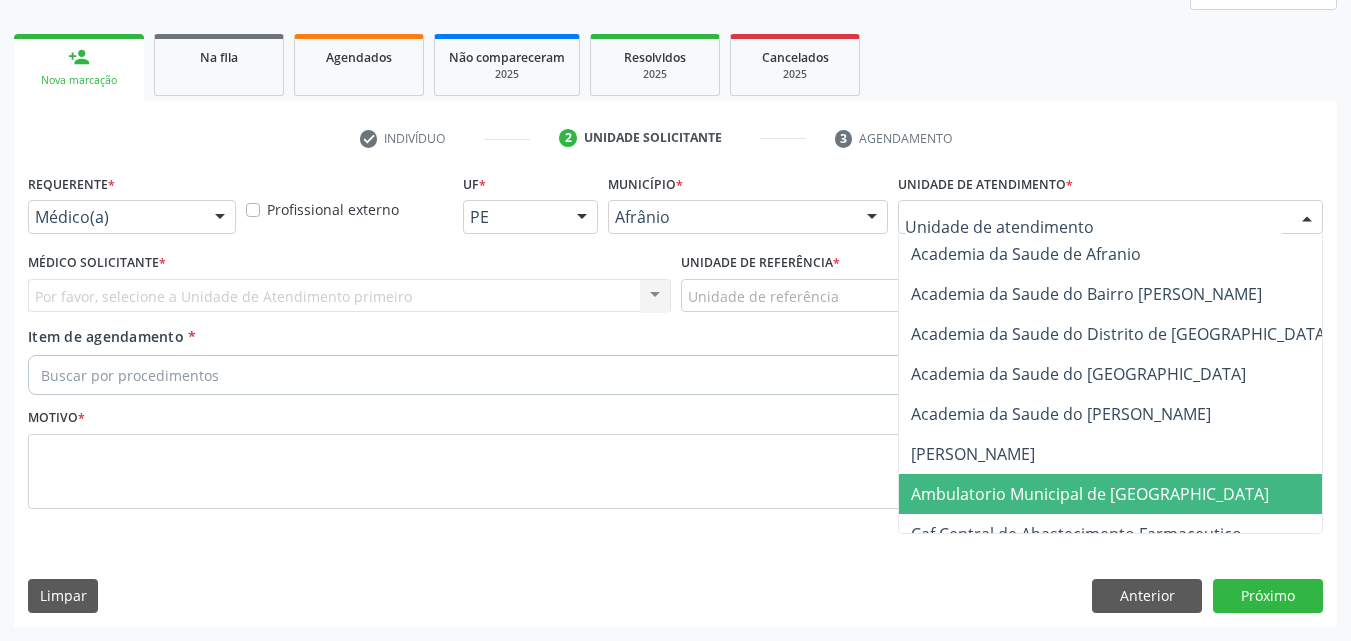click on "Ambulatorio Municipal de [GEOGRAPHIC_DATA]" at bounding box center [1090, 494] 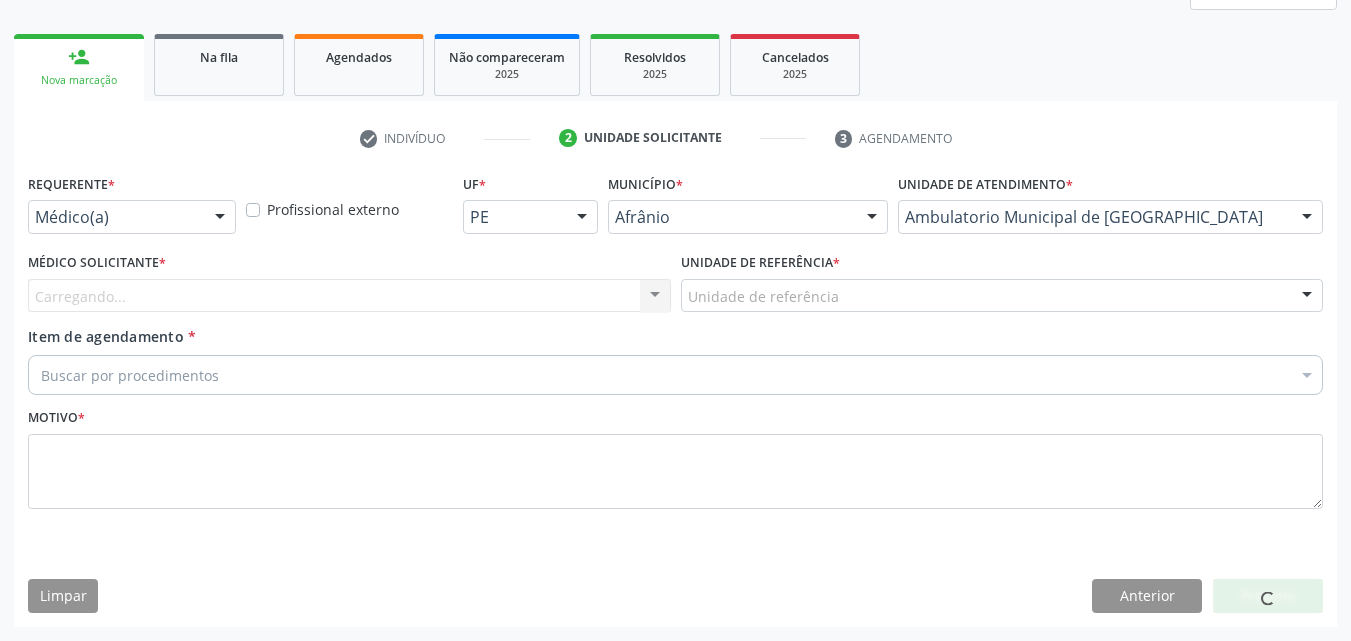 click on "Unidade de referência" at bounding box center [1002, 296] 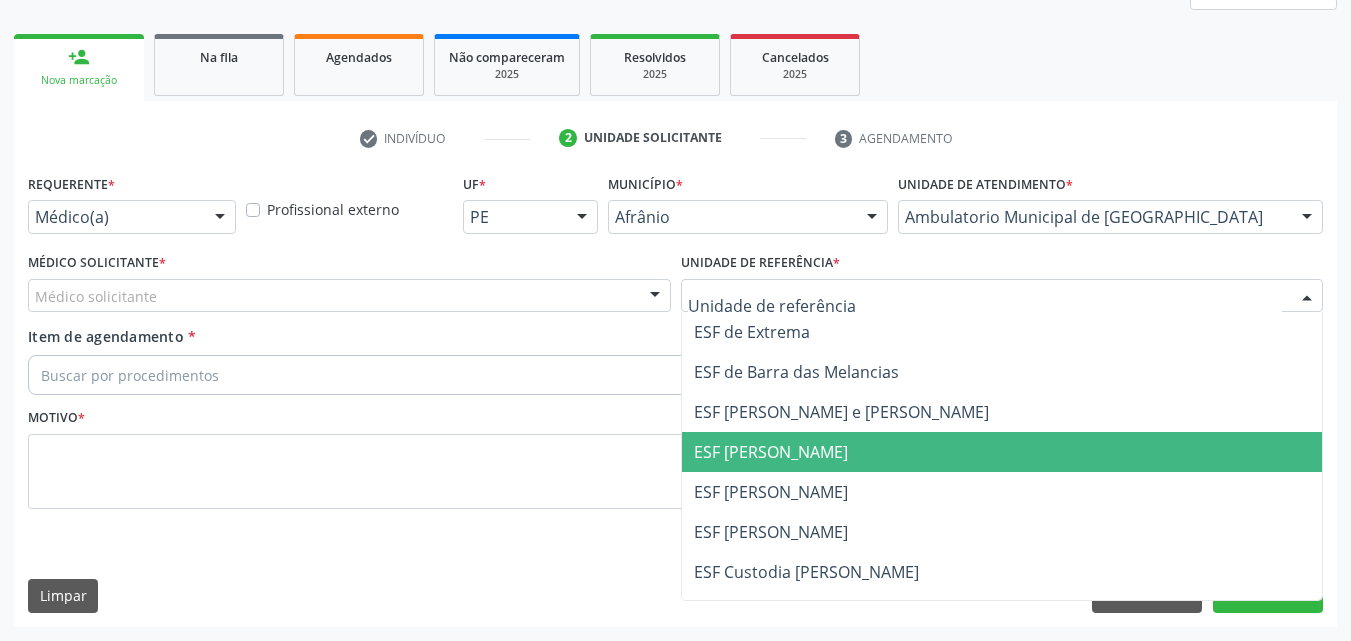 click on "ESF [PERSON_NAME]" at bounding box center [771, 452] 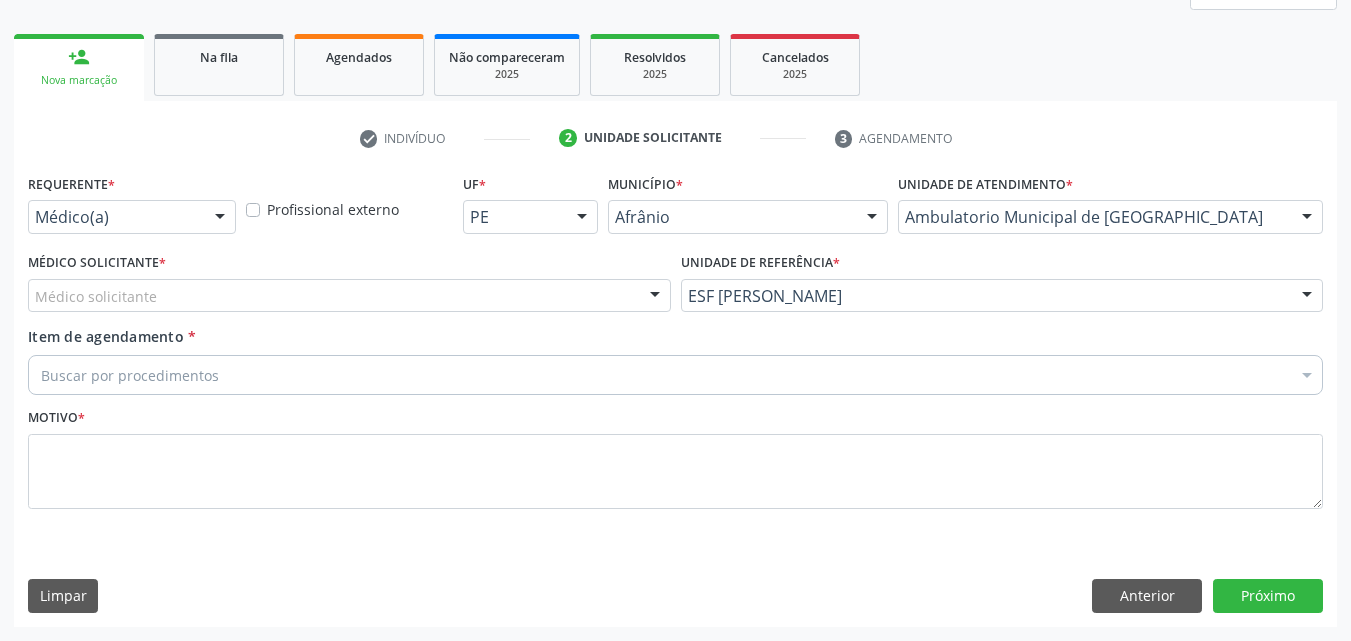 click on "Médico solicitante" at bounding box center (349, 296) 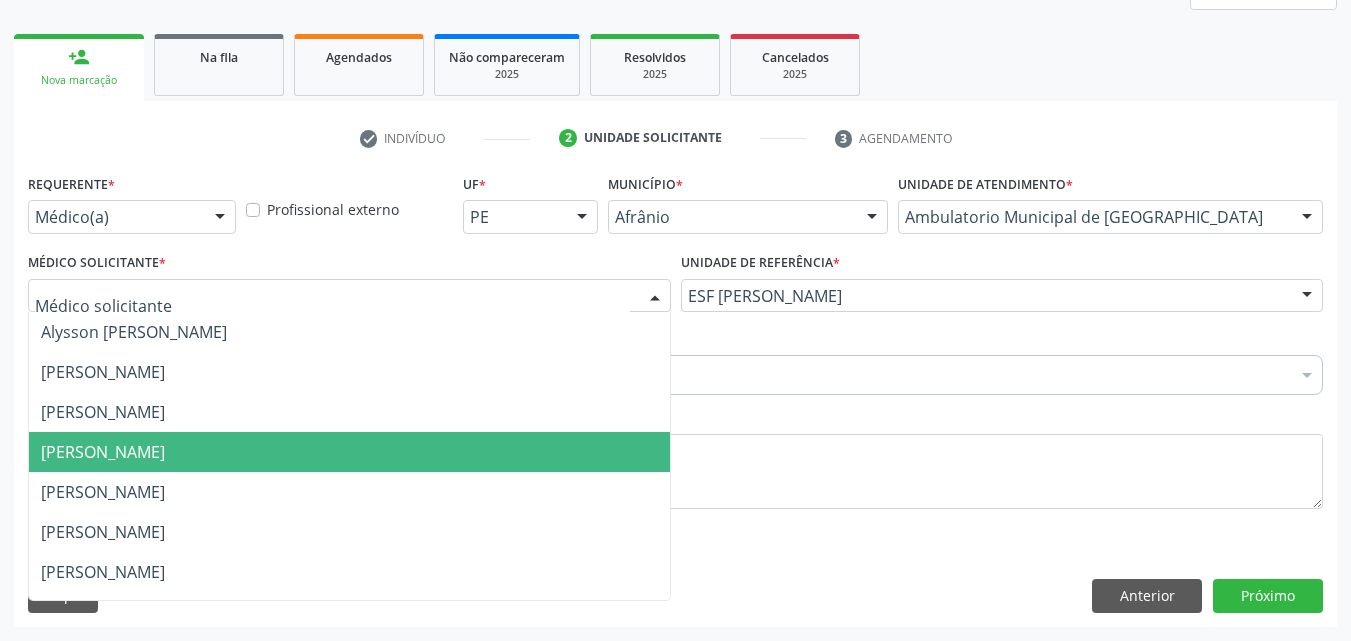 click on "[PERSON_NAME]" at bounding box center [349, 452] 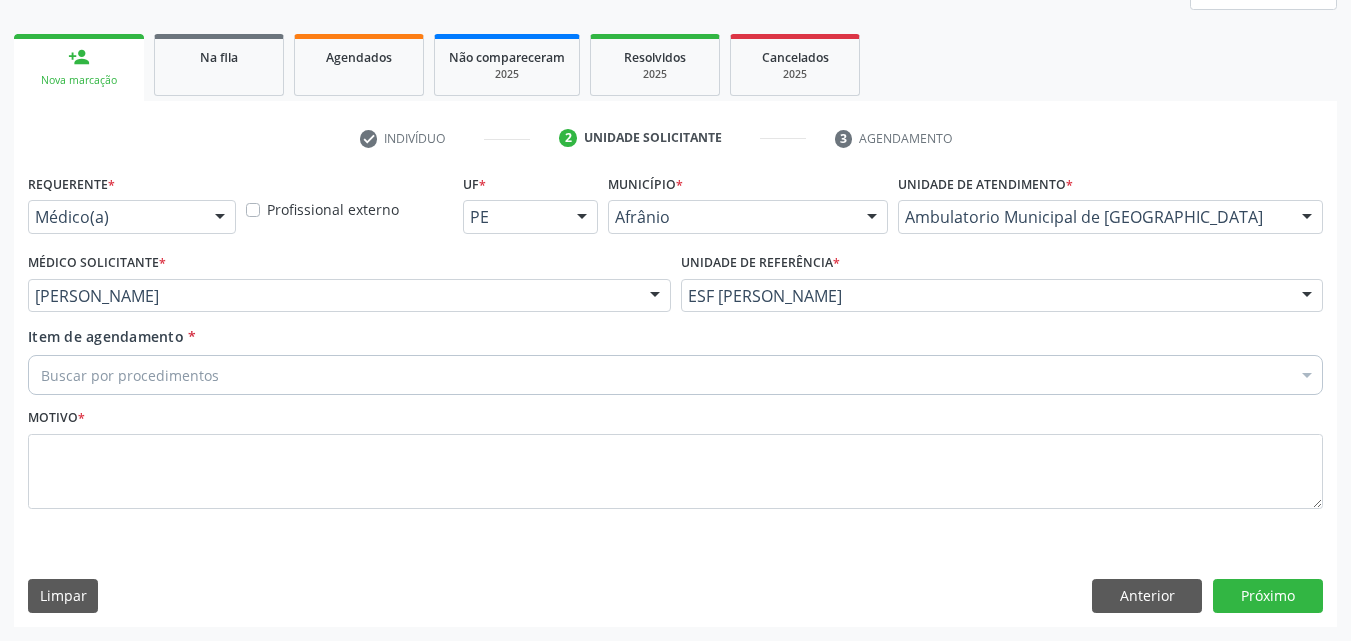 click on "Buscar por procedimentos" at bounding box center (675, 375) 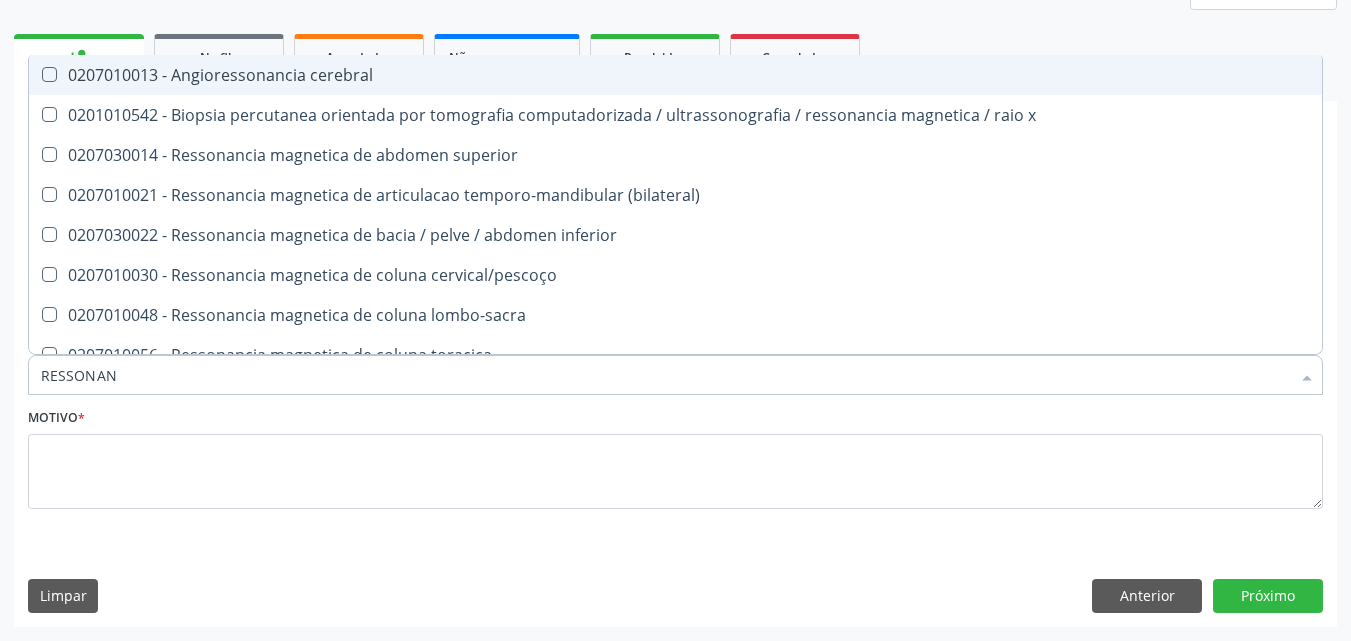type on "RESSONANC" 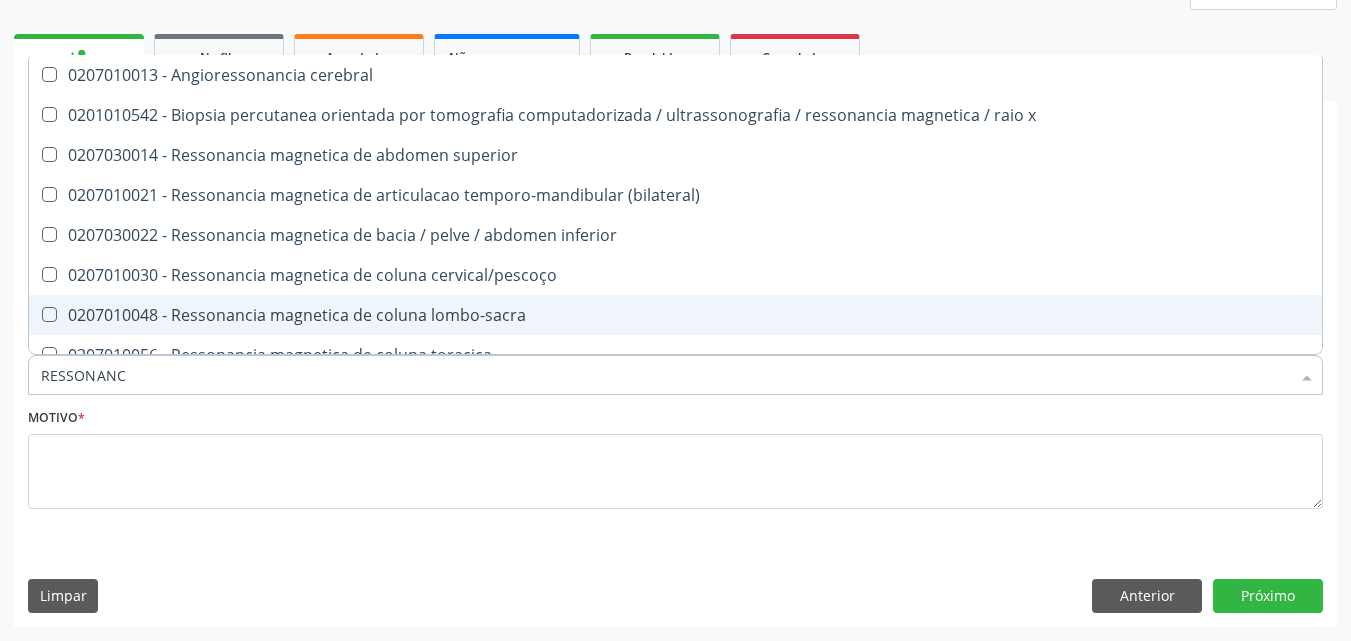 click on "0207010048 - Ressonancia magnetica de coluna lombo-sacra" at bounding box center (675, 315) 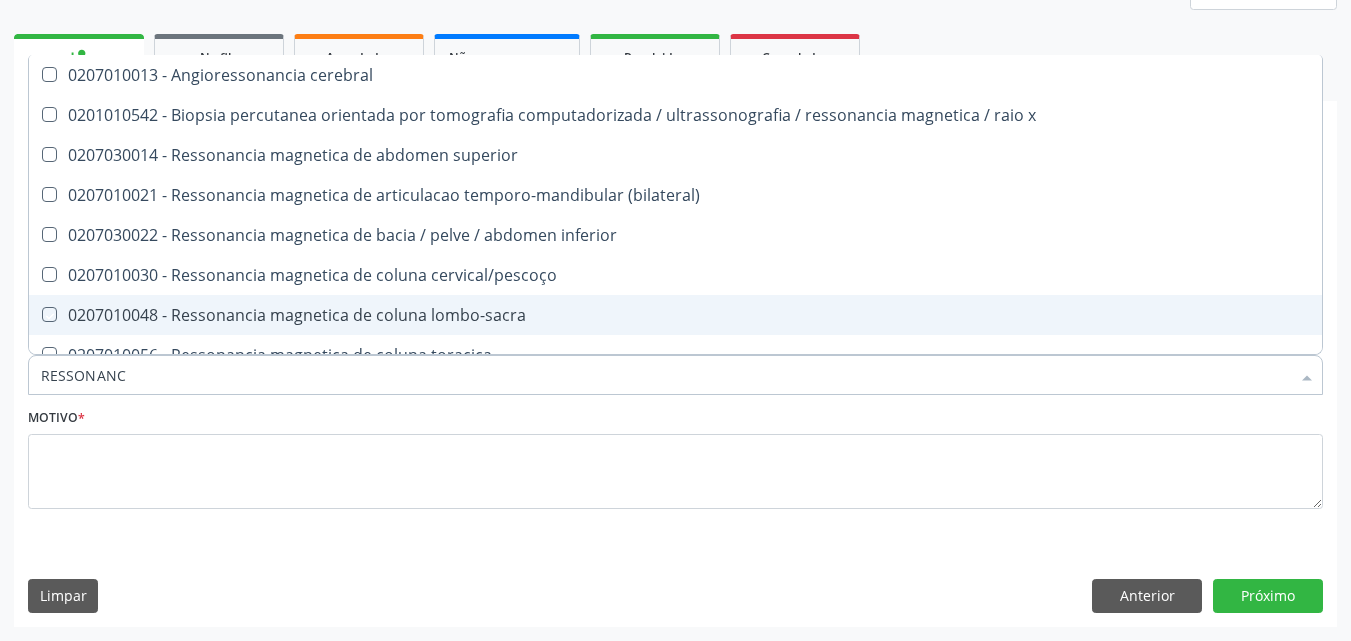 checkbox on "true" 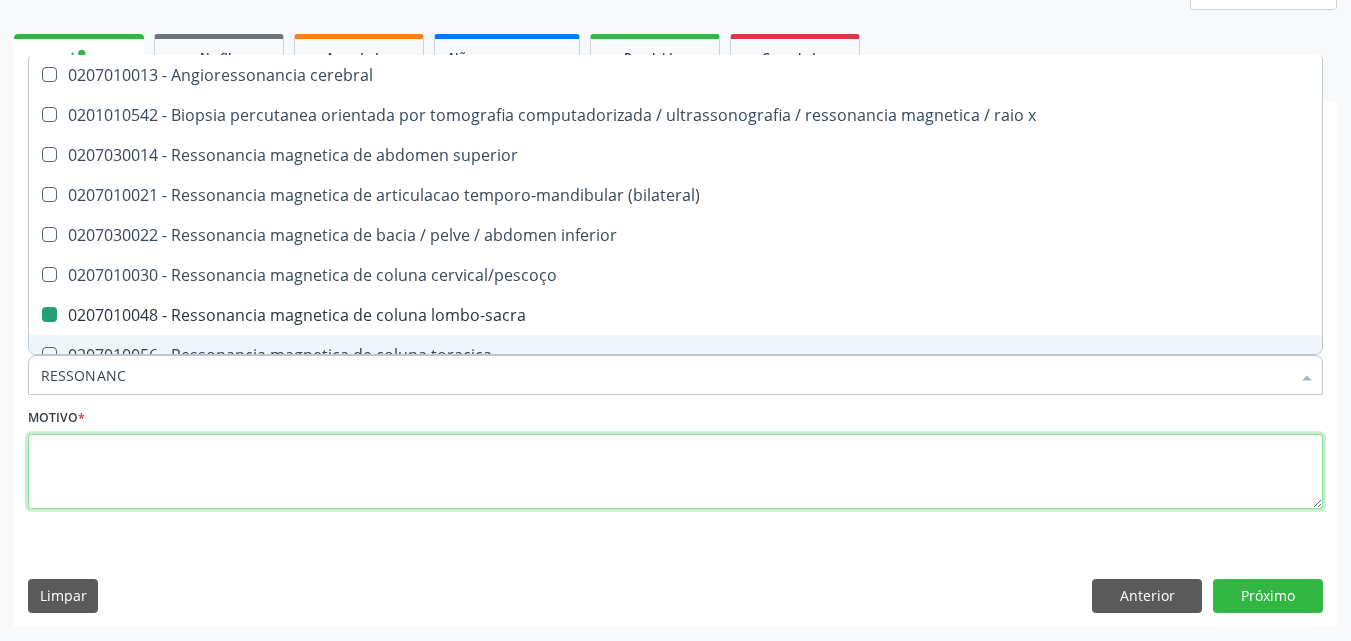 click at bounding box center [675, 472] 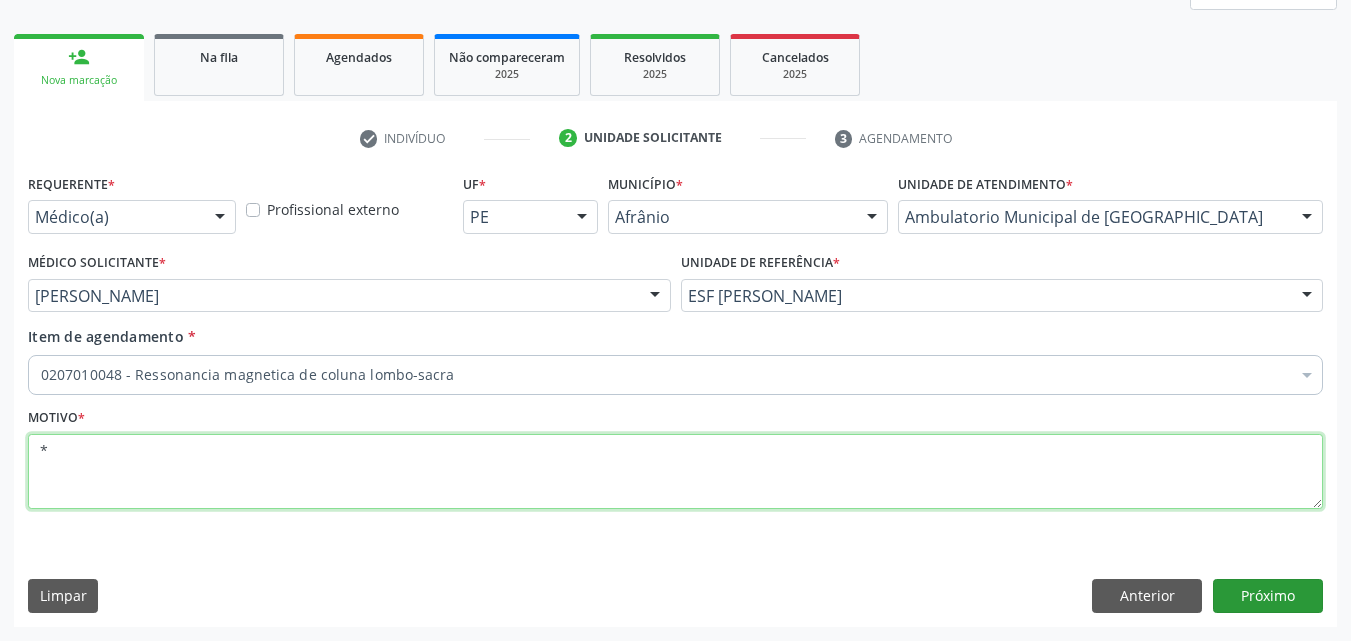 type on "*" 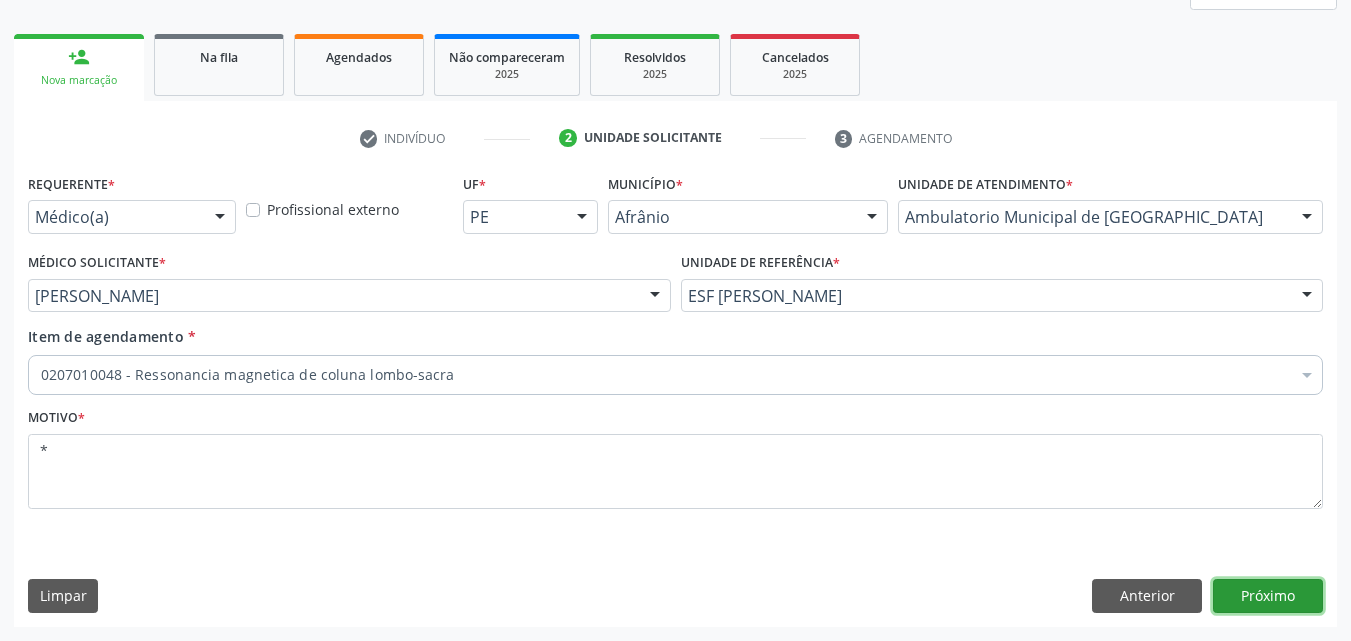 click on "Próximo" at bounding box center [1268, 596] 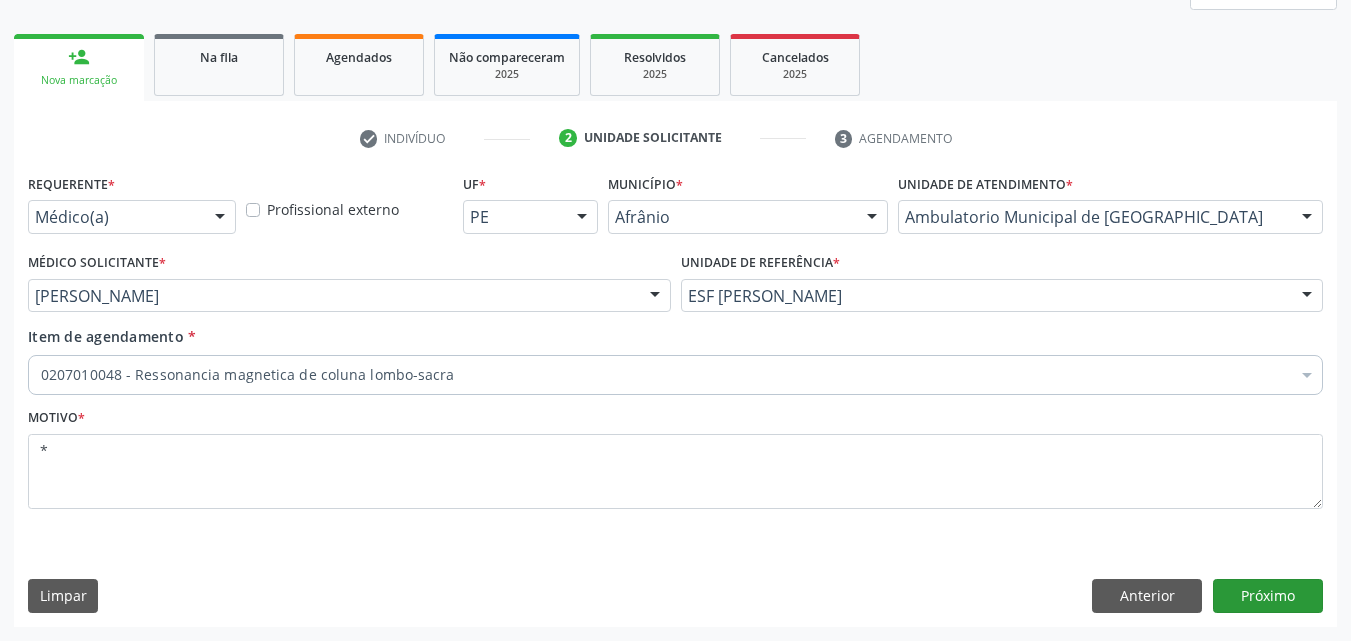 scroll, scrollTop: 229, scrollLeft: 0, axis: vertical 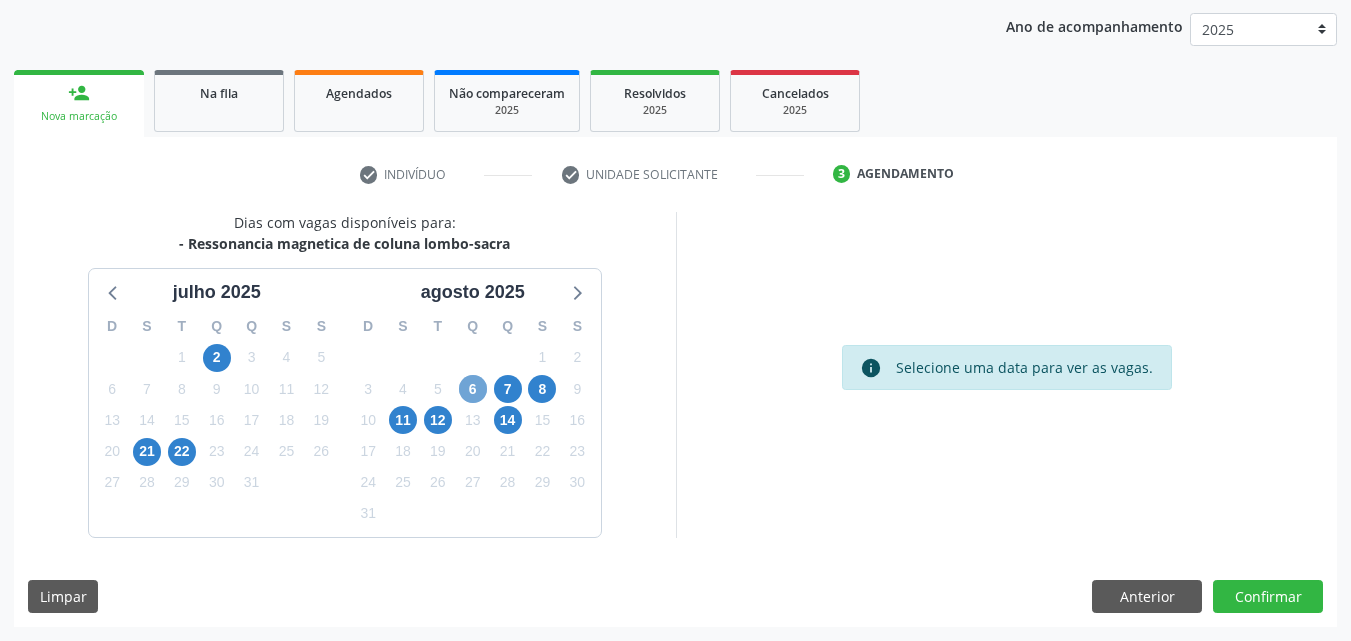 click on "6" at bounding box center (473, 389) 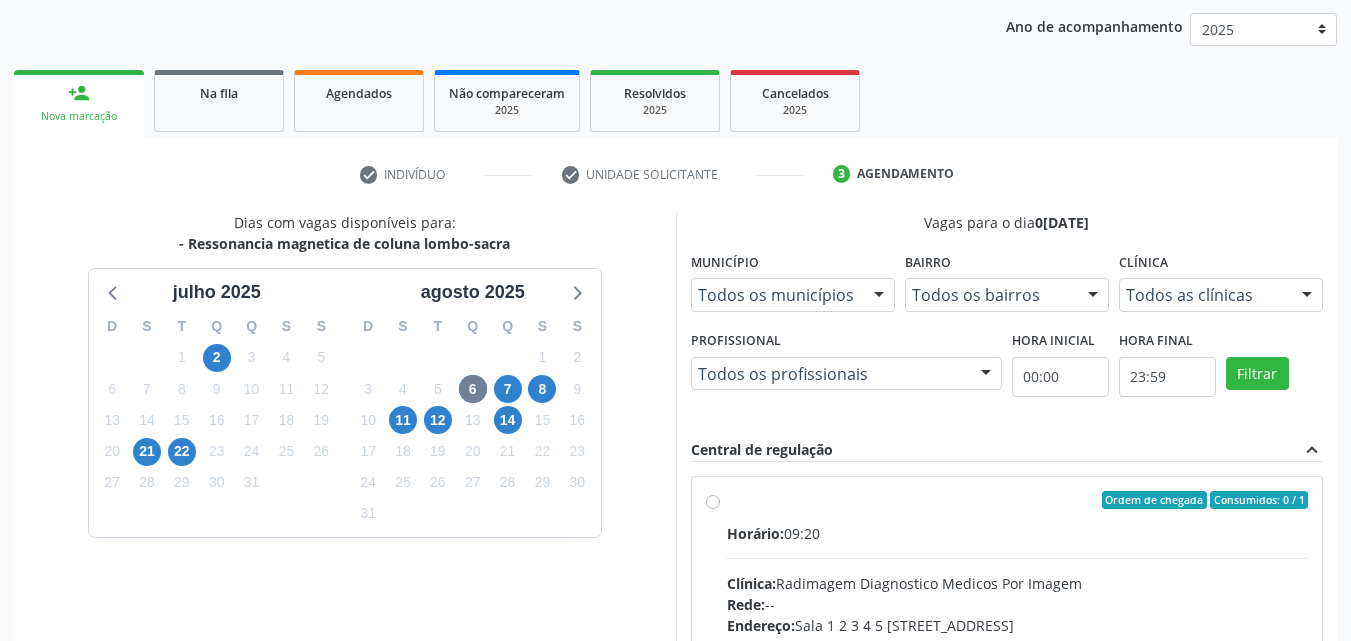 click on "Ordem de chegada
Consumidos: 0 / 1" at bounding box center (1018, 500) 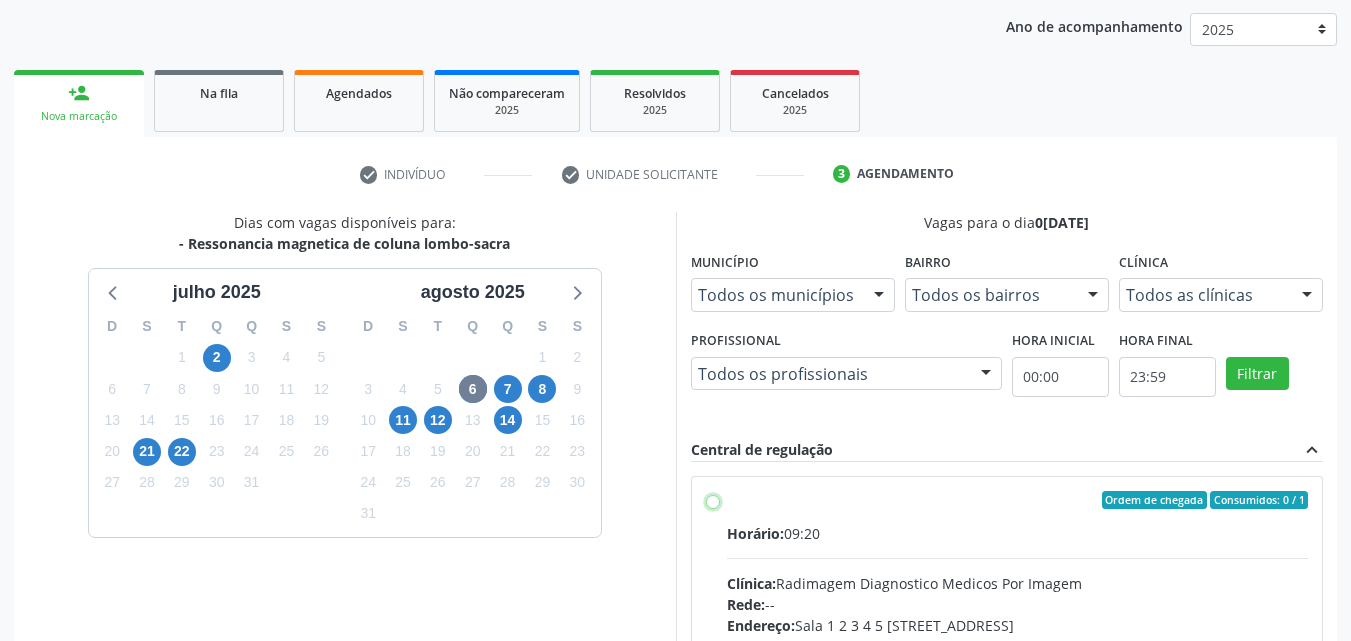 click on "Ordem de chegada
Consumidos: 0 / 1
Horário:   09:20
Clínica:  Radimagem Diagnostico Medicos Por Imagem
Rede:
--
Endereço:   Sala 1 2 3 4 5 E7, nº 159, Centro, Petrolina - PE
Telefone:   (87) 38613324
Profissional:
--
Informações adicionais sobre o atendimento
Idade de atendimento:
Sem restrição
Gênero(s) atendido(s):
Sem restrição
Informações adicionais:
--" at bounding box center [713, 500] 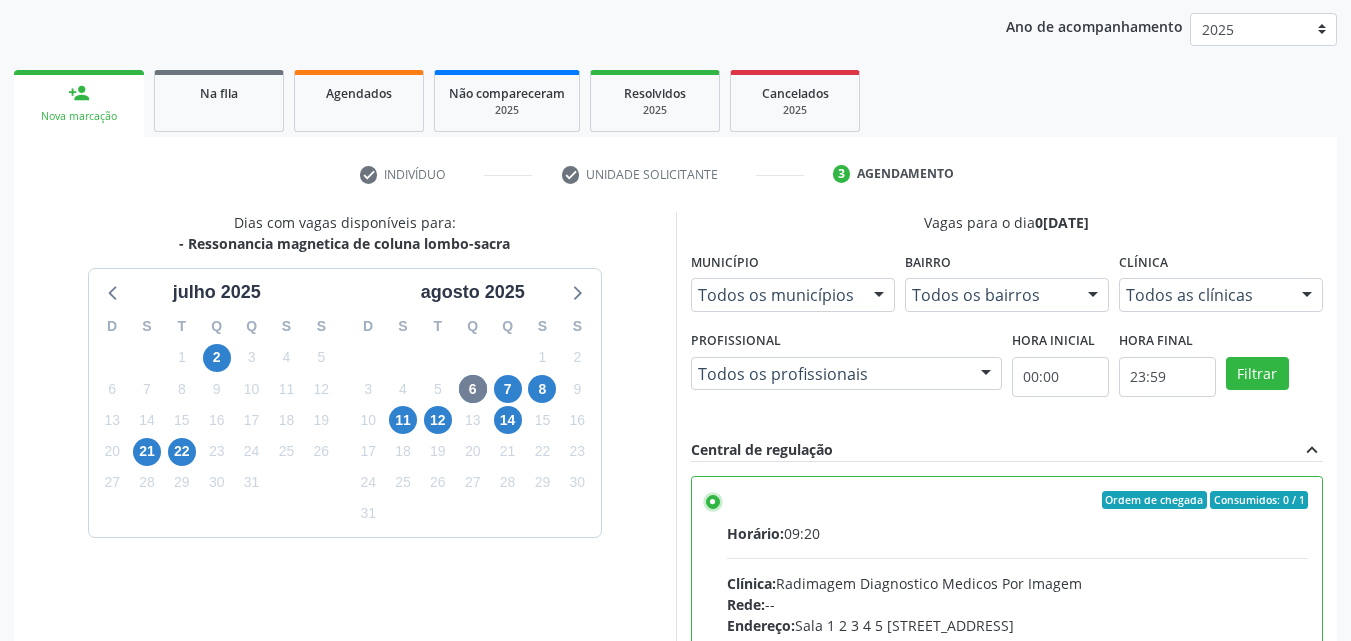 scroll, scrollTop: 99, scrollLeft: 0, axis: vertical 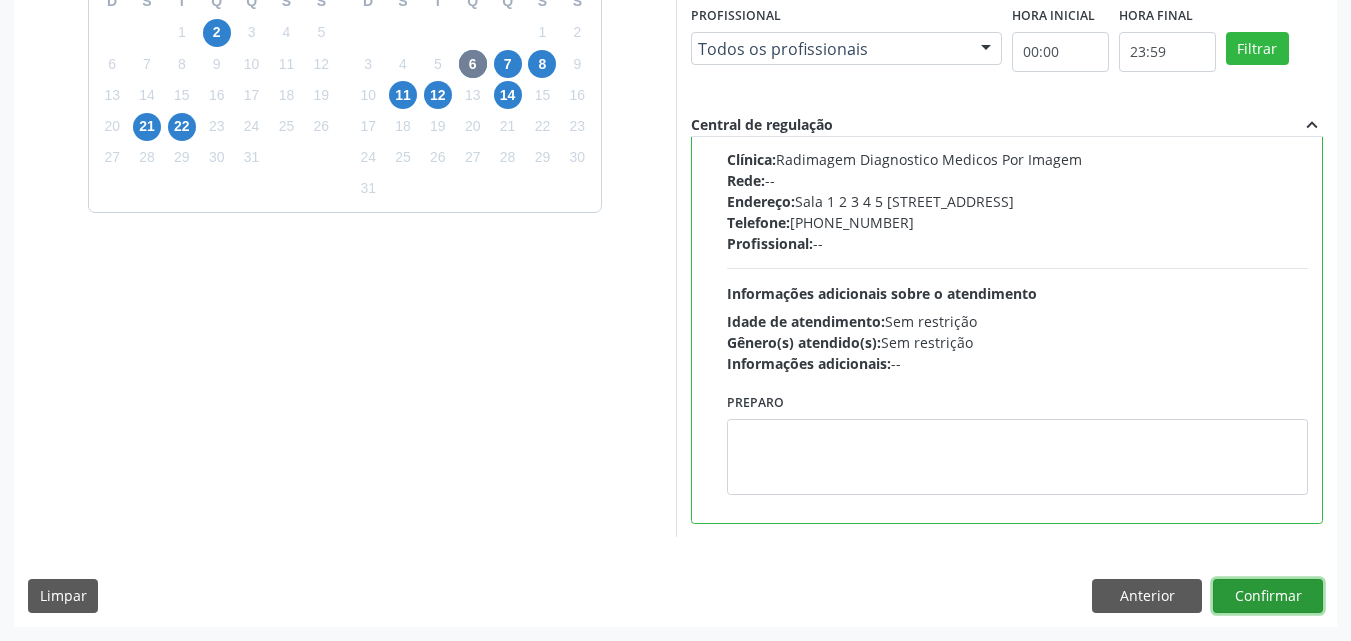 click on "Confirmar" at bounding box center [1268, 596] 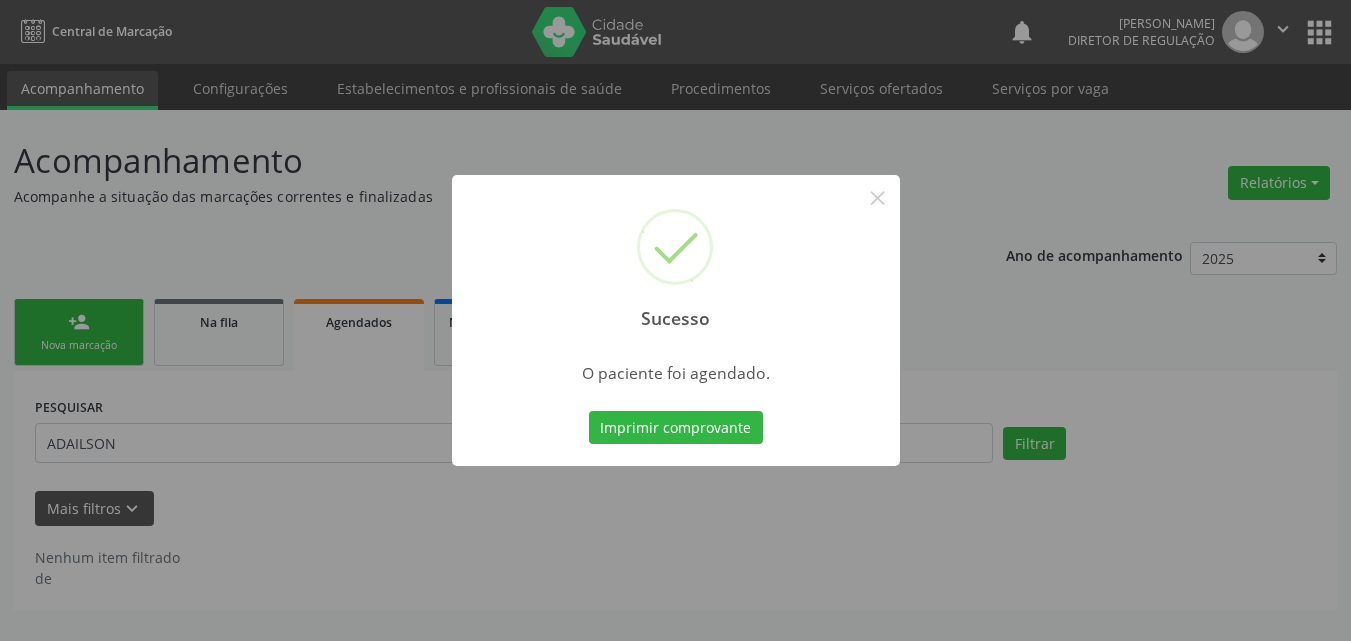 scroll, scrollTop: 0, scrollLeft: 0, axis: both 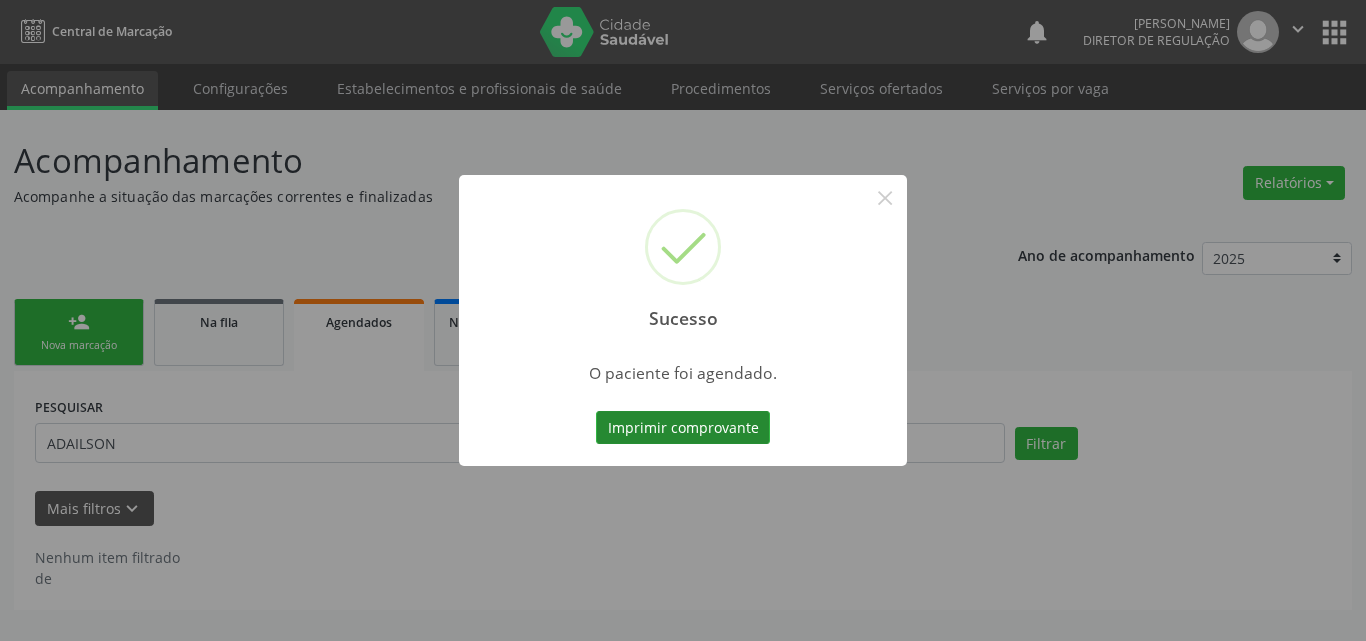 click on "Imprimir comprovante" at bounding box center [683, 428] 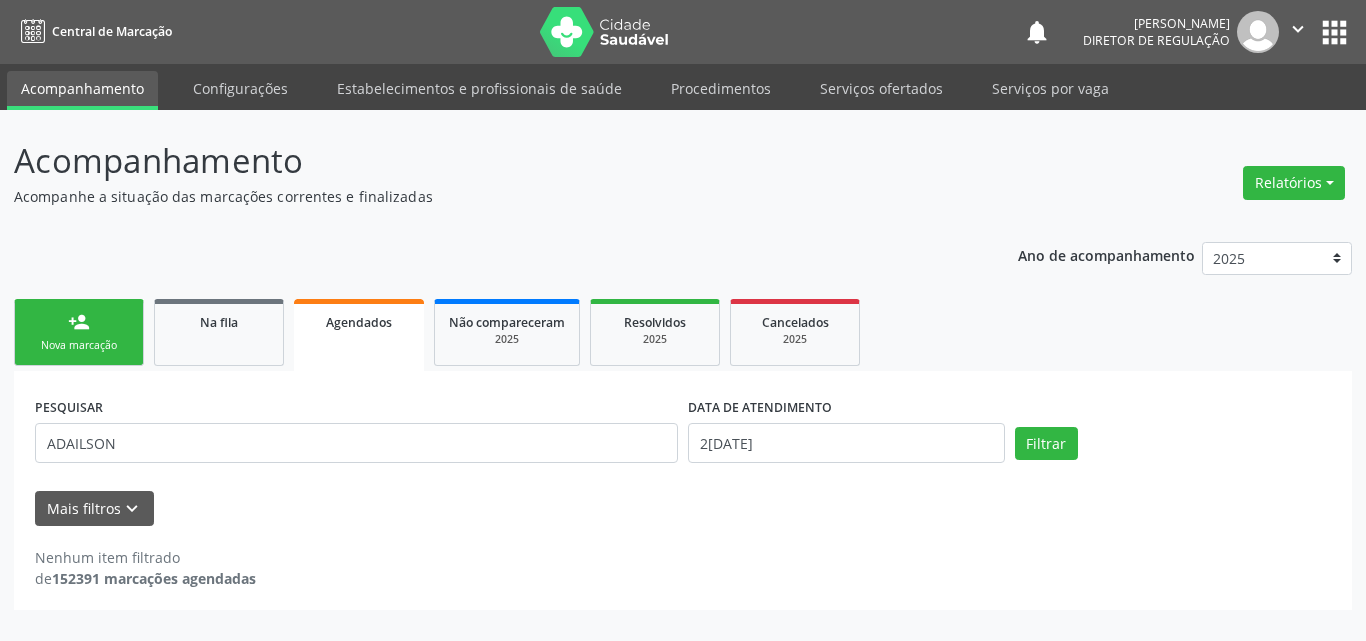 click on "person_add
Nova marcação" at bounding box center (79, 332) 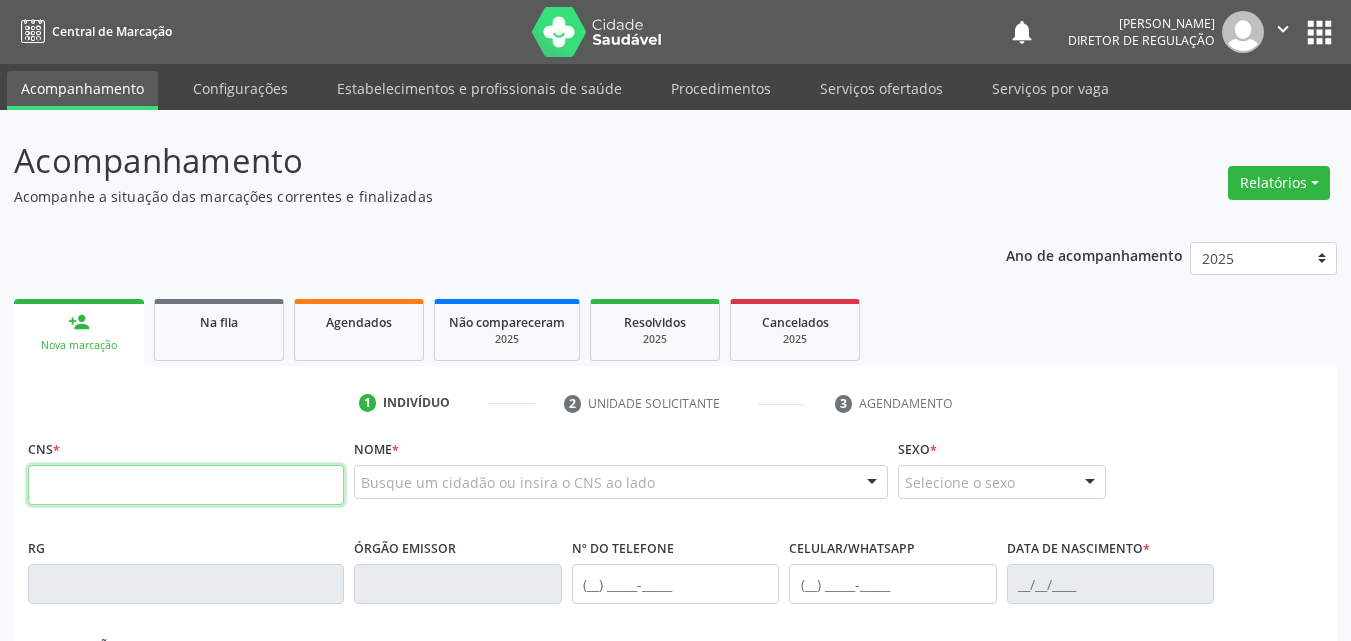click at bounding box center [186, 485] 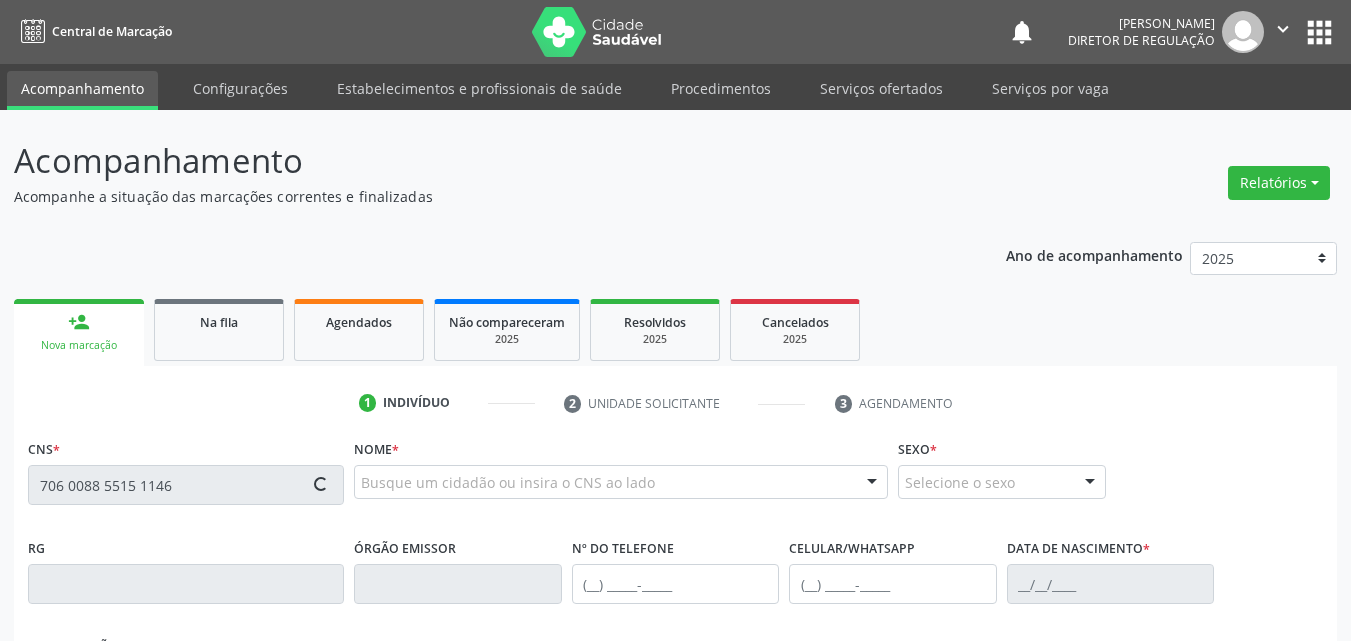 type on "706 0088 5515 1146" 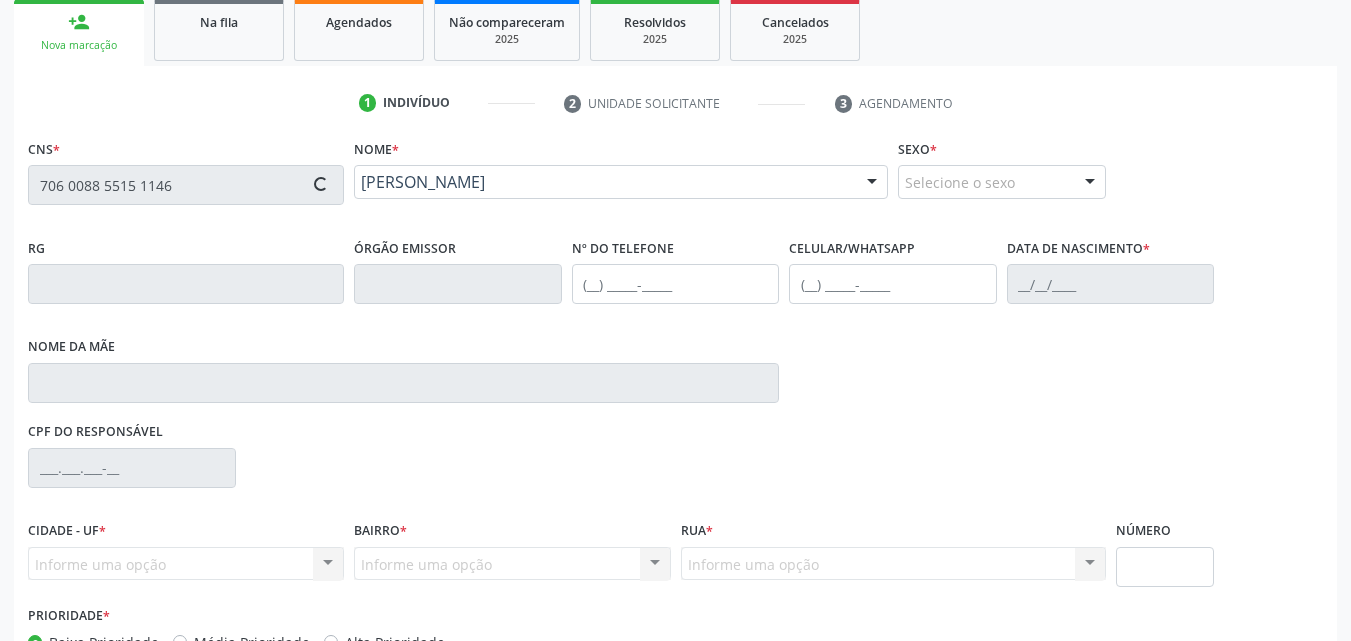 type on "(87) 98852-4548" 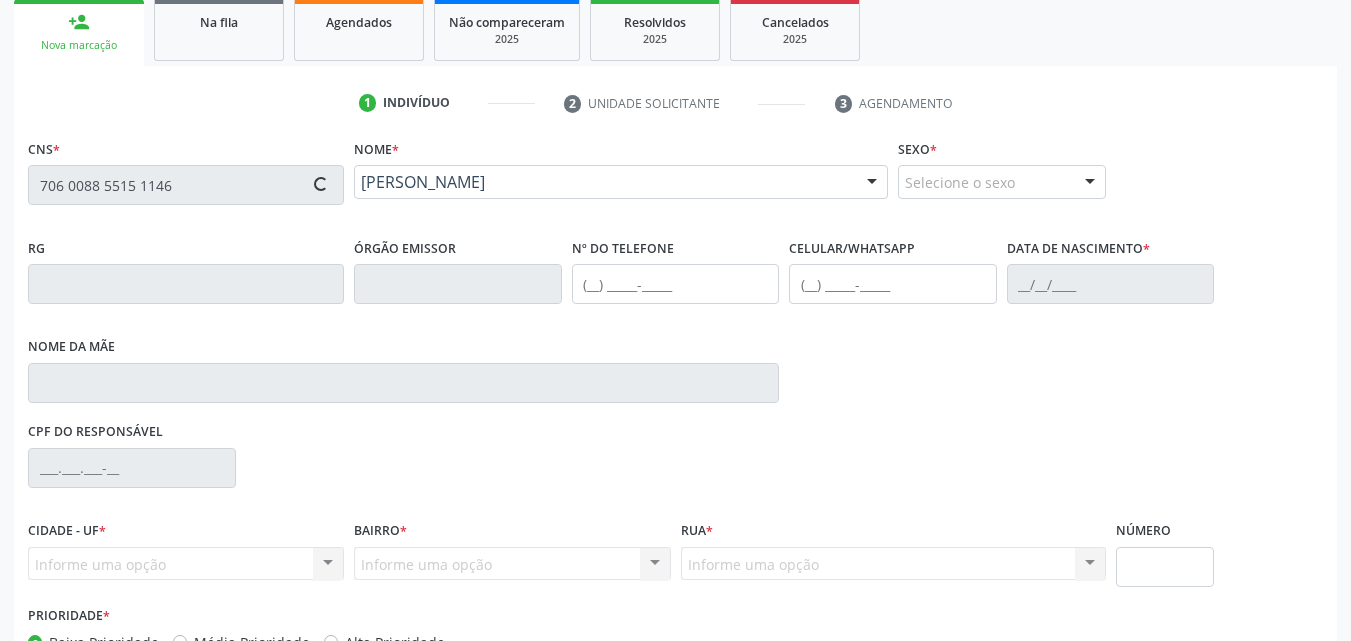type on "12/11/1971" 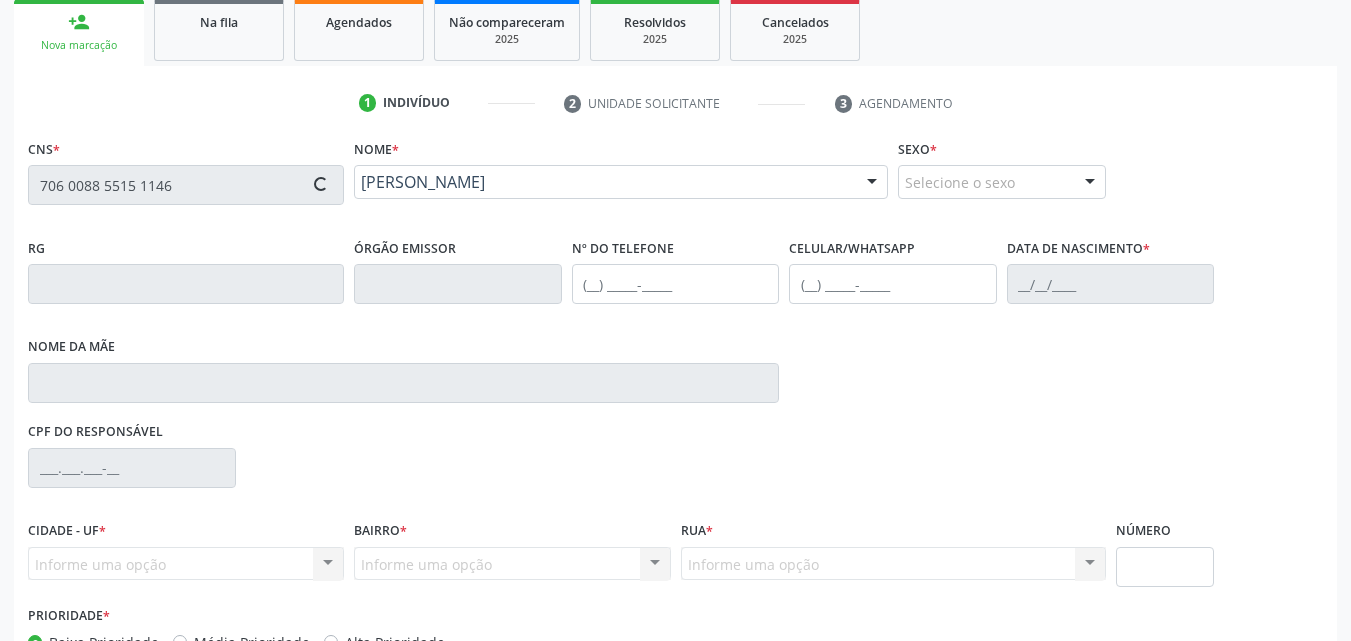 type on "Maria Izabel Purificao Albuquerque" 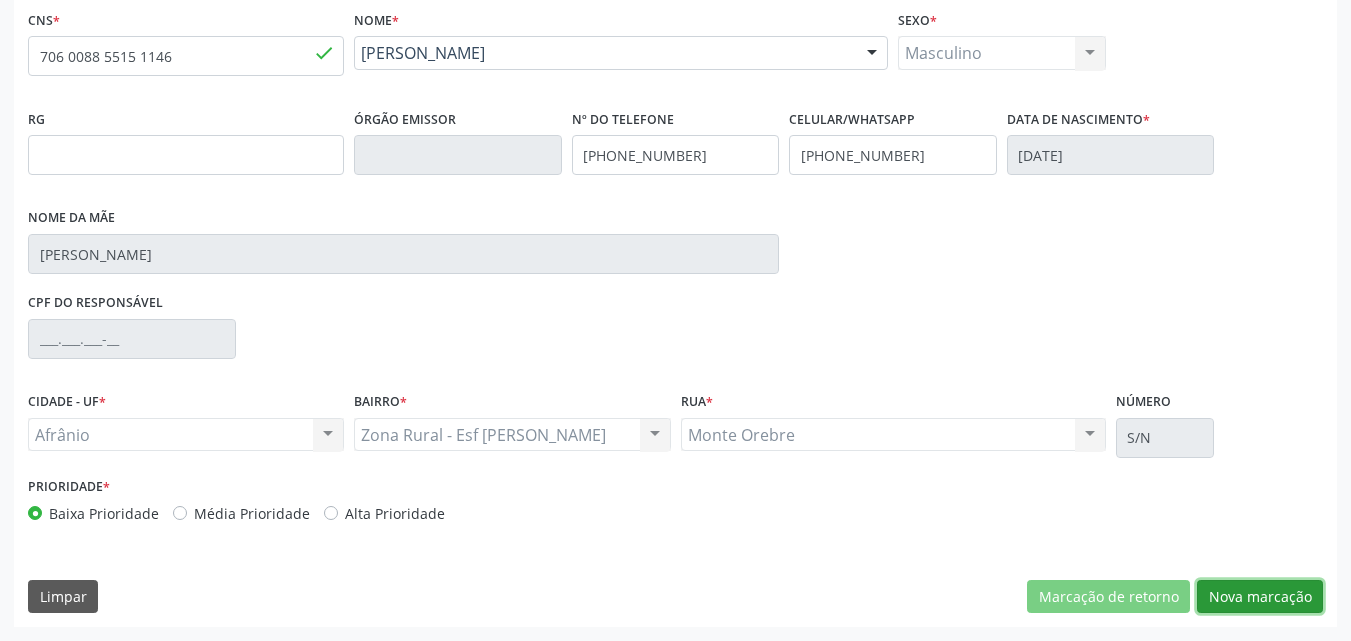 click on "Nova marcação" at bounding box center [1260, 597] 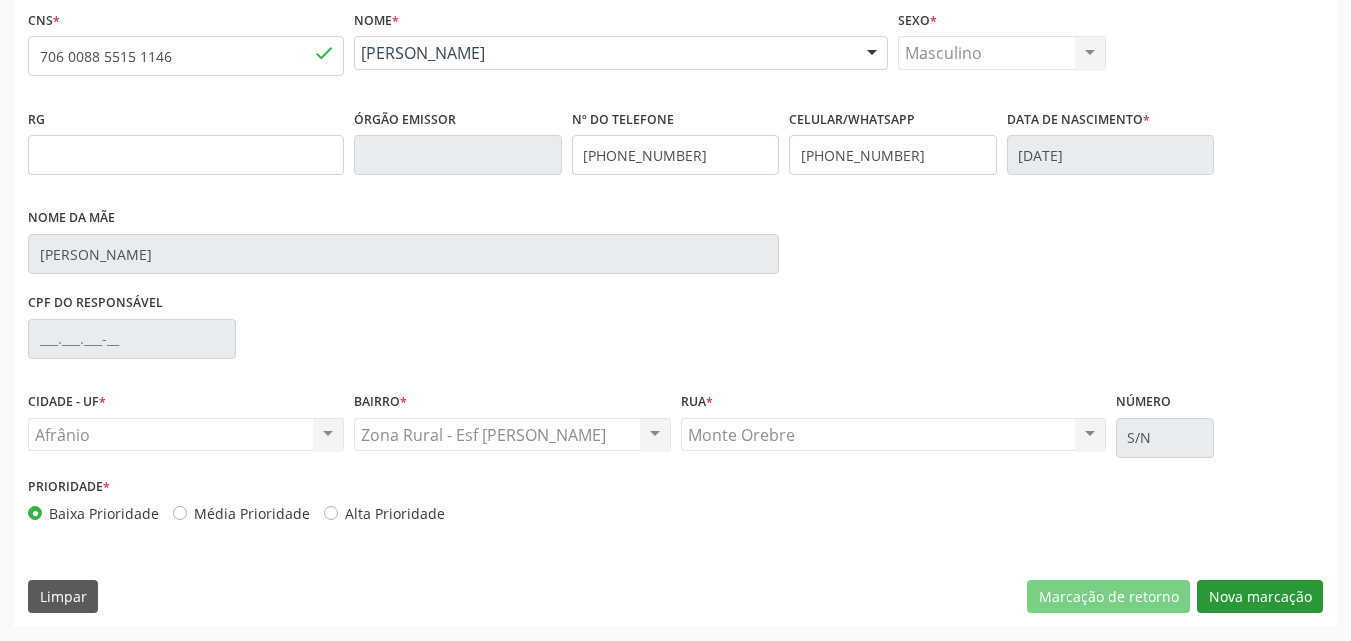 scroll, scrollTop: 265, scrollLeft: 0, axis: vertical 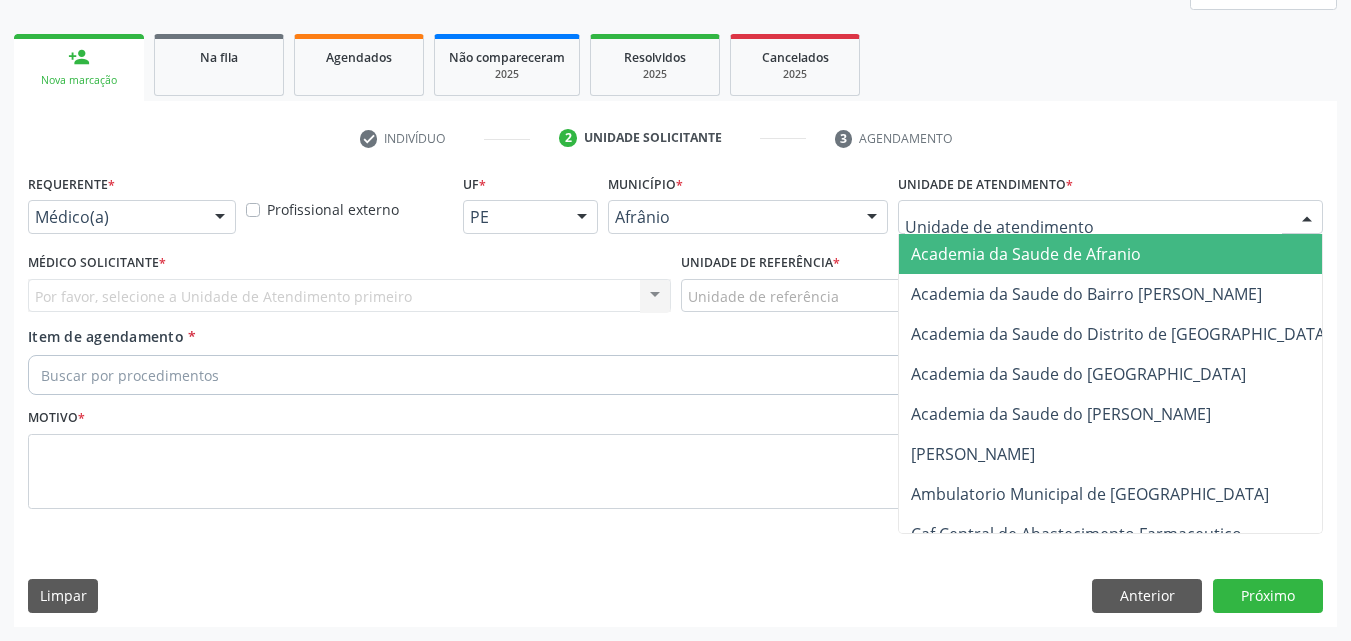 click at bounding box center (1110, 217) 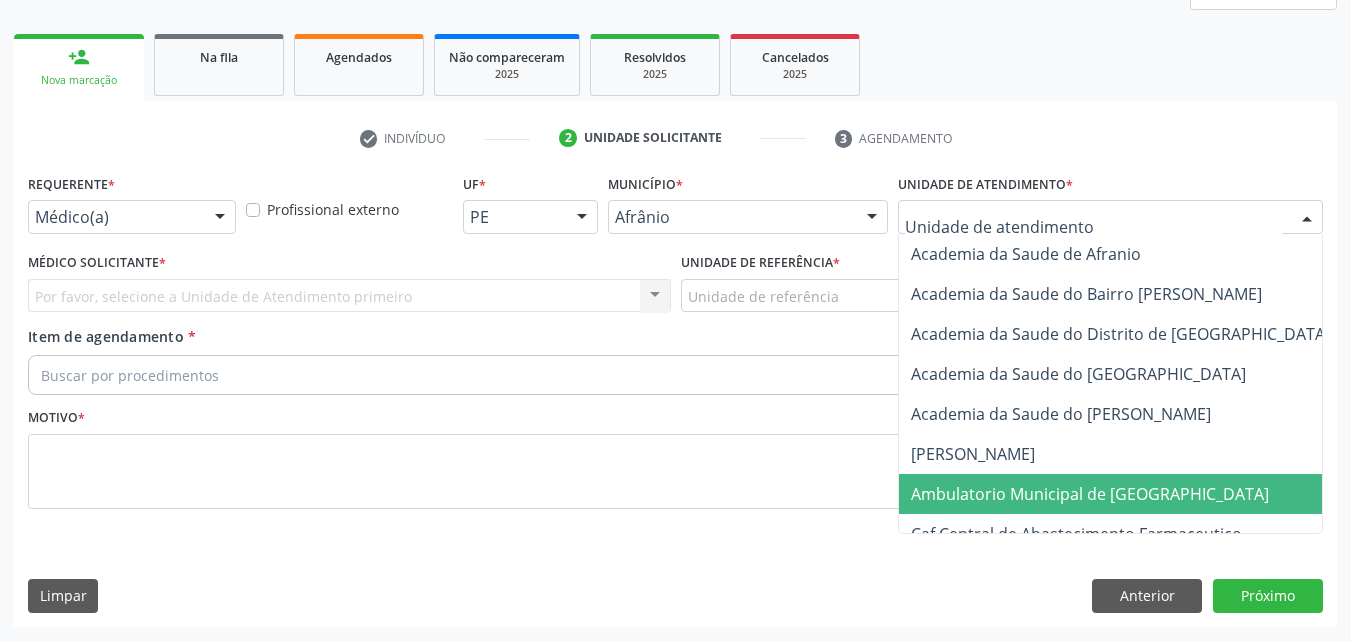 click on "Ambulatorio Municipal de [GEOGRAPHIC_DATA]" at bounding box center [1090, 494] 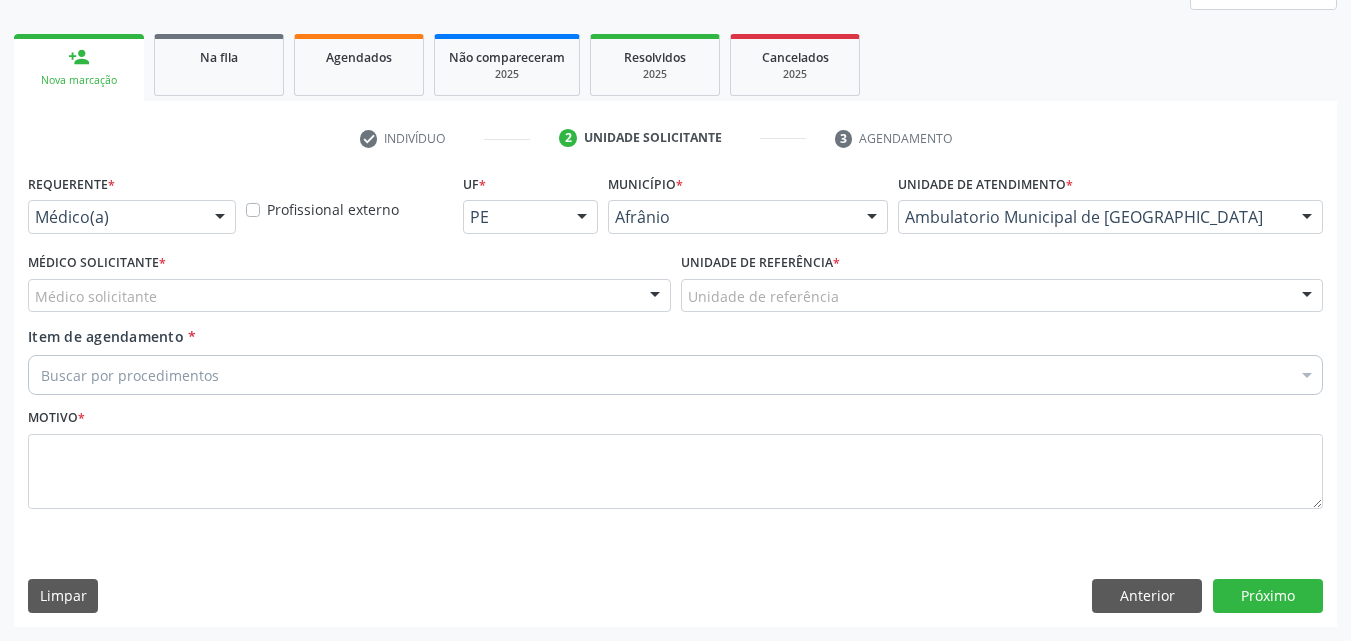 click on "Unidade de referência" at bounding box center [1002, 296] 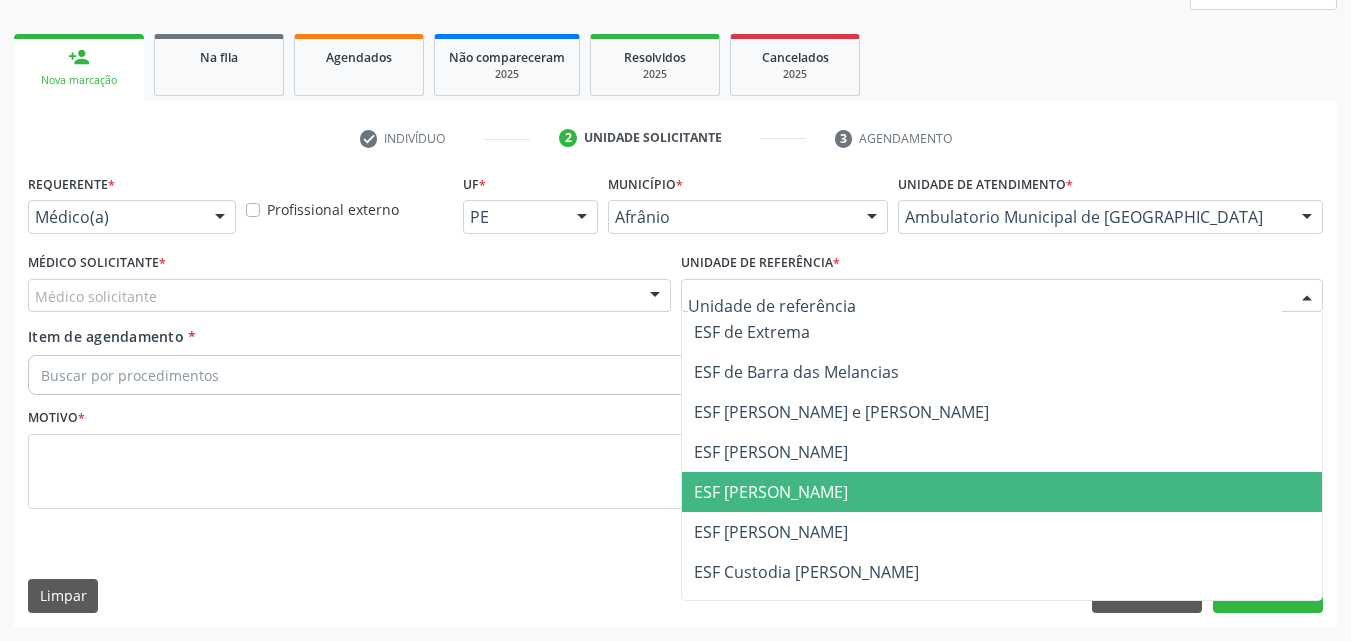 click on "ESF [PERSON_NAME]" at bounding box center [1002, 492] 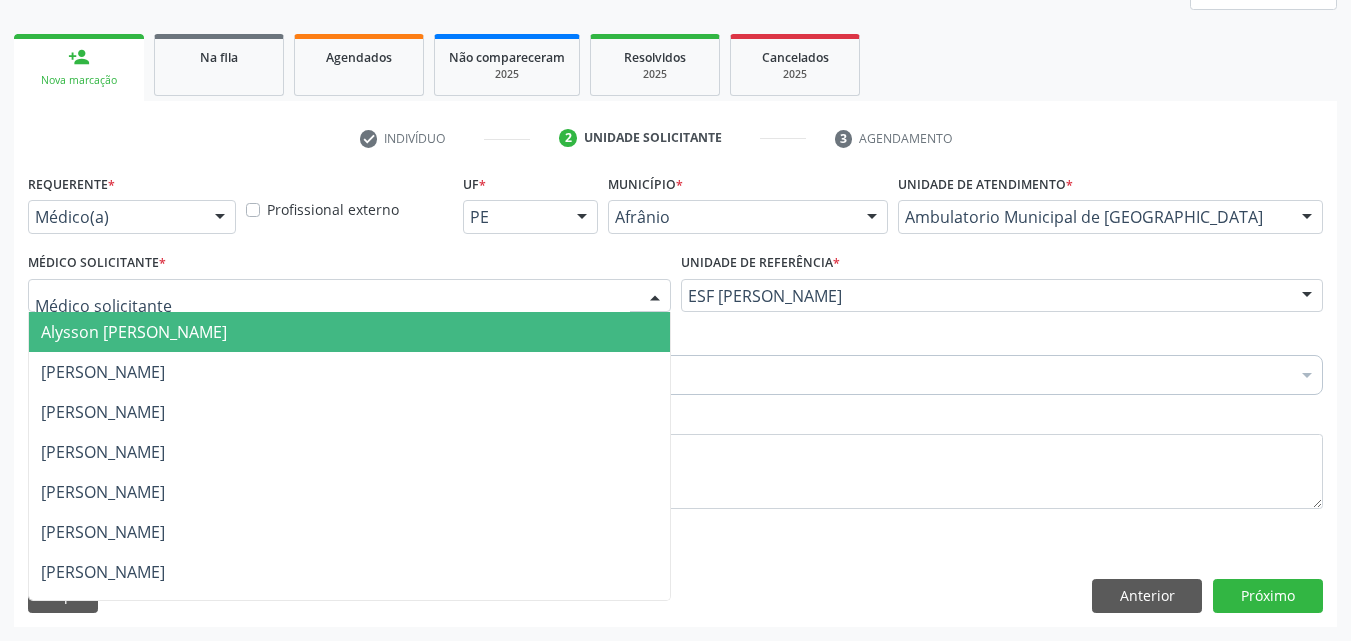 click at bounding box center [349, 296] 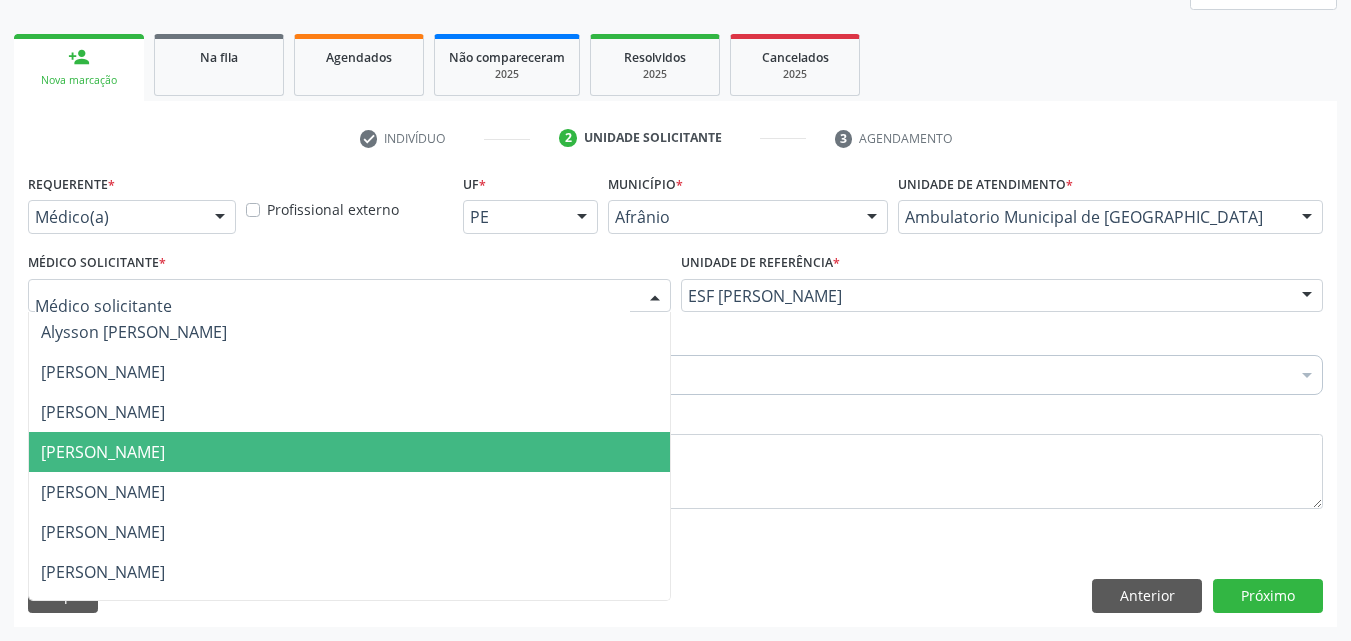 click on "[PERSON_NAME]" at bounding box center [349, 452] 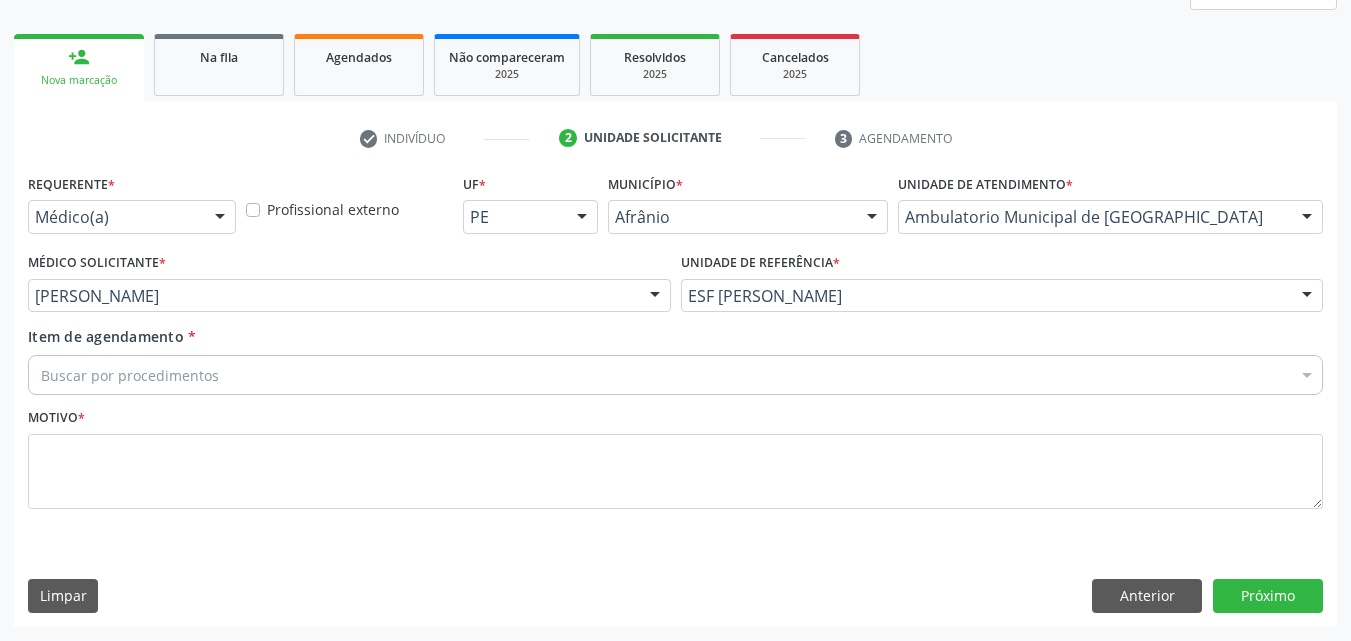 click on "Buscar por procedimentos" at bounding box center (675, 375) 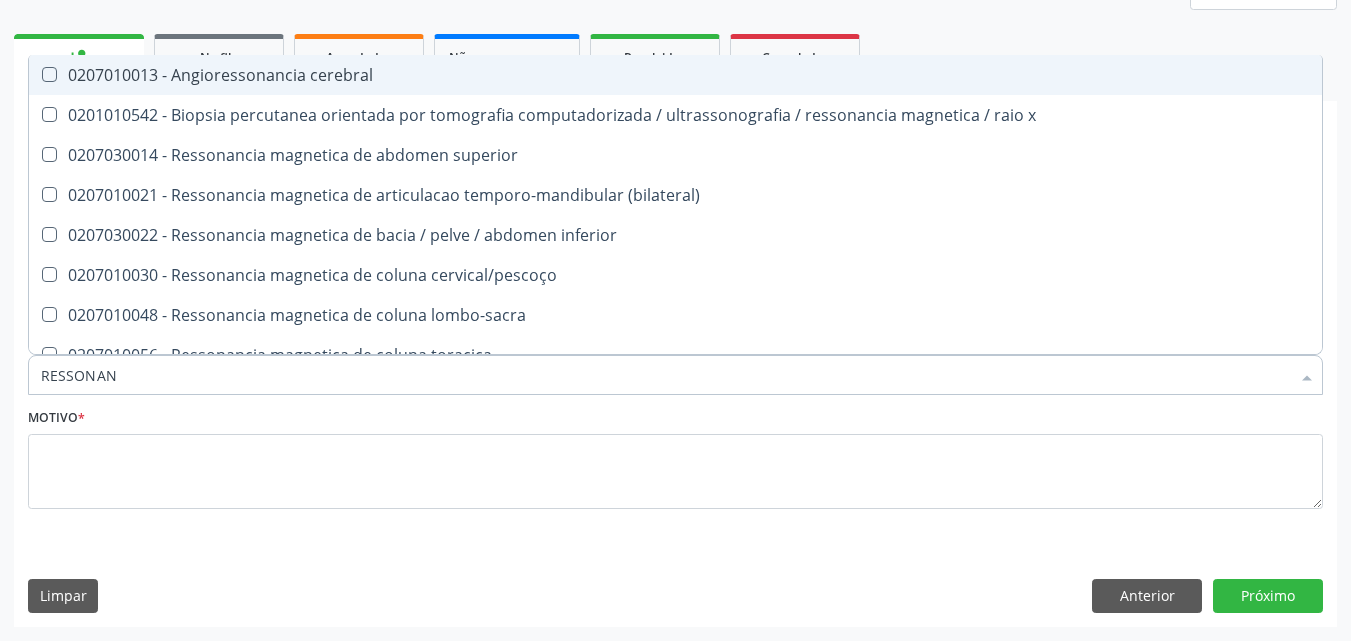 type on "RESSONANC" 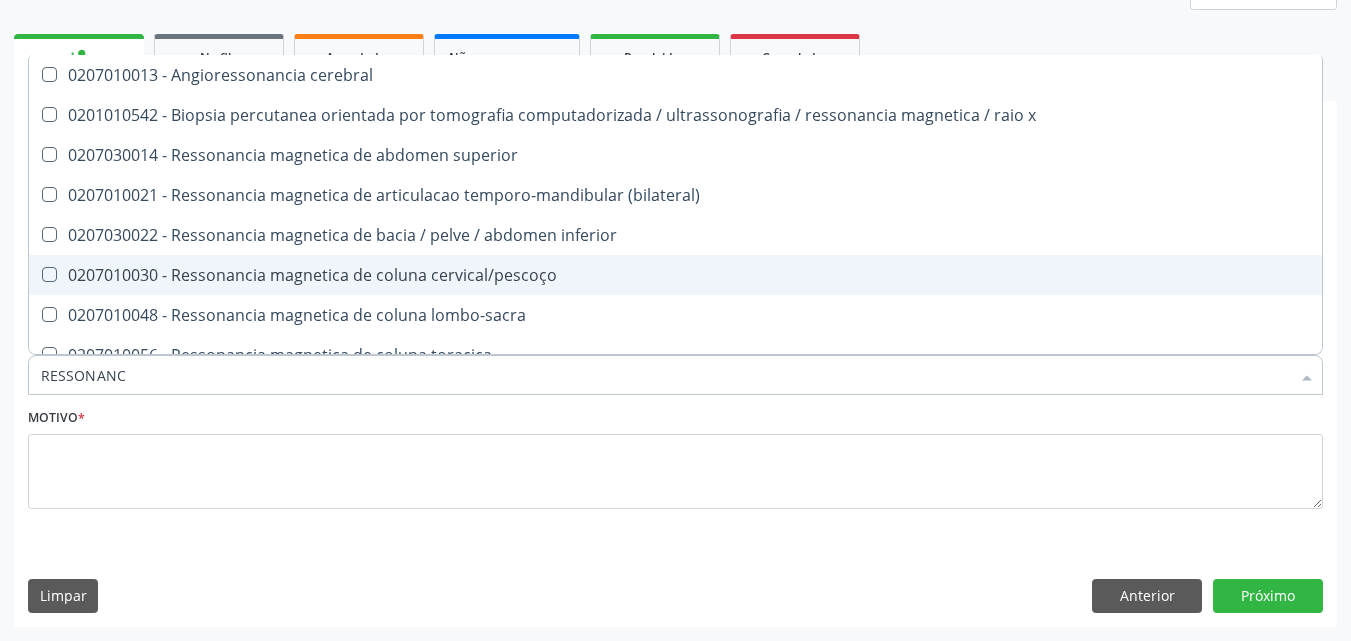 click on "0207010030 - Ressonancia magnetica de coluna cervical/pescoço" at bounding box center [675, 275] 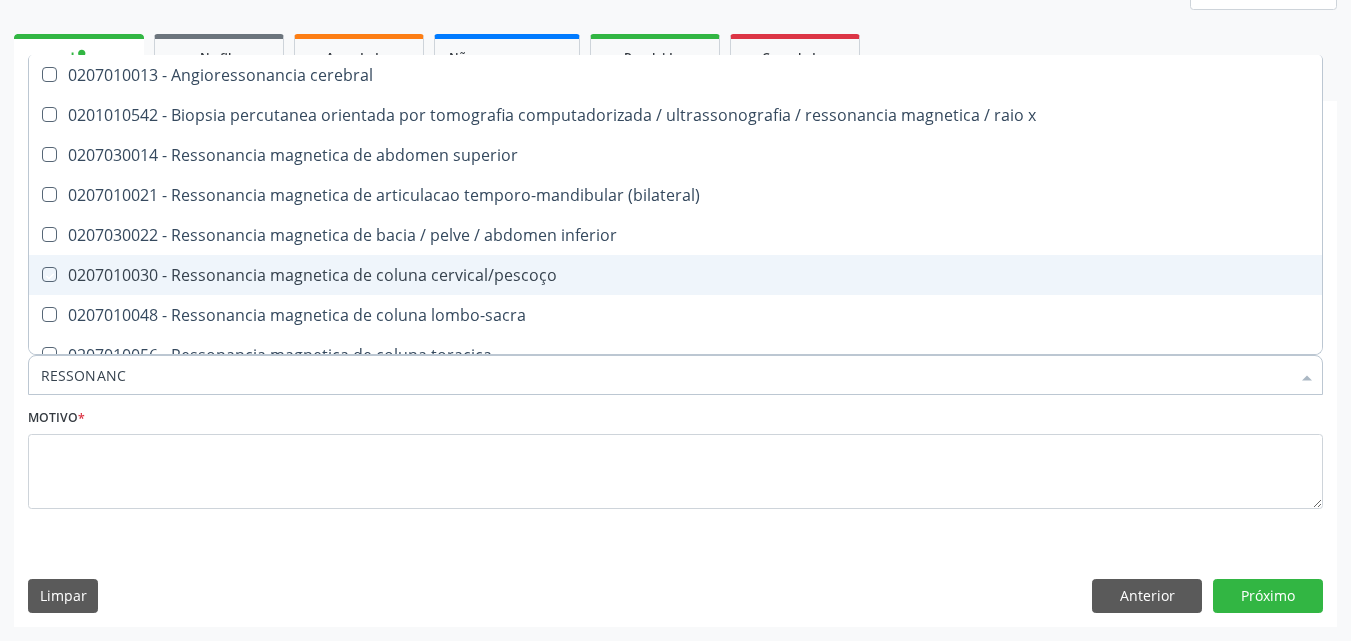 checkbox on "true" 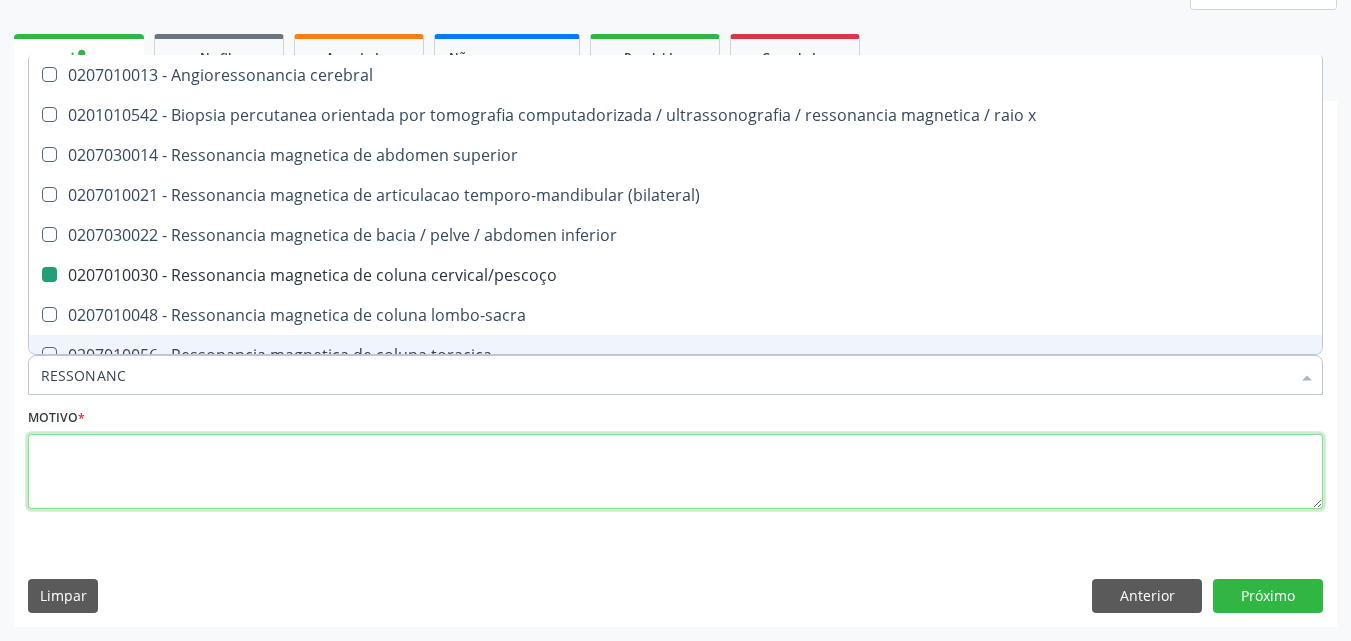 click at bounding box center (675, 472) 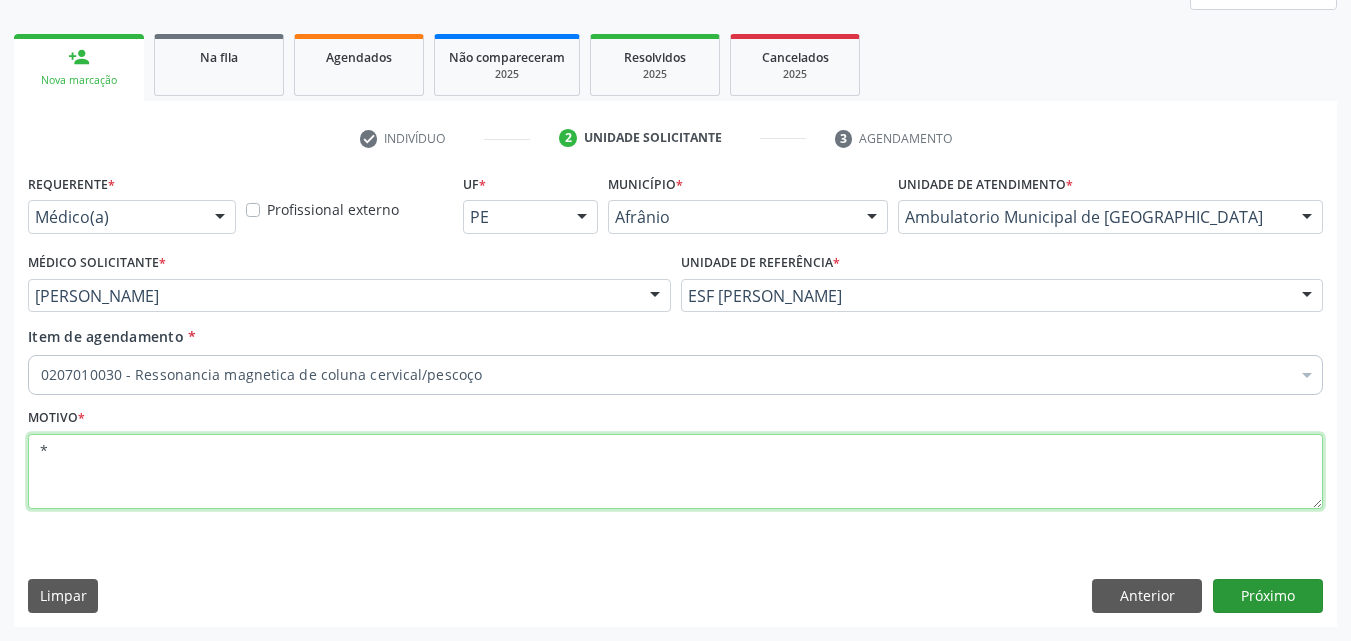 type on "*" 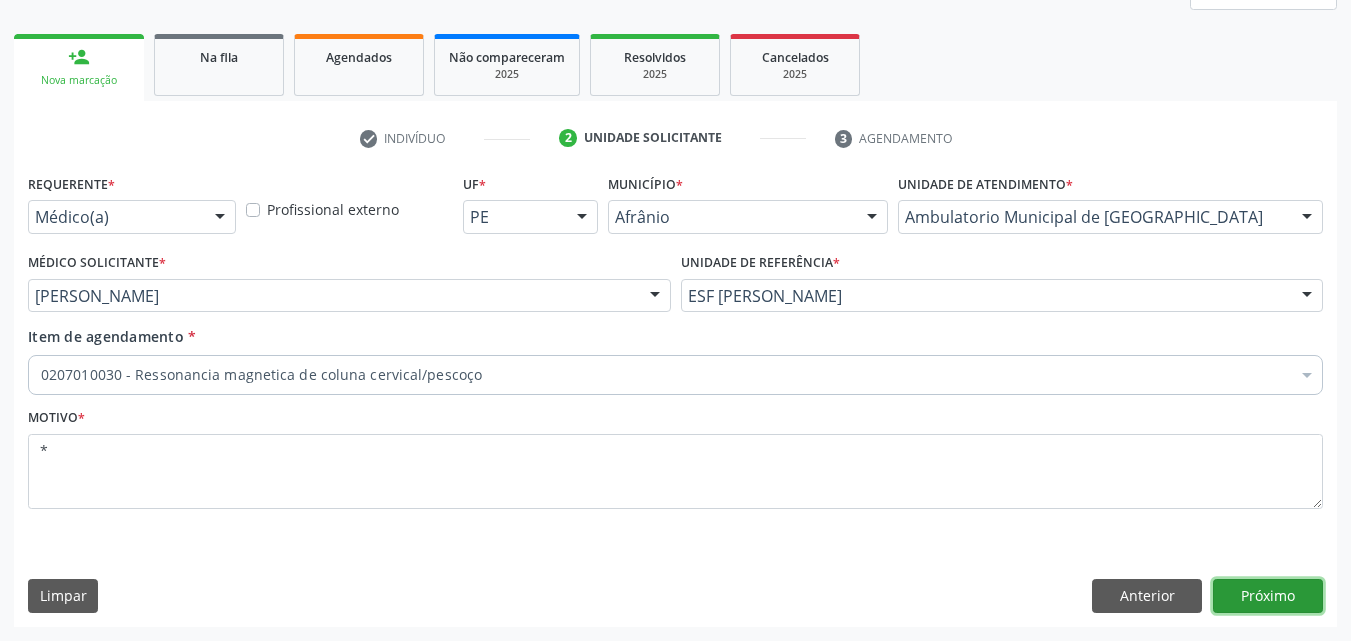 click on "Próximo" at bounding box center (1268, 596) 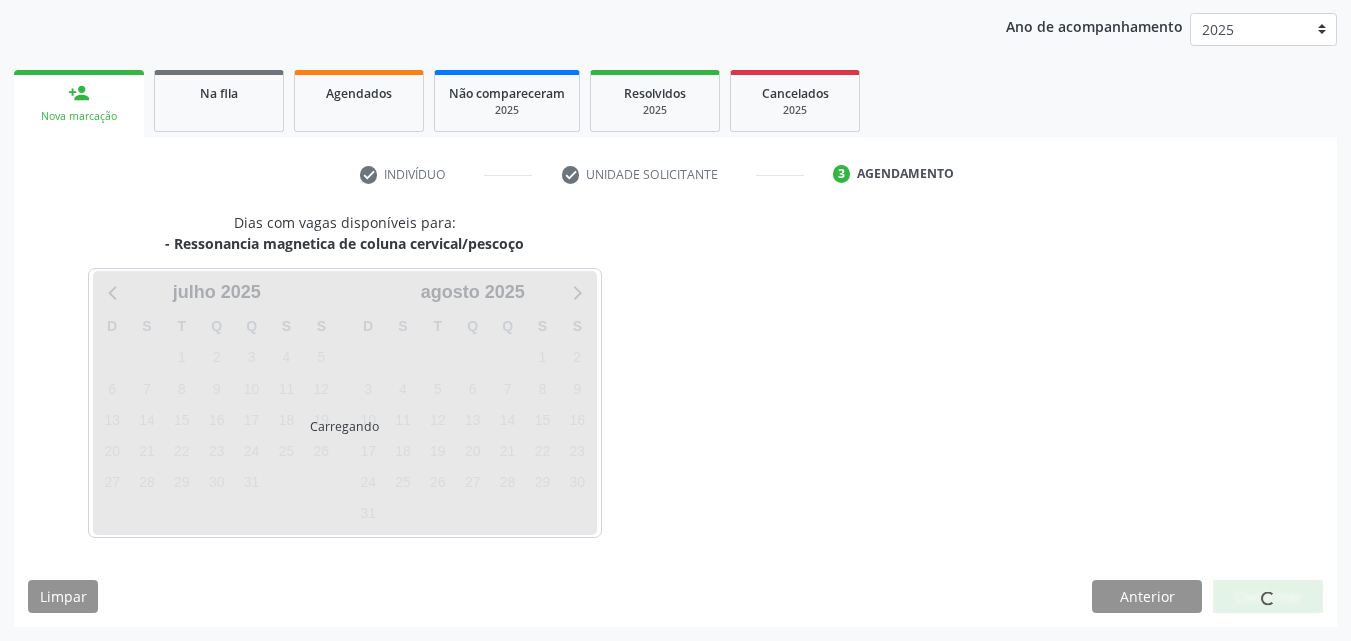 scroll, scrollTop: 229, scrollLeft: 0, axis: vertical 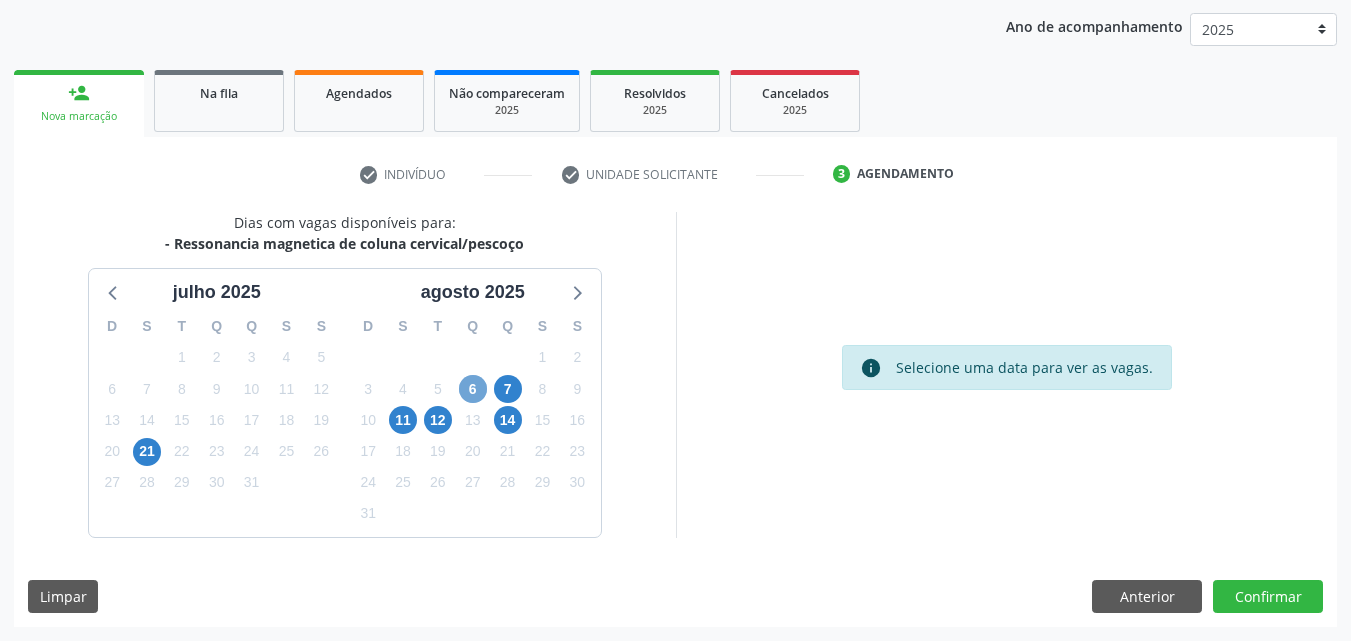 click on "6" at bounding box center [473, 389] 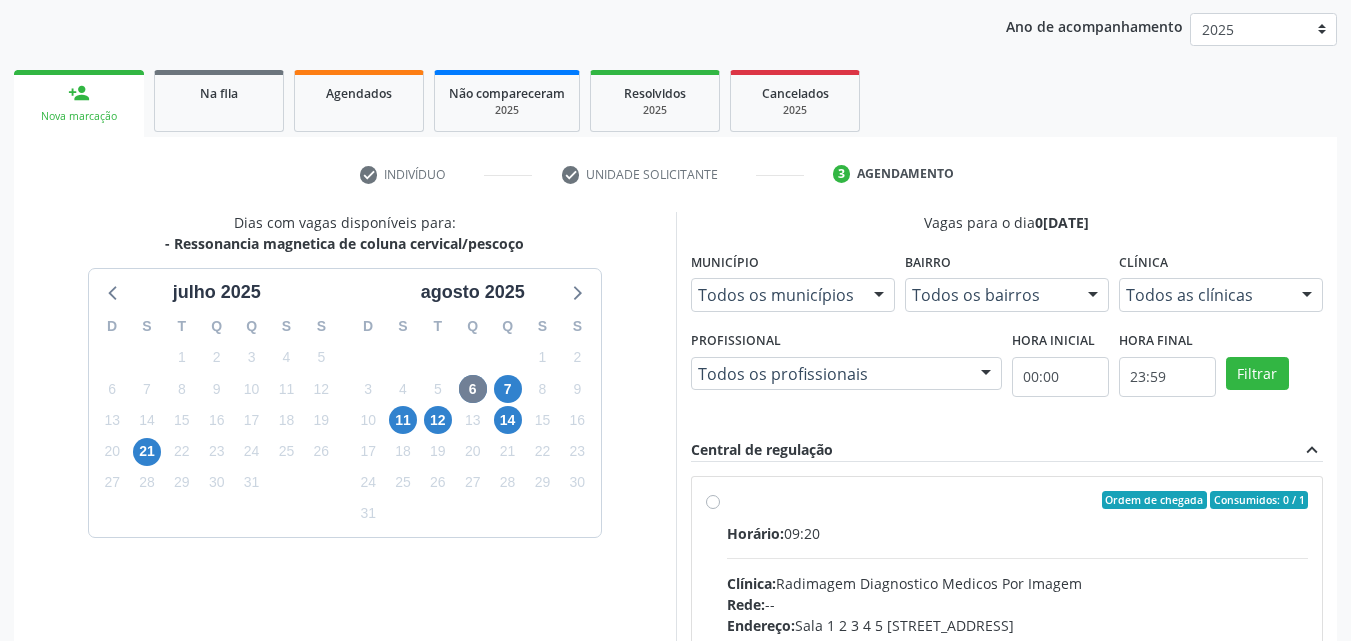 click on "Ordem de chegada
Consumidos: 0 / 1" at bounding box center (1018, 500) 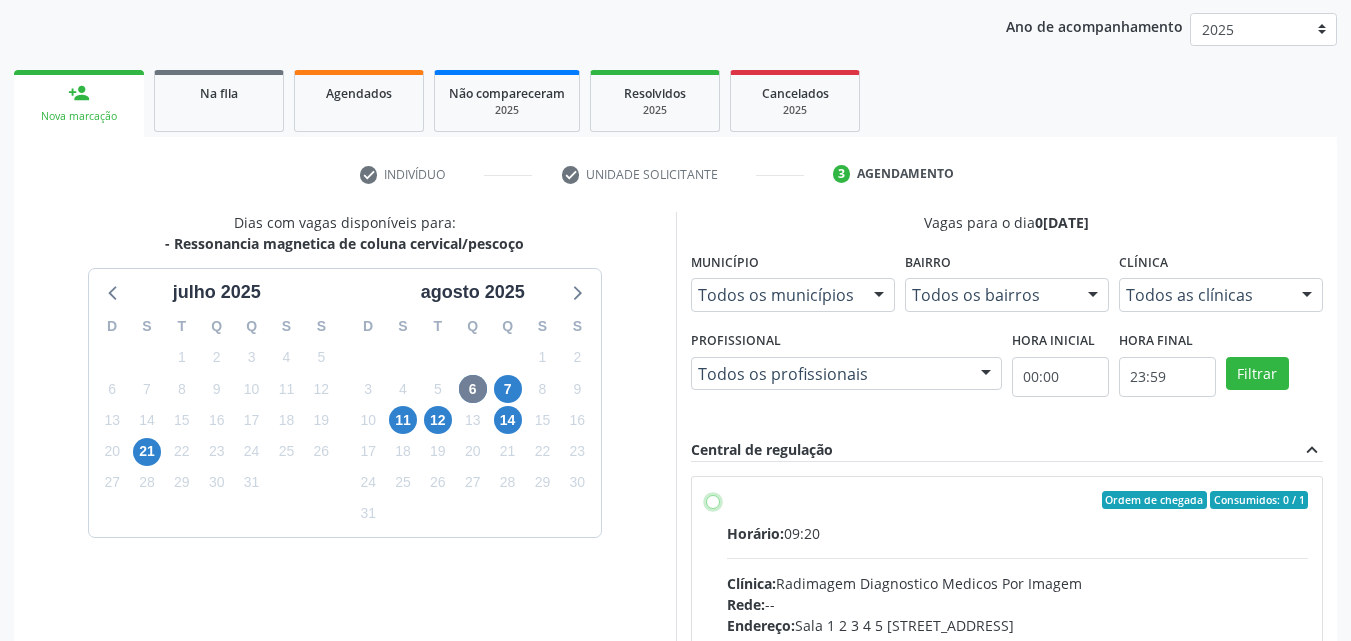 click on "Ordem de chegada
Consumidos: 0 / 1
Horário:   09:20
Clínica:  Radimagem Diagnostico Medicos Por Imagem
Rede:
--
Endereço:   Sala 1 2 3 4 5 E7, nº 159, Centro, Petrolina - PE
Telefone:   (87) 38613324
Profissional:
--
Informações adicionais sobre o atendimento
Idade de atendimento:
Sem restrição
Gênero(s) atendido(s):
Sem restrição
Informações adicionais:
--" at bounding box center [713, 500] 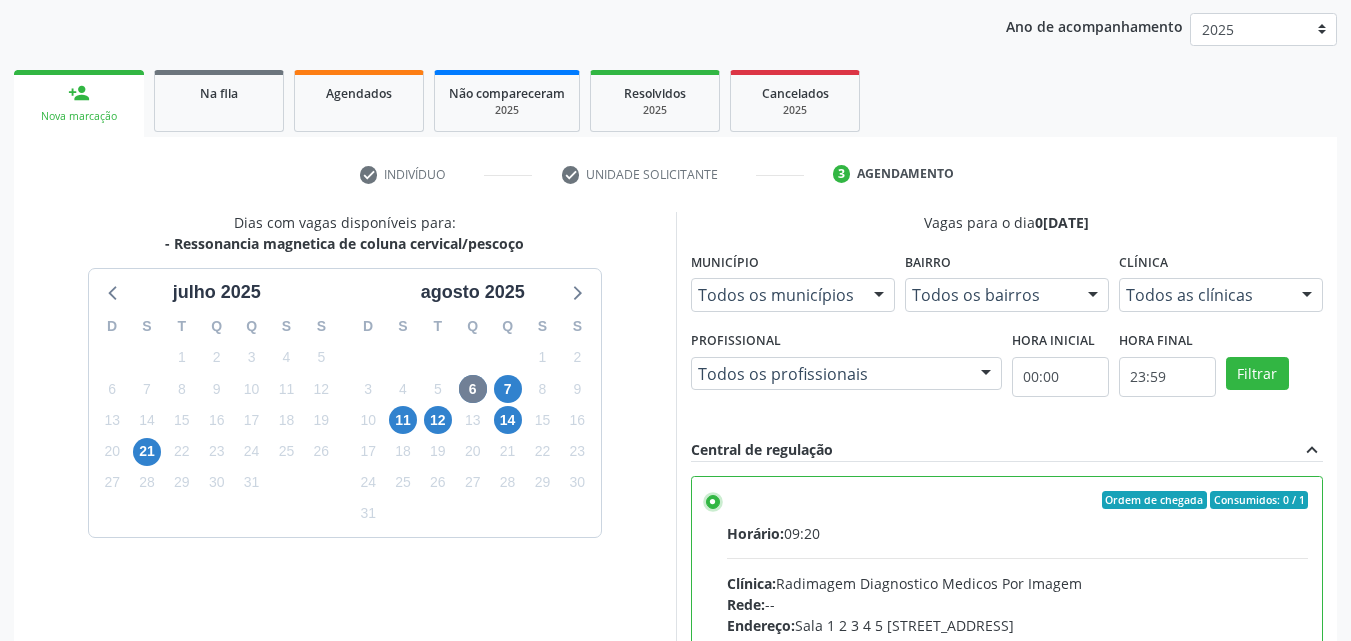 scroll, scrollTop: 329, scrollLeft: 0, axis: vertical 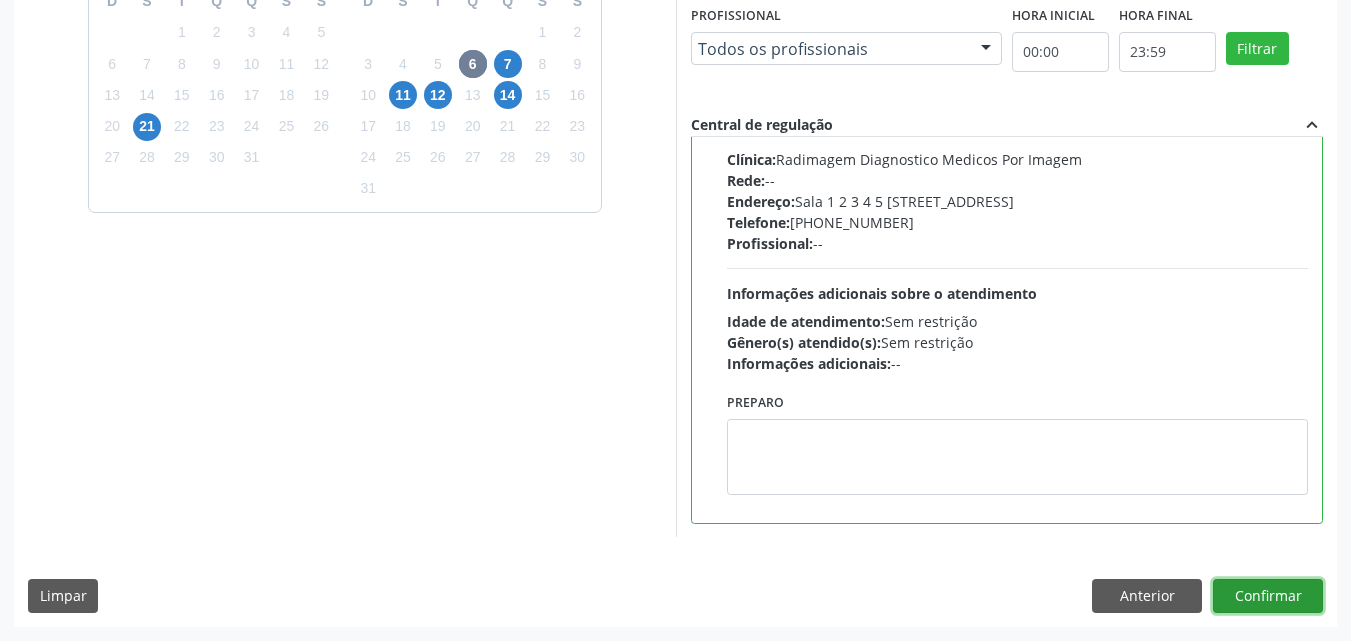 click on "Confirmar" at bounding box center (1268, 596) 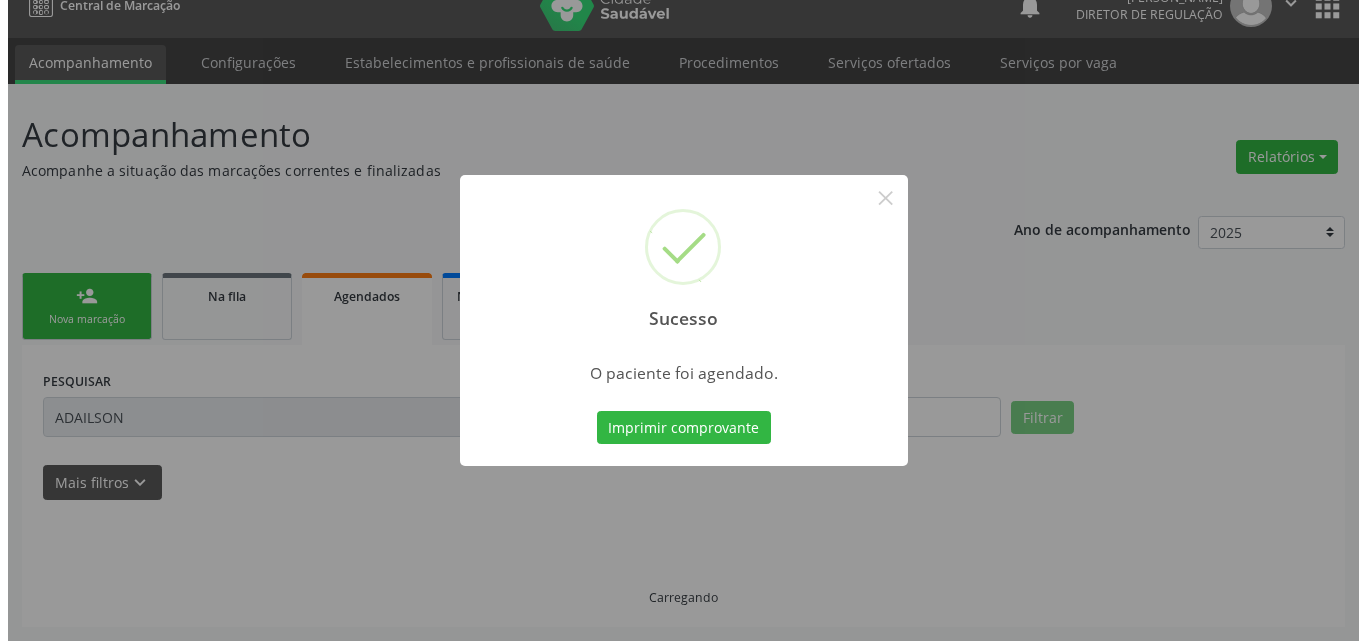 scroll, scrollTop: 0, scrollLeft: 0, axis: both 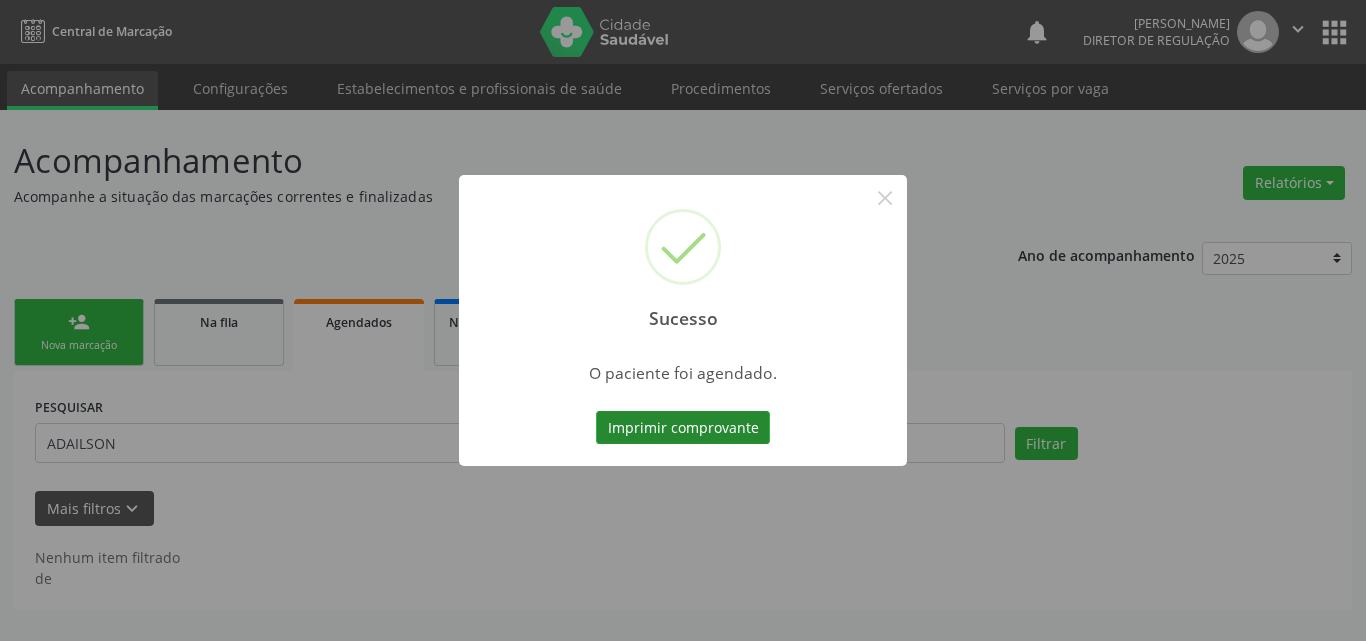 click on "Imprimir comprovante" at bounding box center (683, 428) 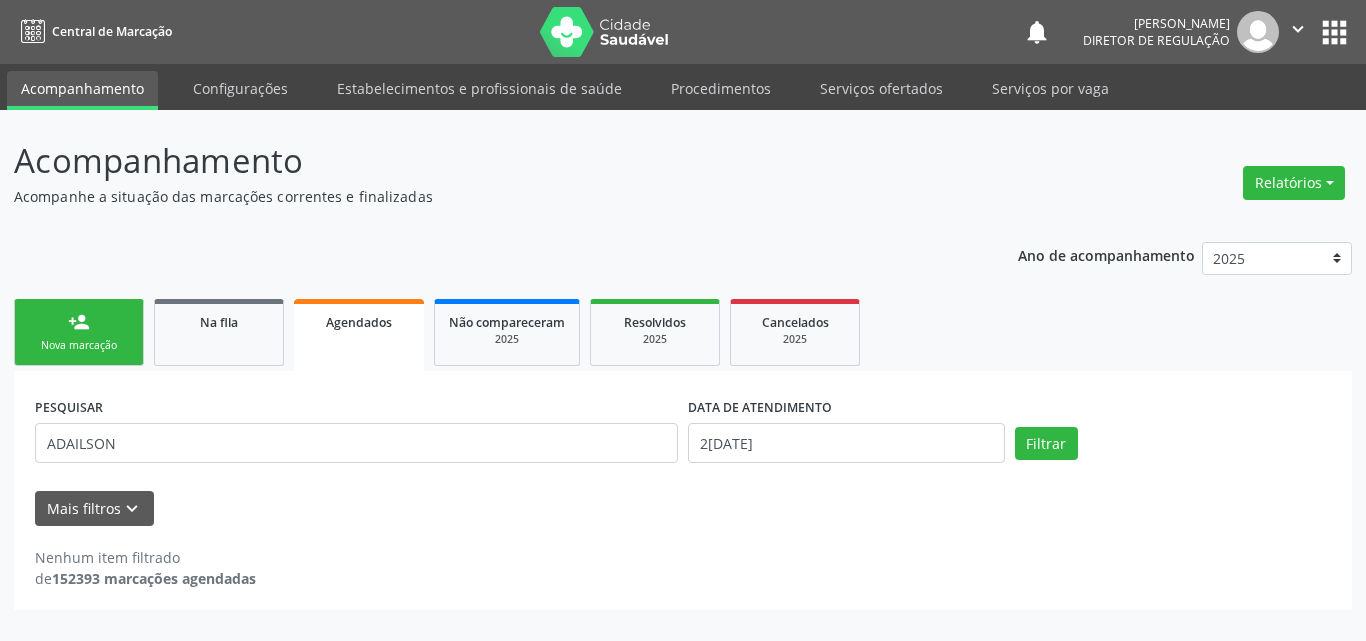 click on "Sucesso × O paciente foi agendado. Imprimir comprovante Cancel" at bounding box center [683, 320] 